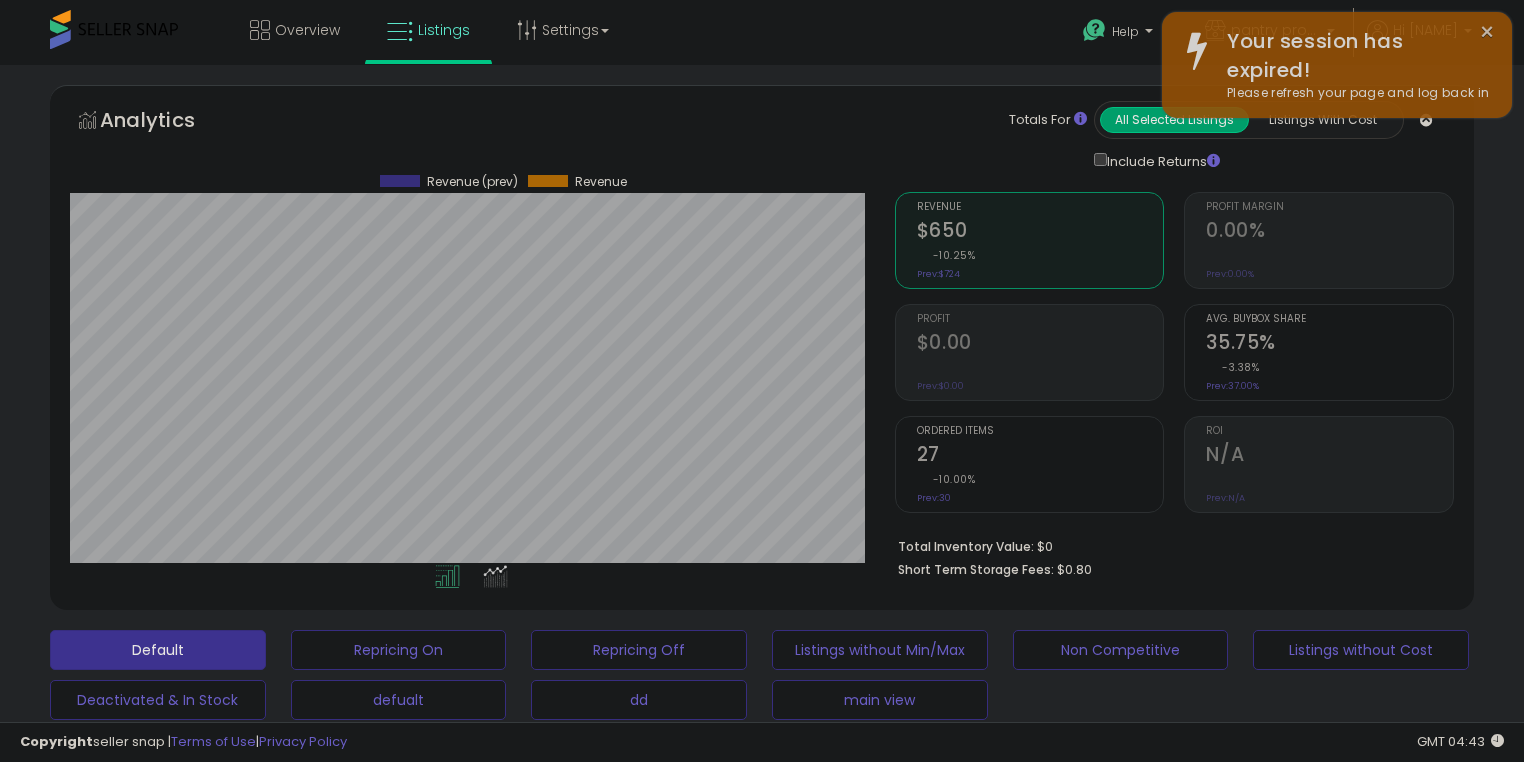 scroll, scrollTop: 693, scrollLeft: 0, axis: vertical 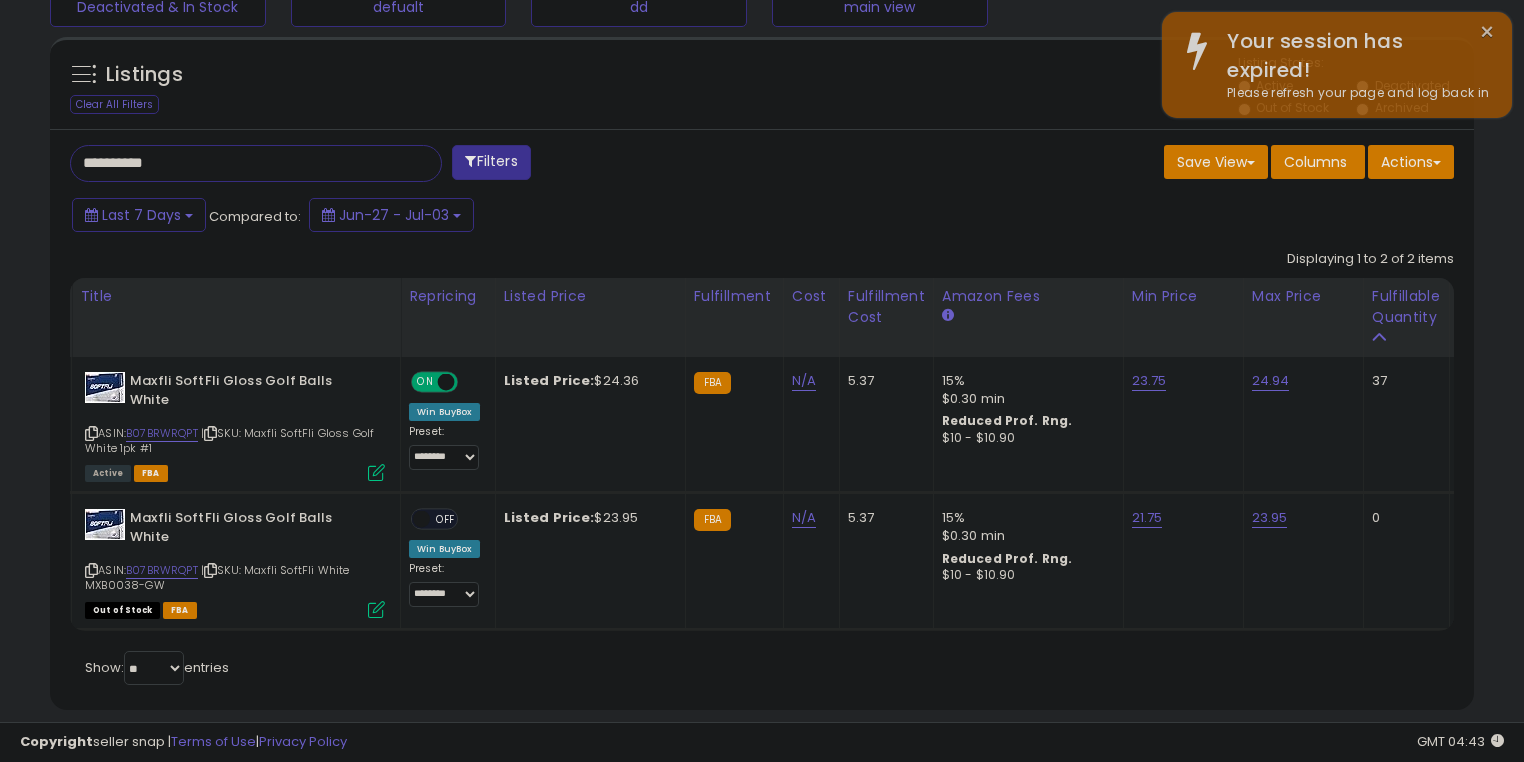 click on "**********" at bounding box center [238, 163] 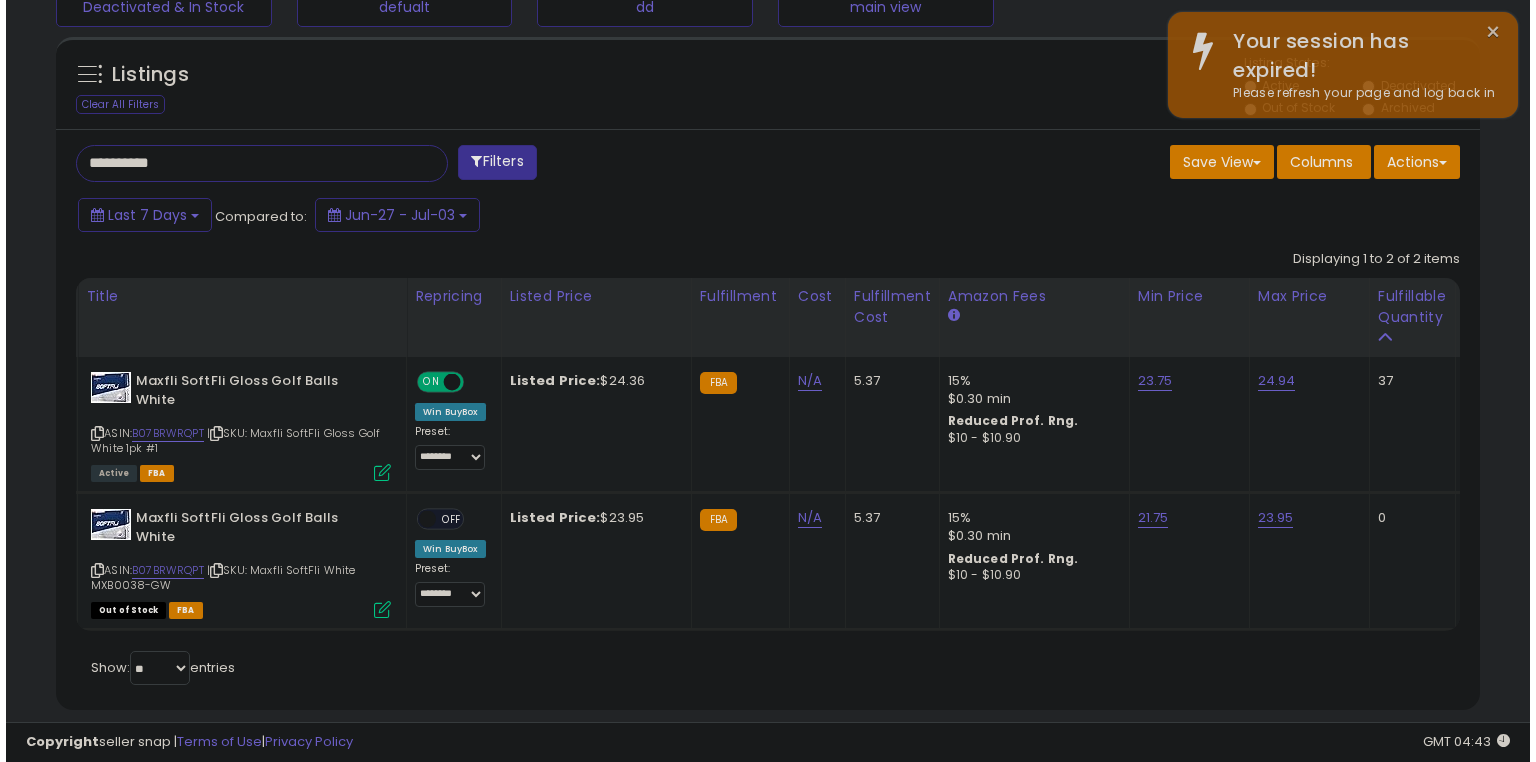 scroll, scrollTop: 453, scrollLeft: 0, axis: vertical 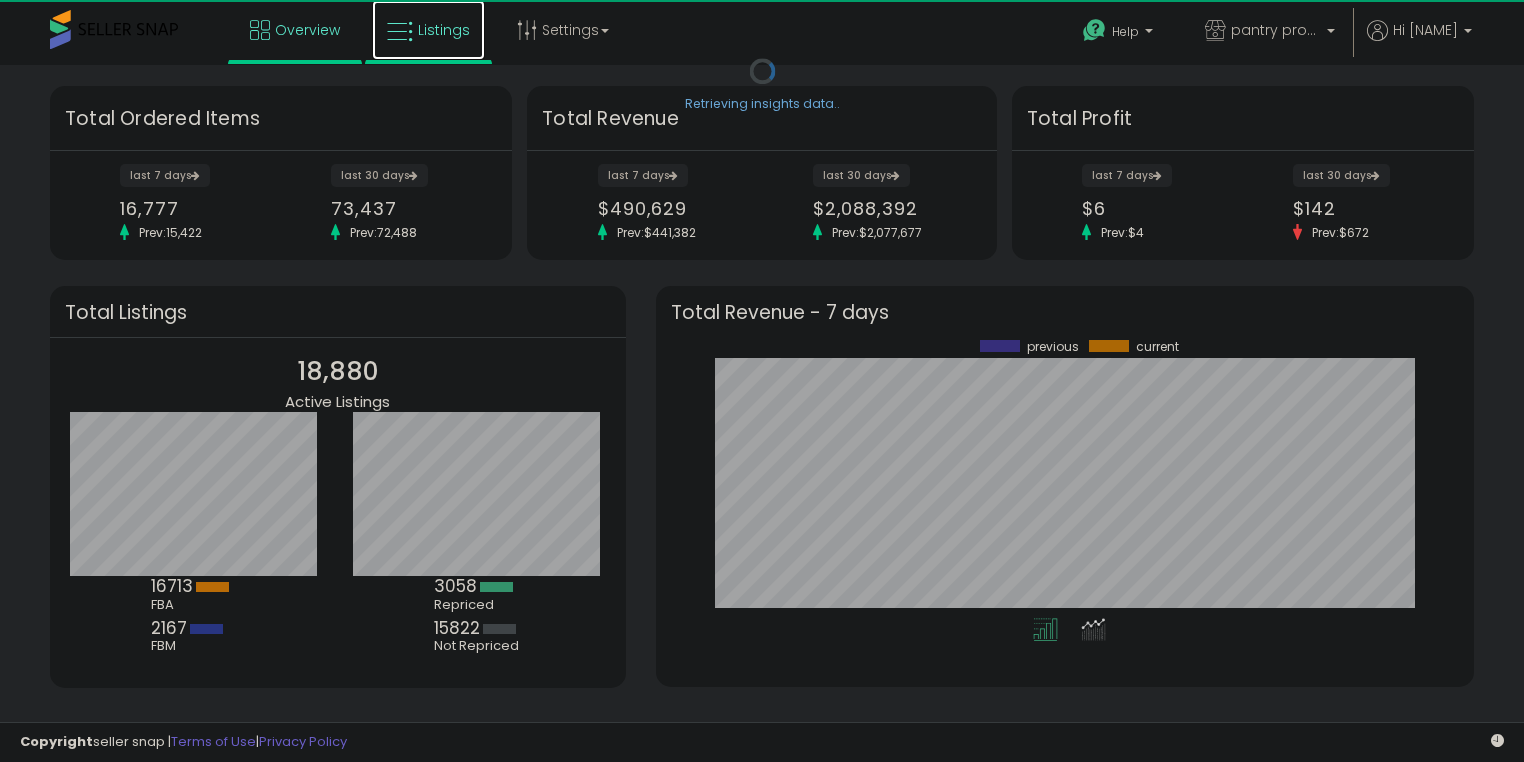 click on "Listings" at bounding box center [428, 30] 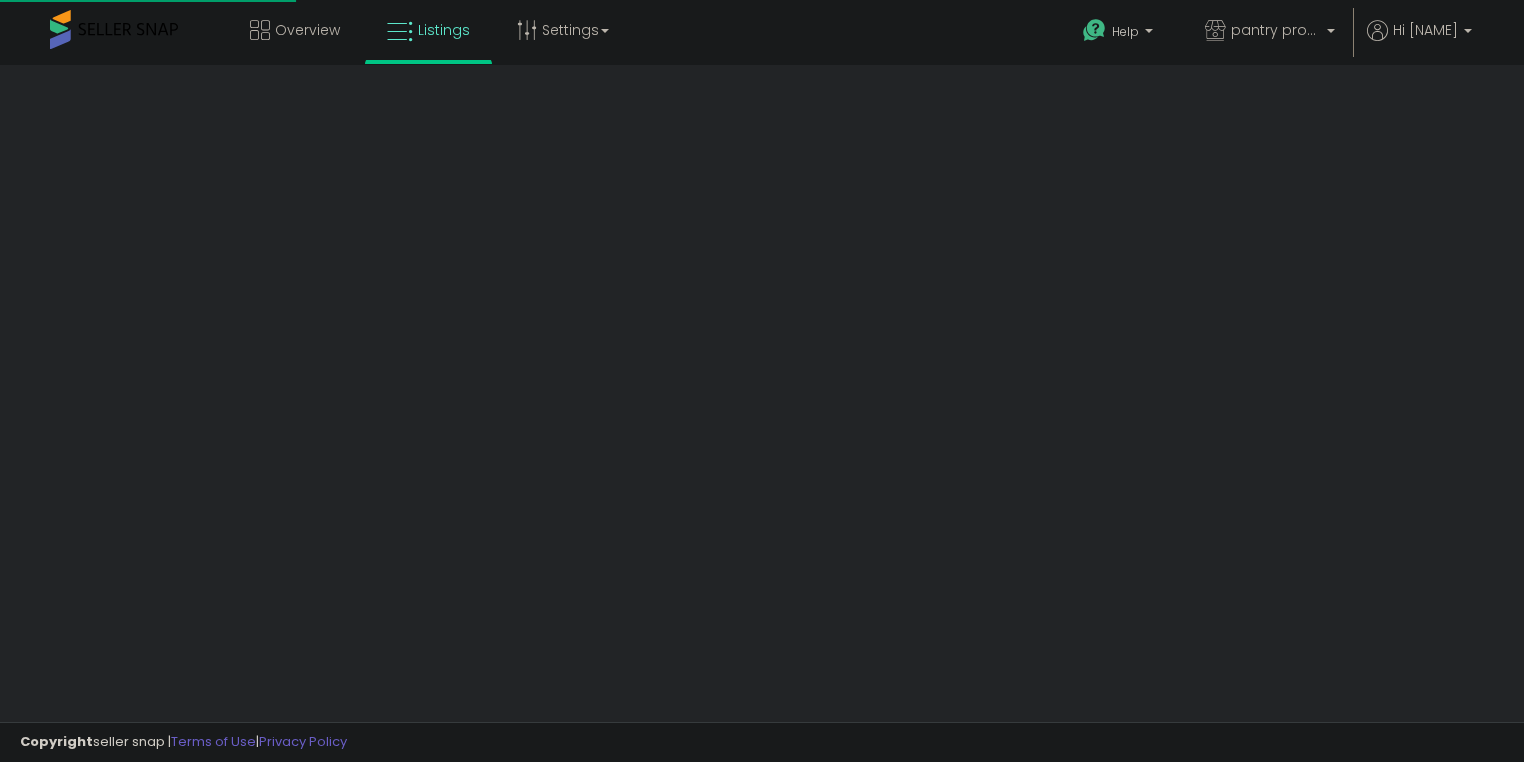scroll, scrollTop: 0, scrollLeft: 0, axis: both 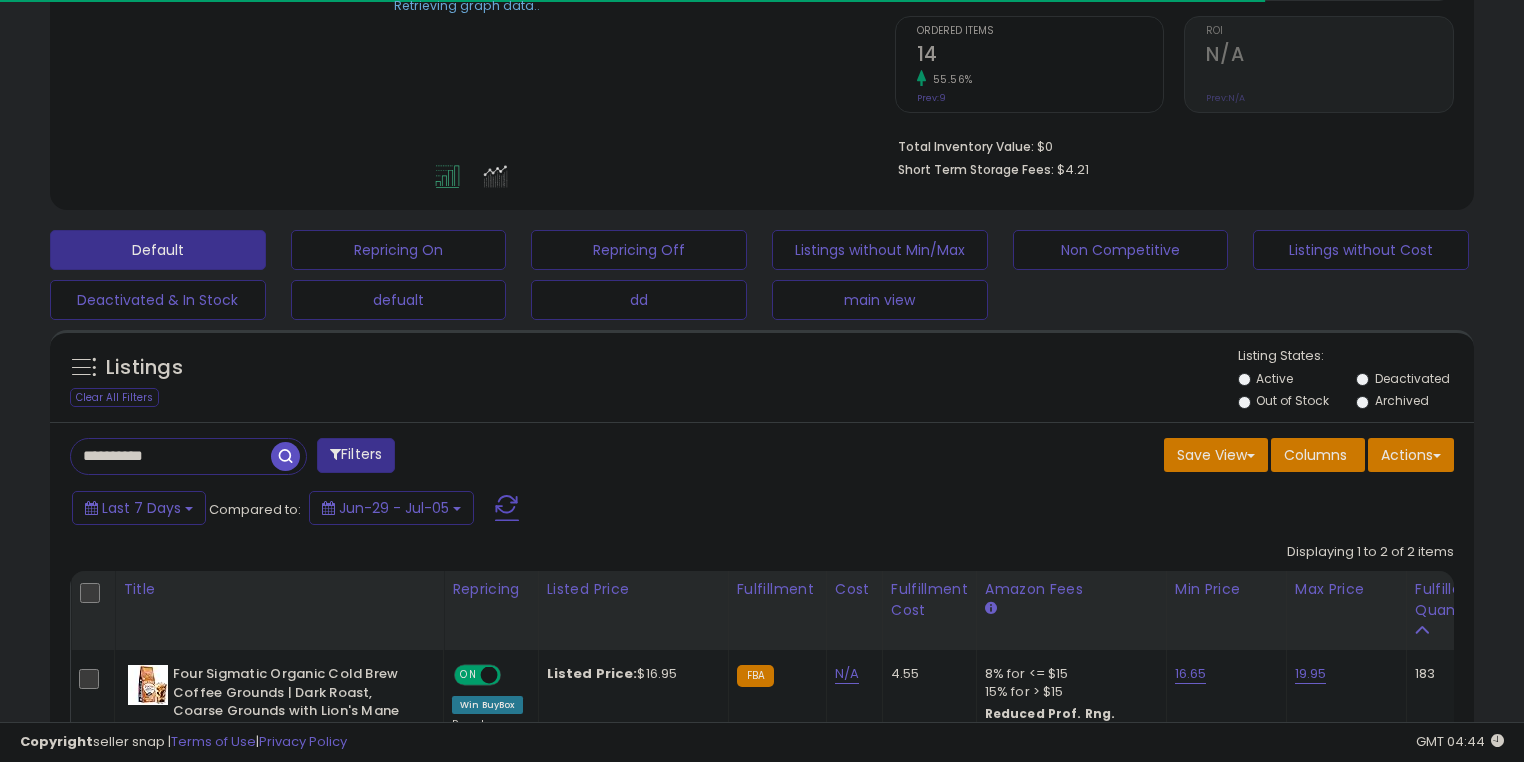 click on "**********" at bounding box center [171, 456] 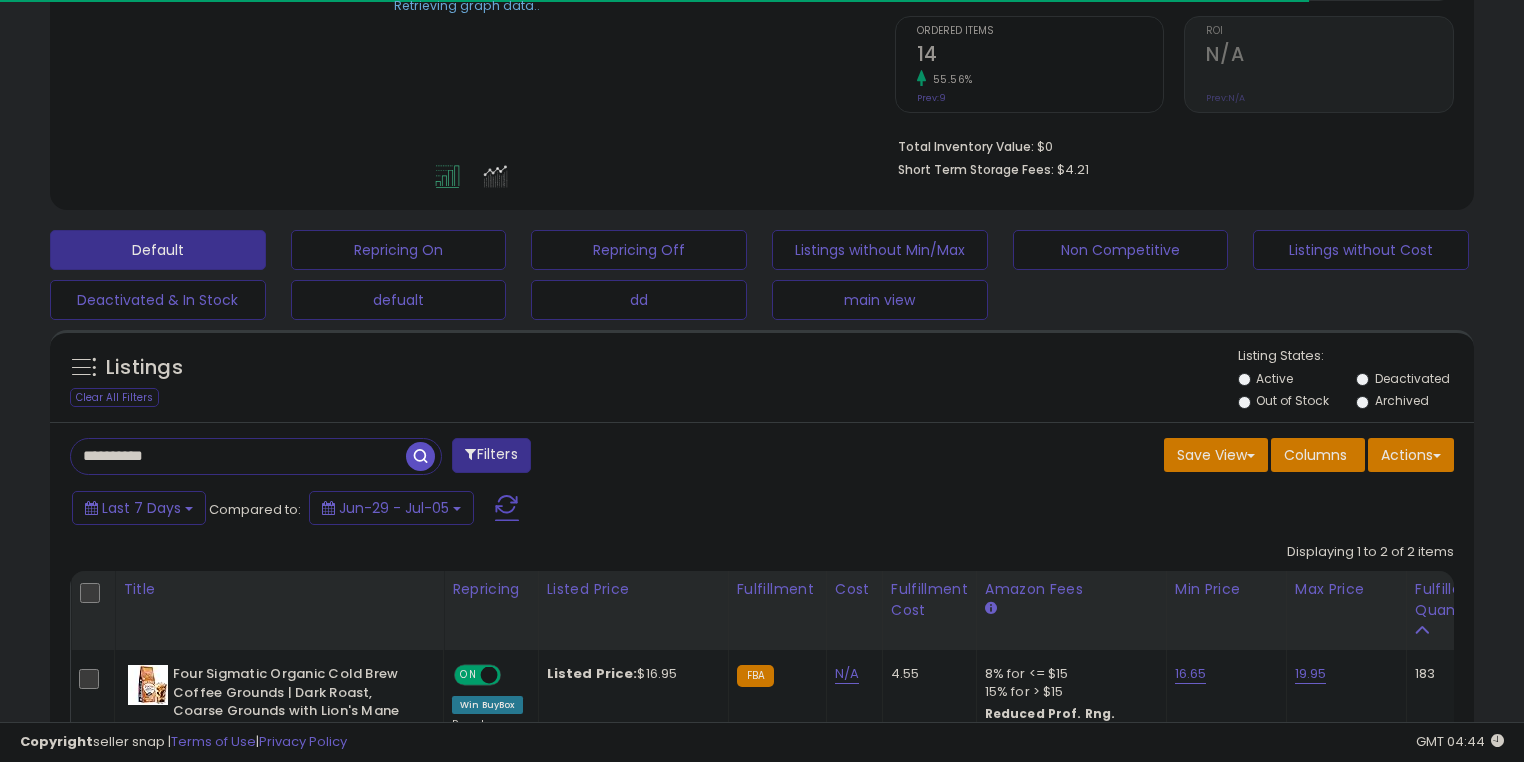 click on "**********" at bounding box center (238, 456) 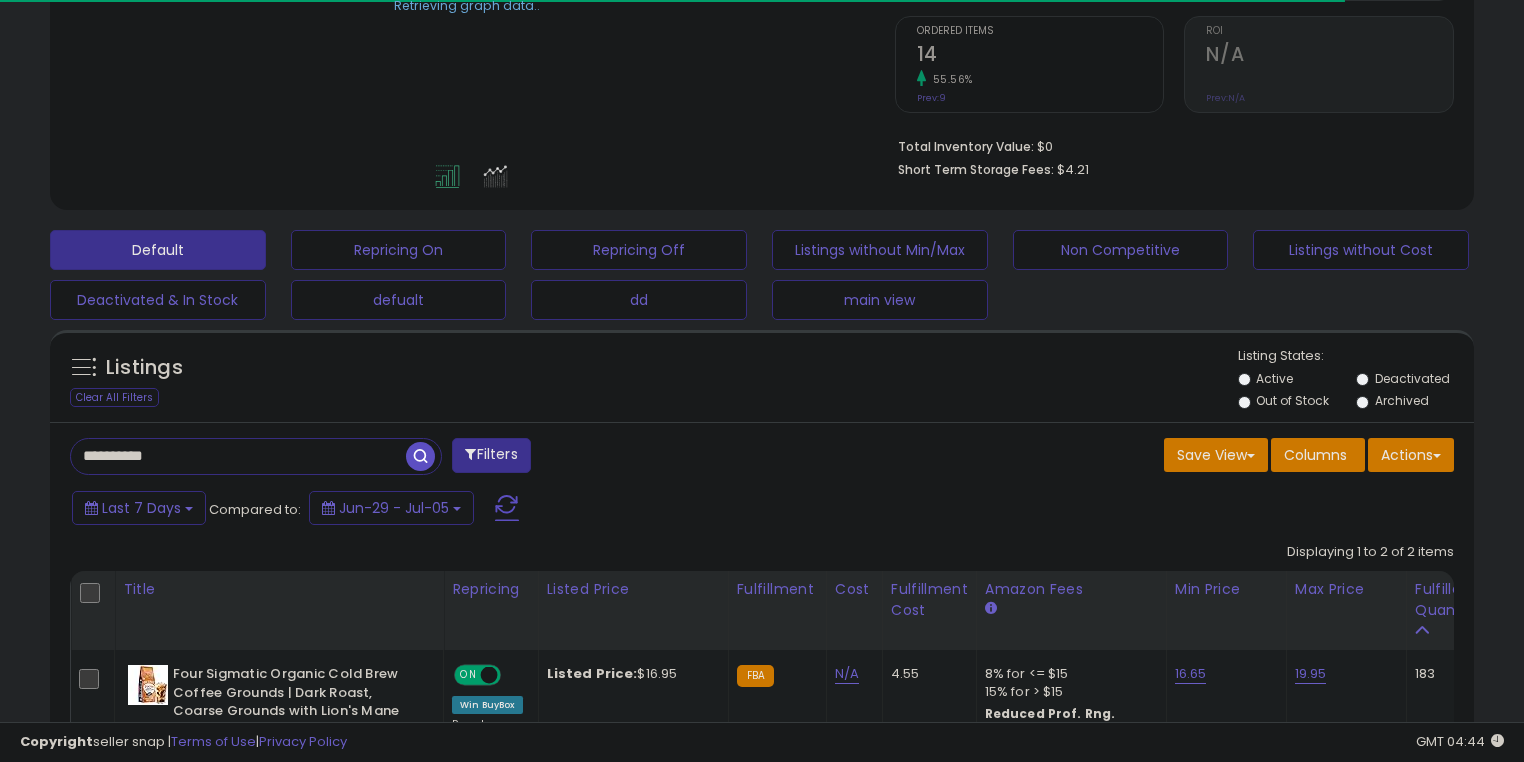 type on "**********" 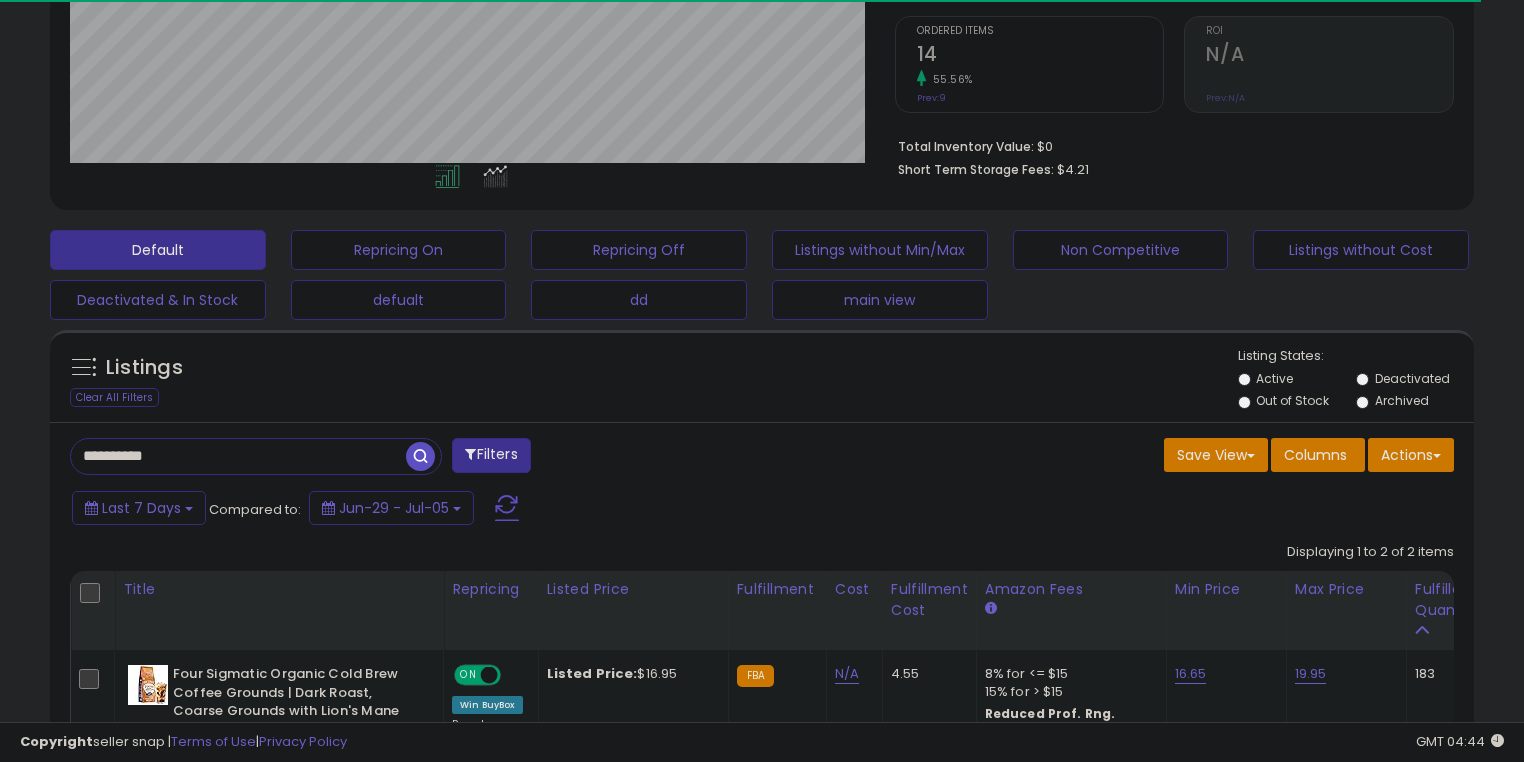 scroll, scrollTop: 999589, scrollLeft: 999175, axis: both 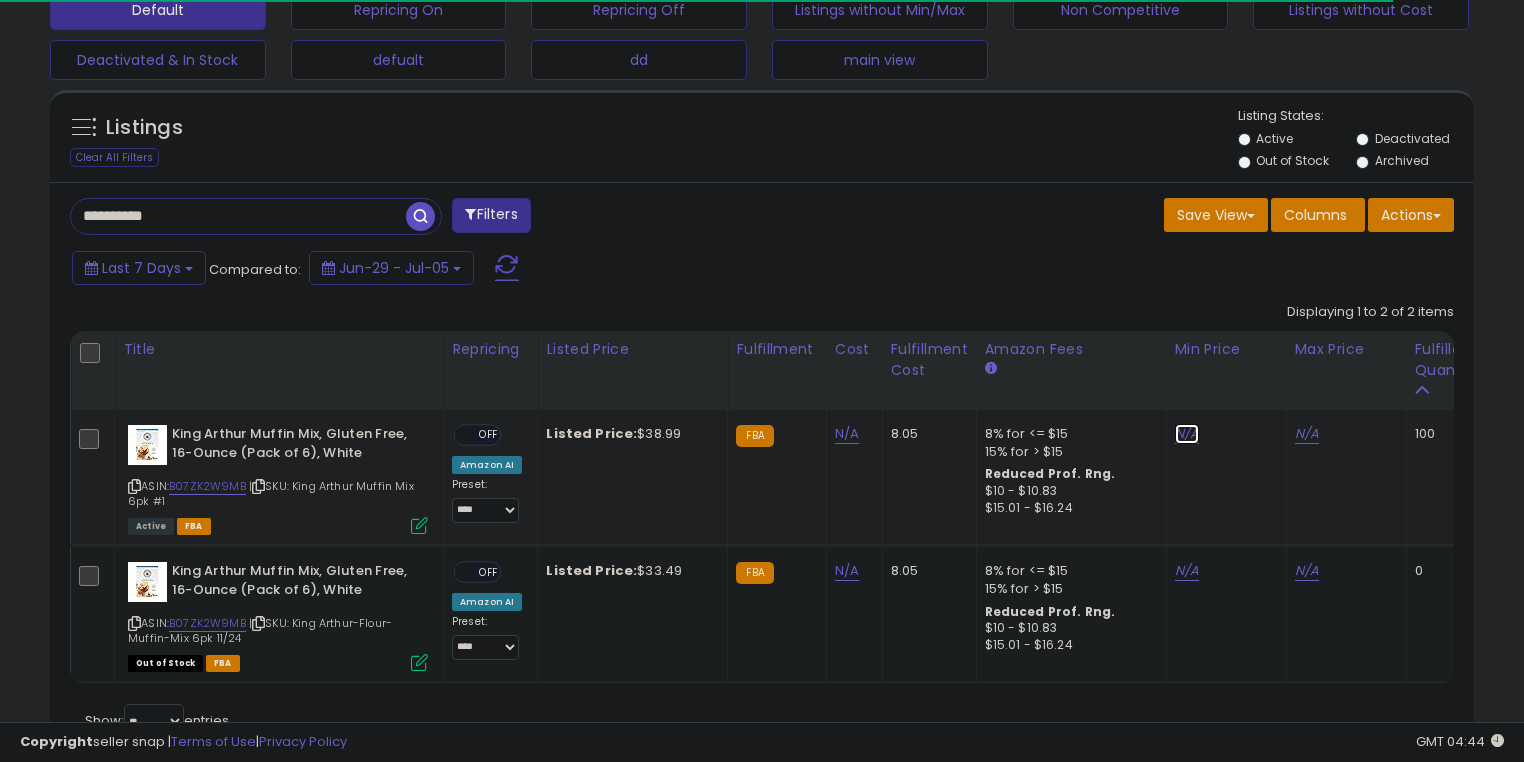 click on "N/A" at bounding box center [1187, 434] 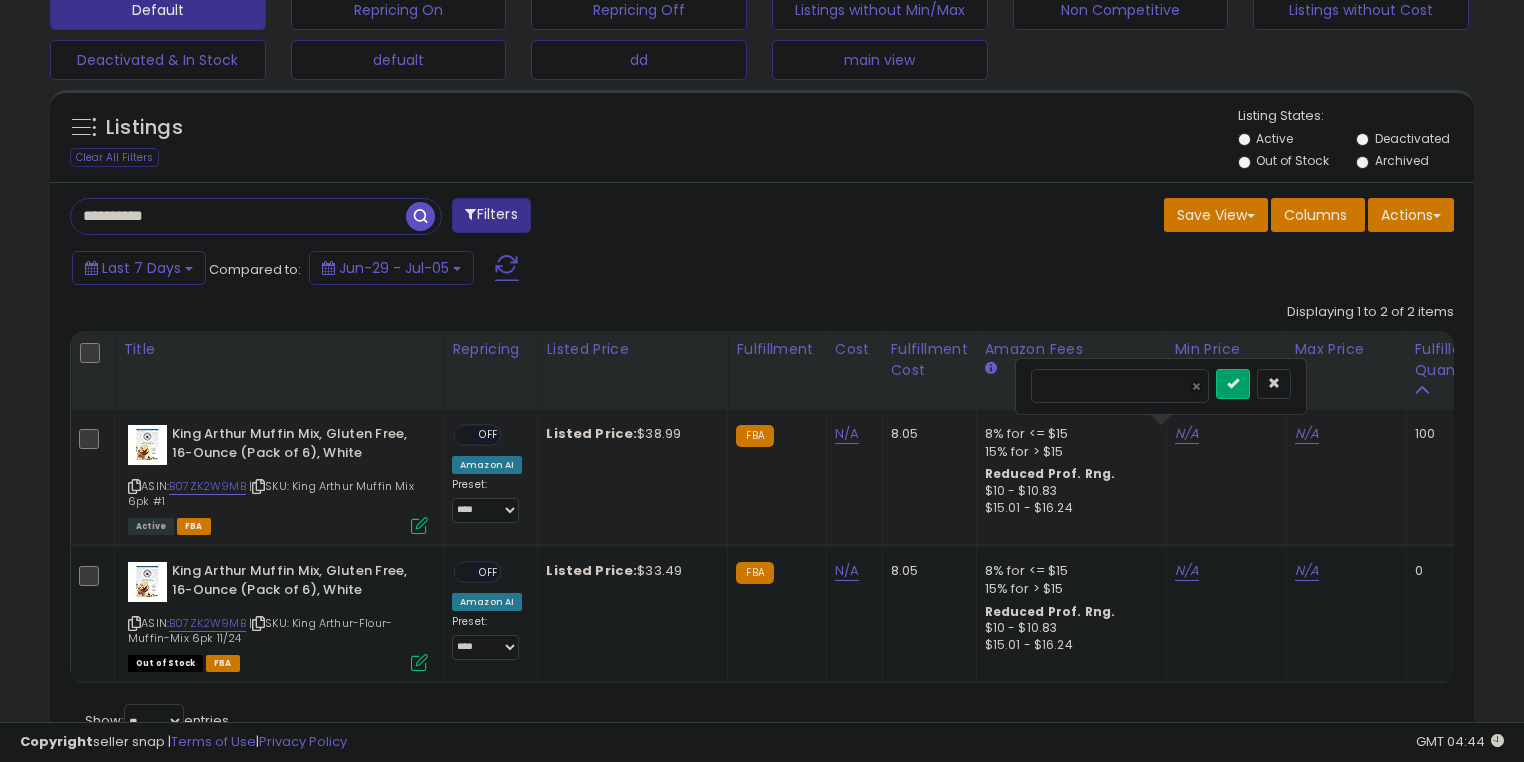 scroll, scrollTop: 999589, scrollLeft: 999175, axis: both 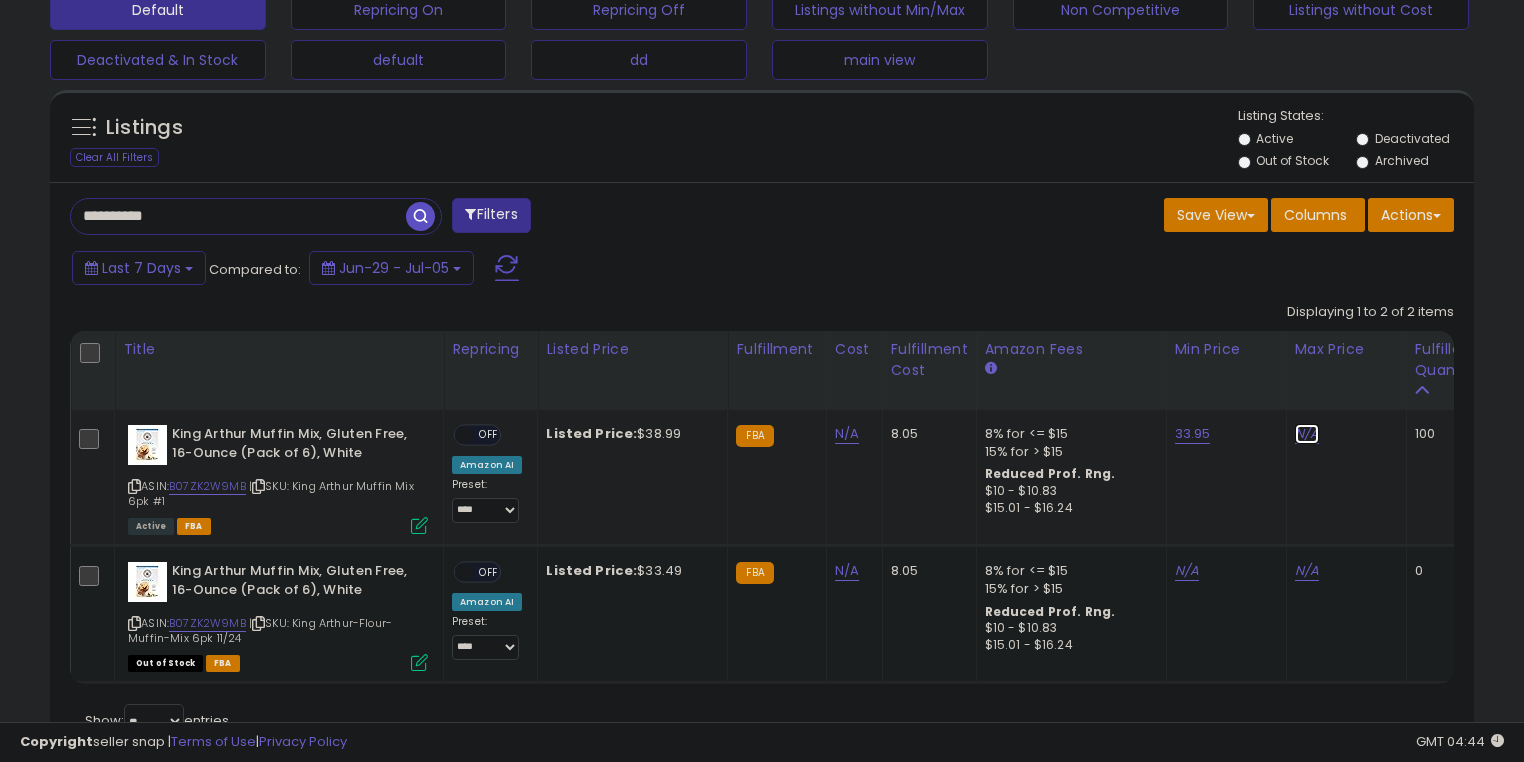 click on "N/A" at bounding box center (1307, 434) 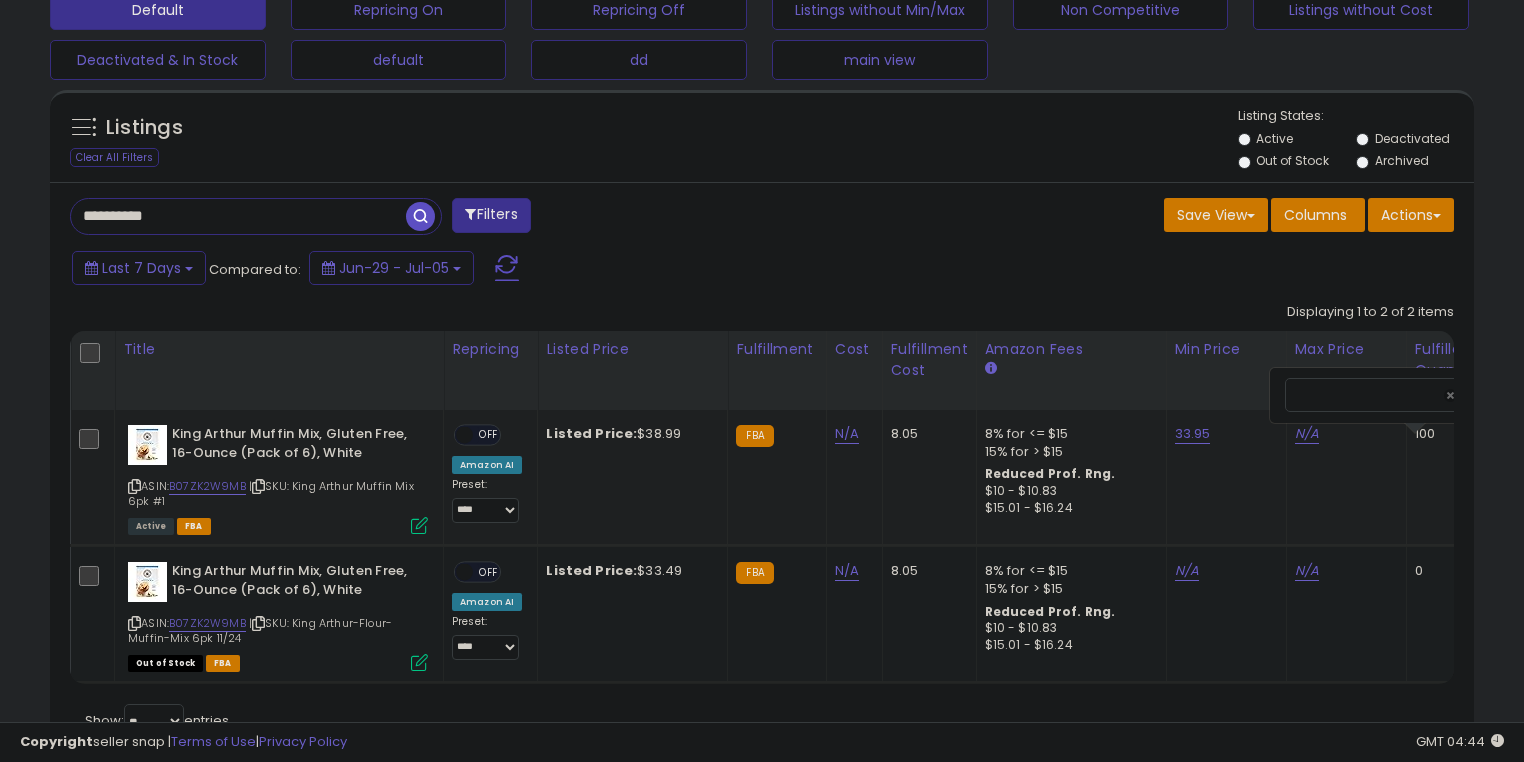 scroll, scrollTop: 0, scrollLeft: 43, axis: horizontal 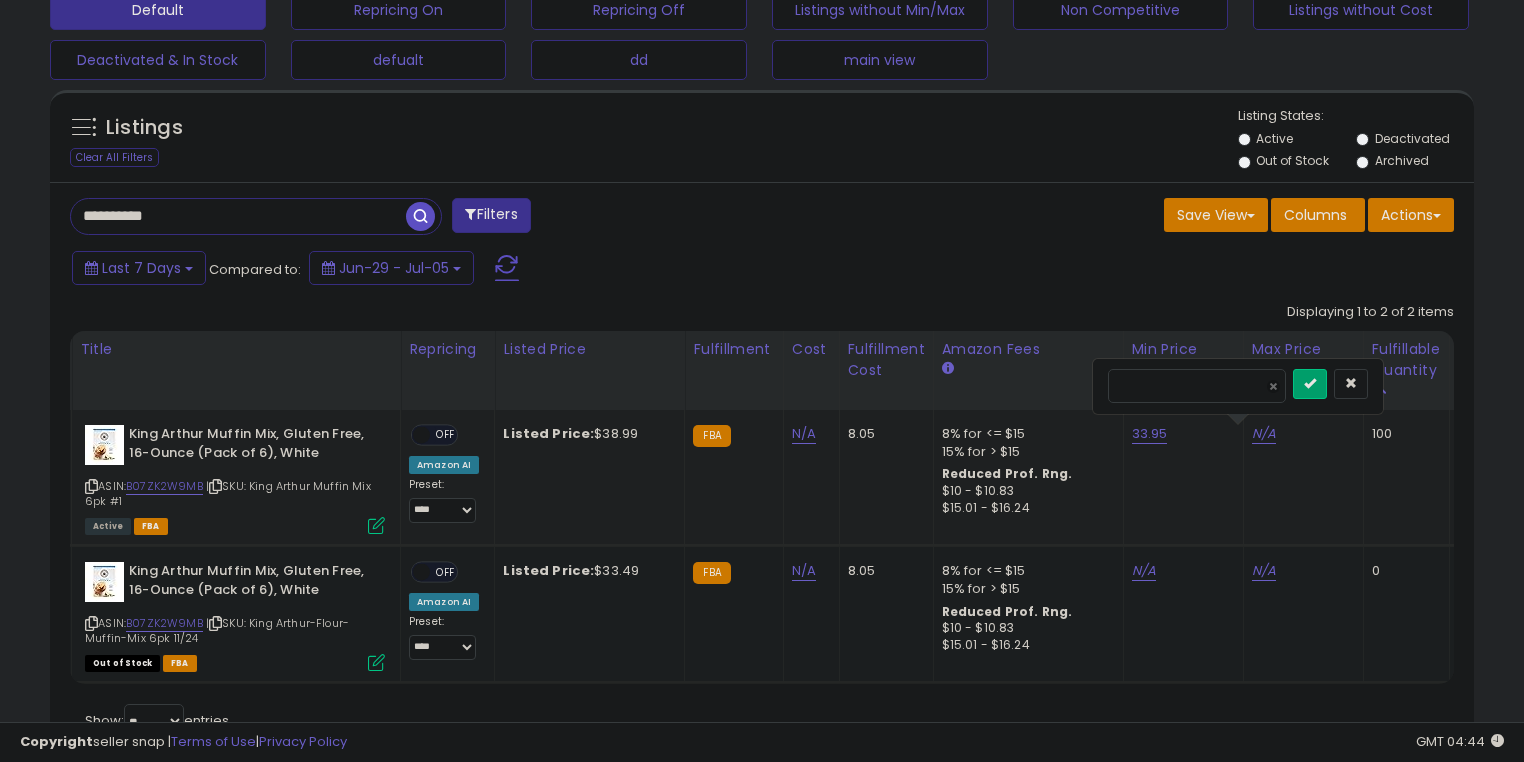 type on "*****" 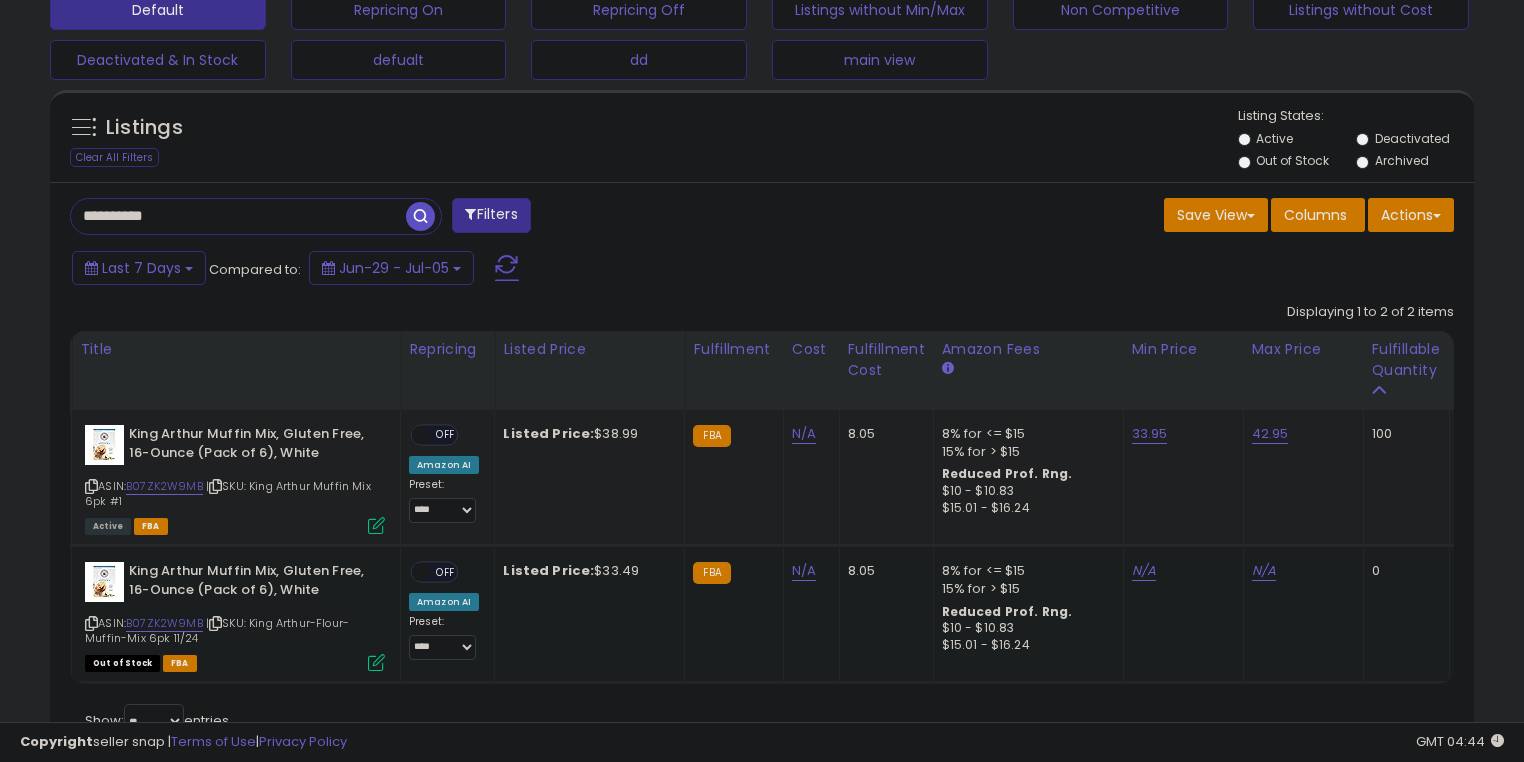 click on "OFF" at bounding box center (446, 435) 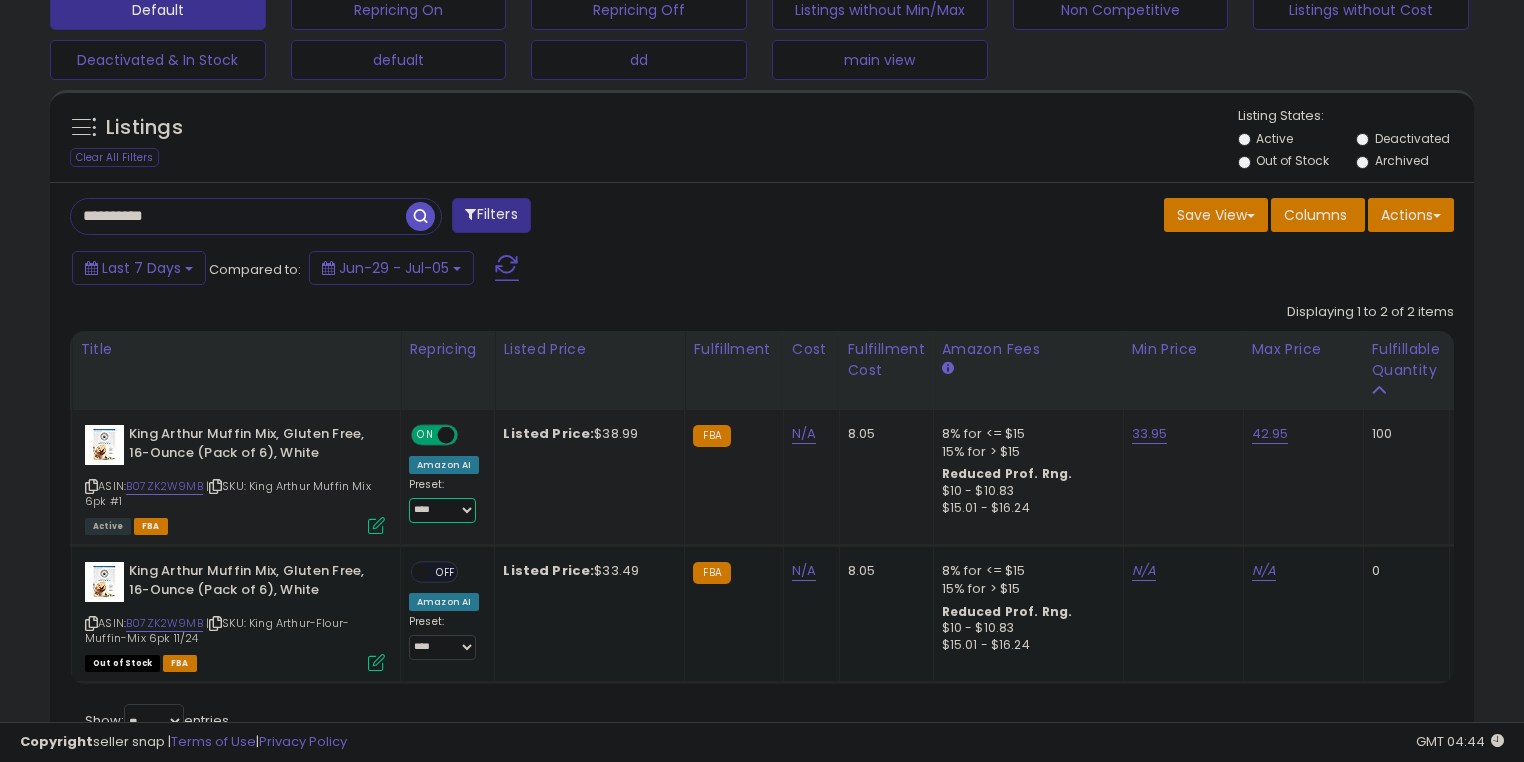 click on "**********" at bounding box center (442, 510) 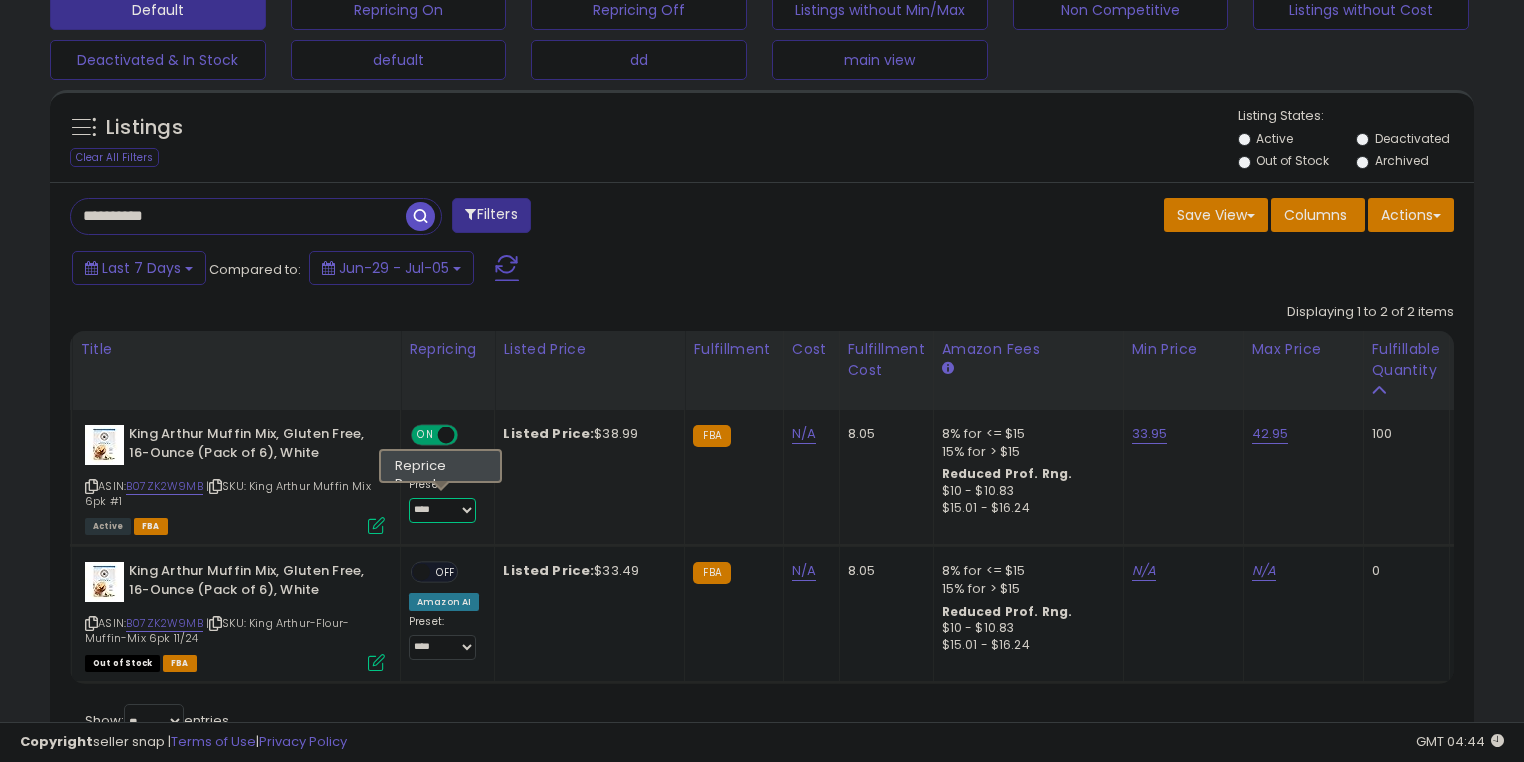 select on "********" 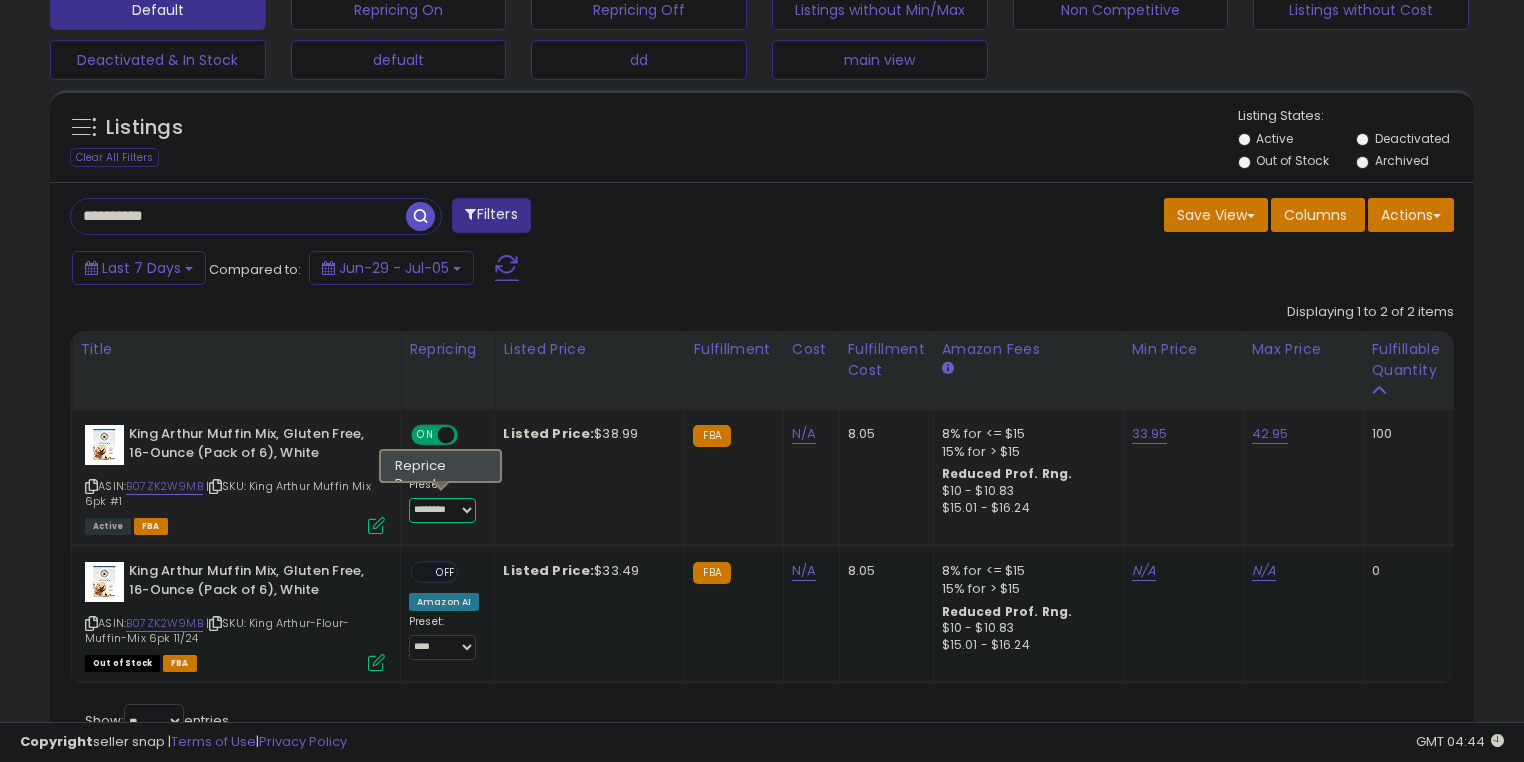 click on "**********" at bounding box center [442, 510] 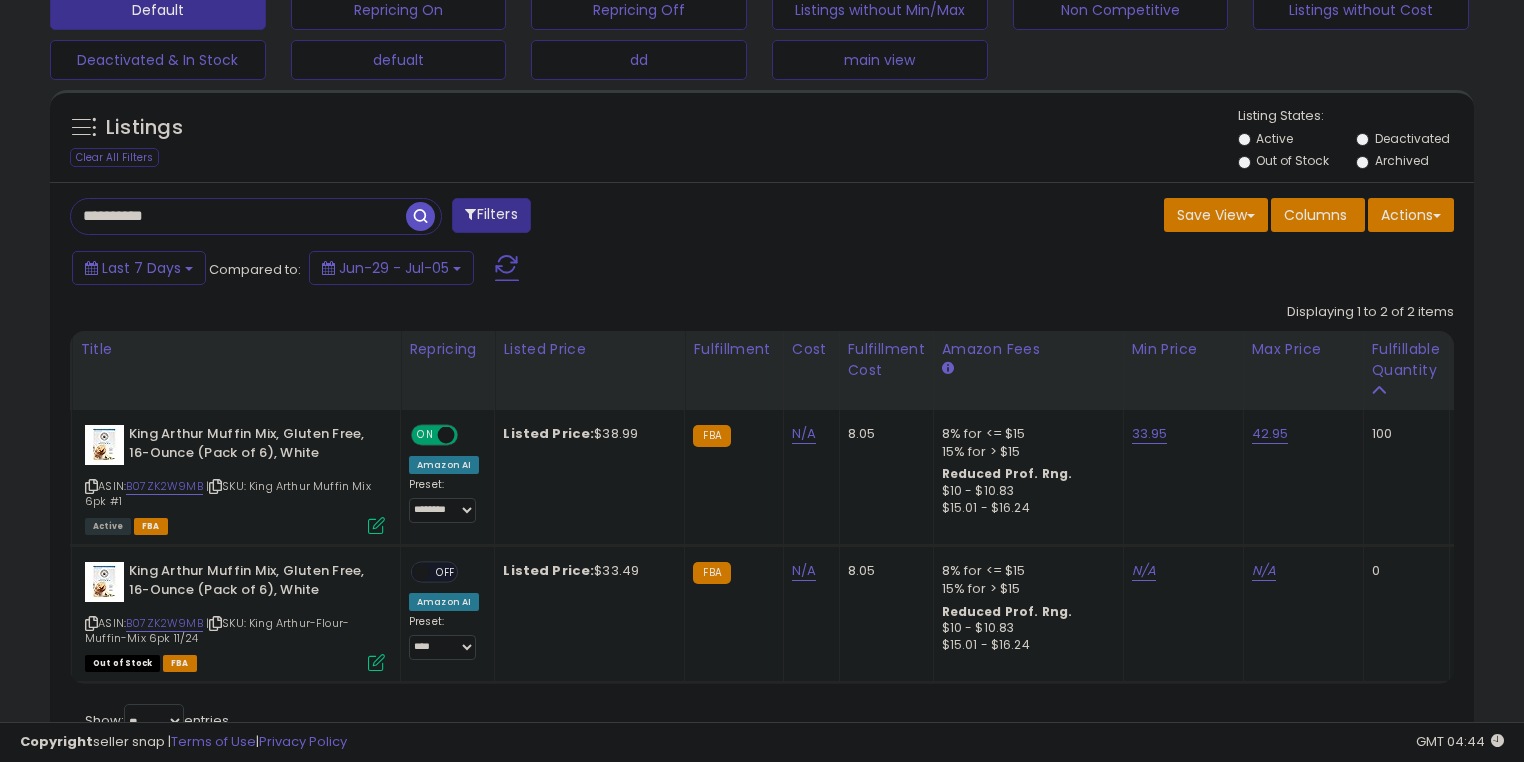 click on "**********" at bounding box center [238, 216] 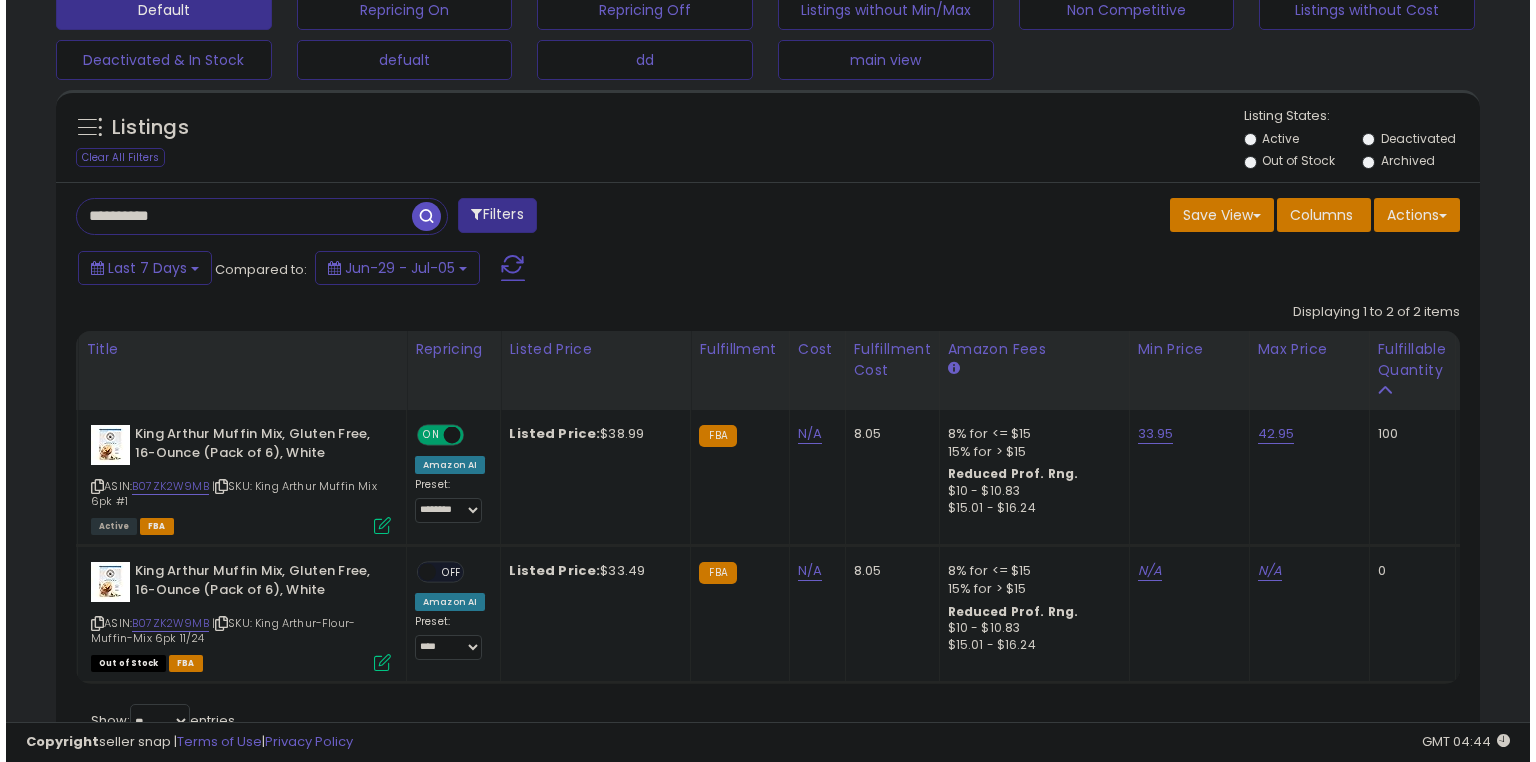 scroll, scrollTop: 453, scrollLeft: 0, axis: vertical 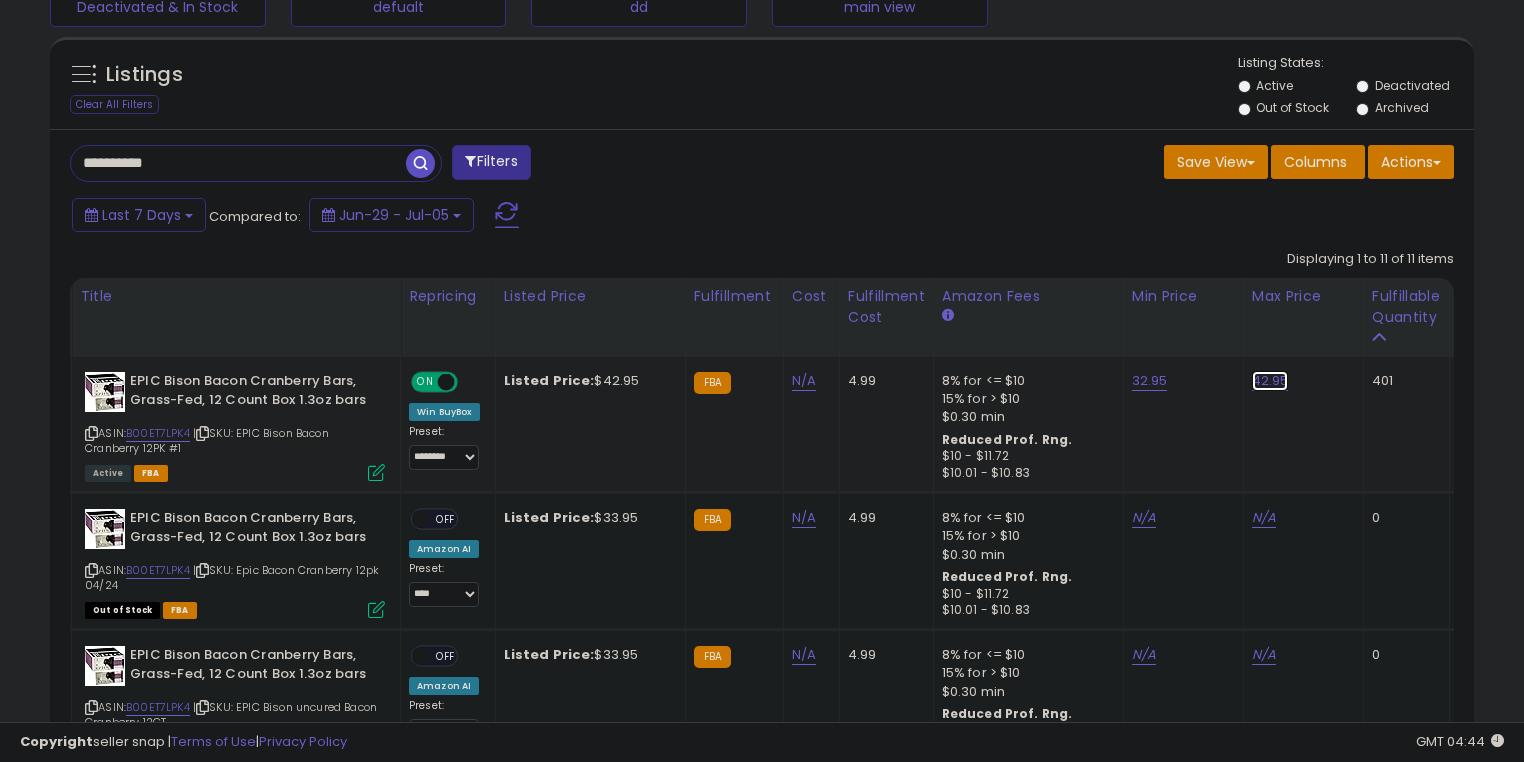 click on "42.95" at bounding box center [1270, 381] 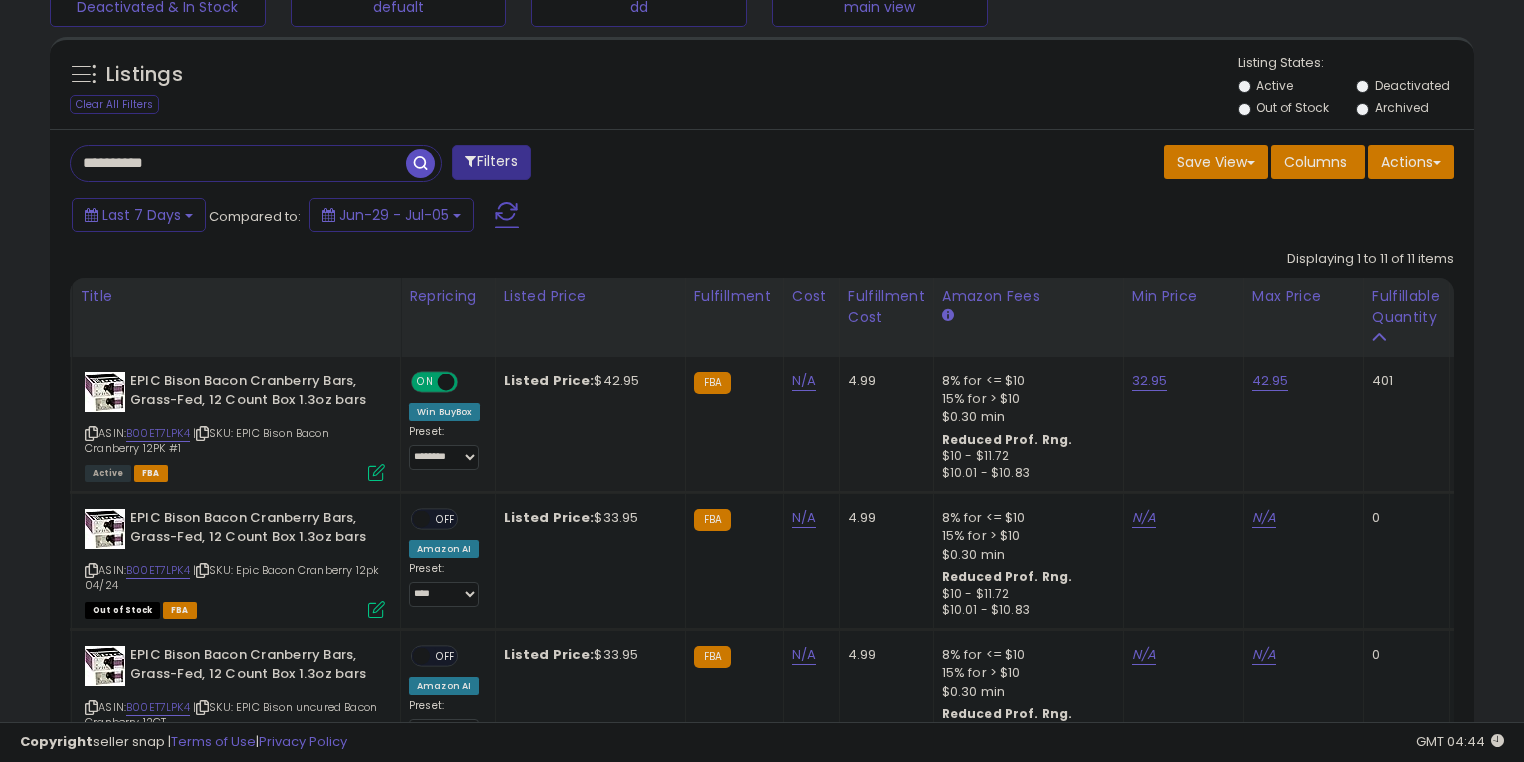 scroll, scrollTop: 0, scrollLeft: 51, axis: horizontal 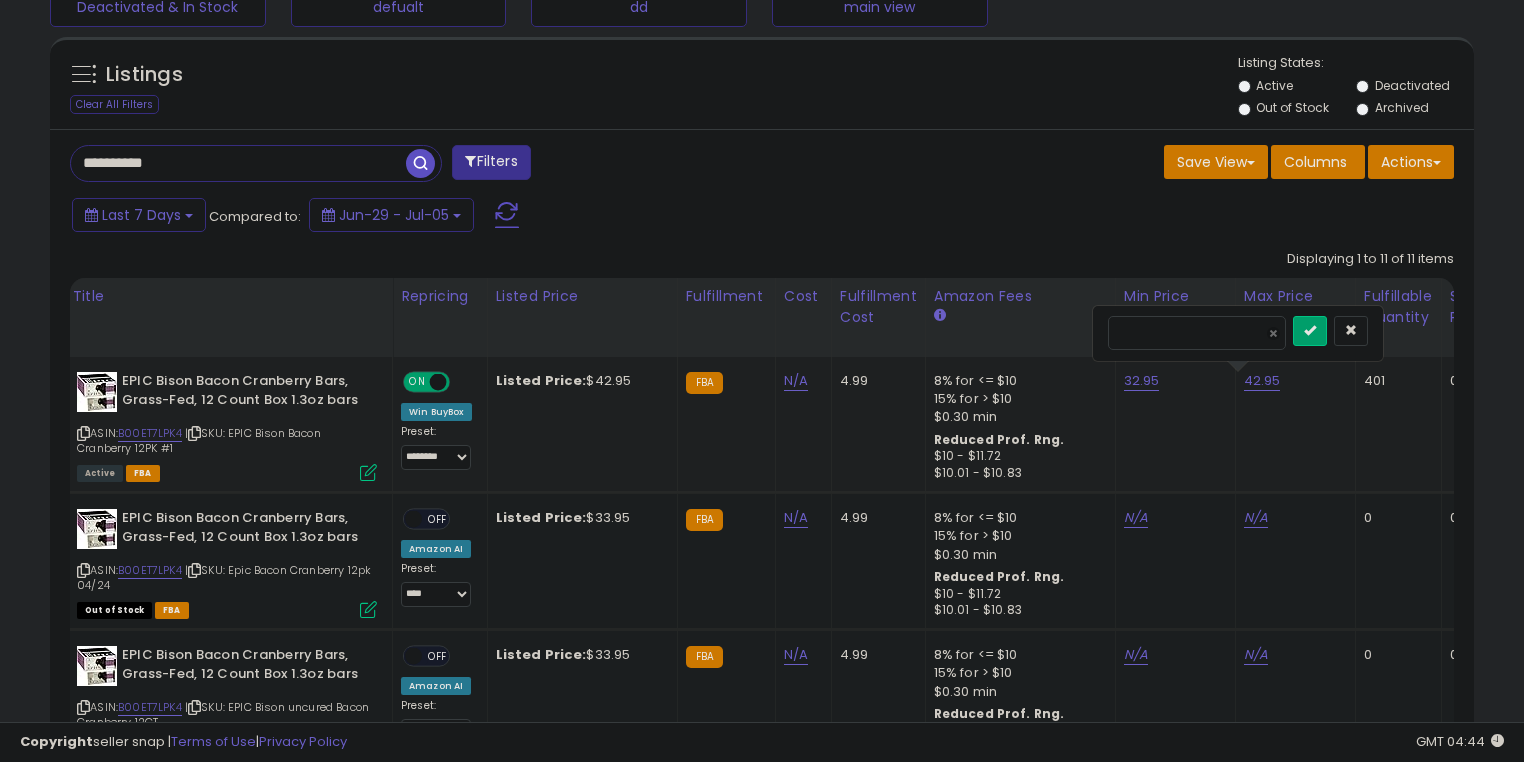 drag, startPoint x: 1133, startPoint y: 335, endPoint x: 1108, endPoint y: 336, distance: 25.019993 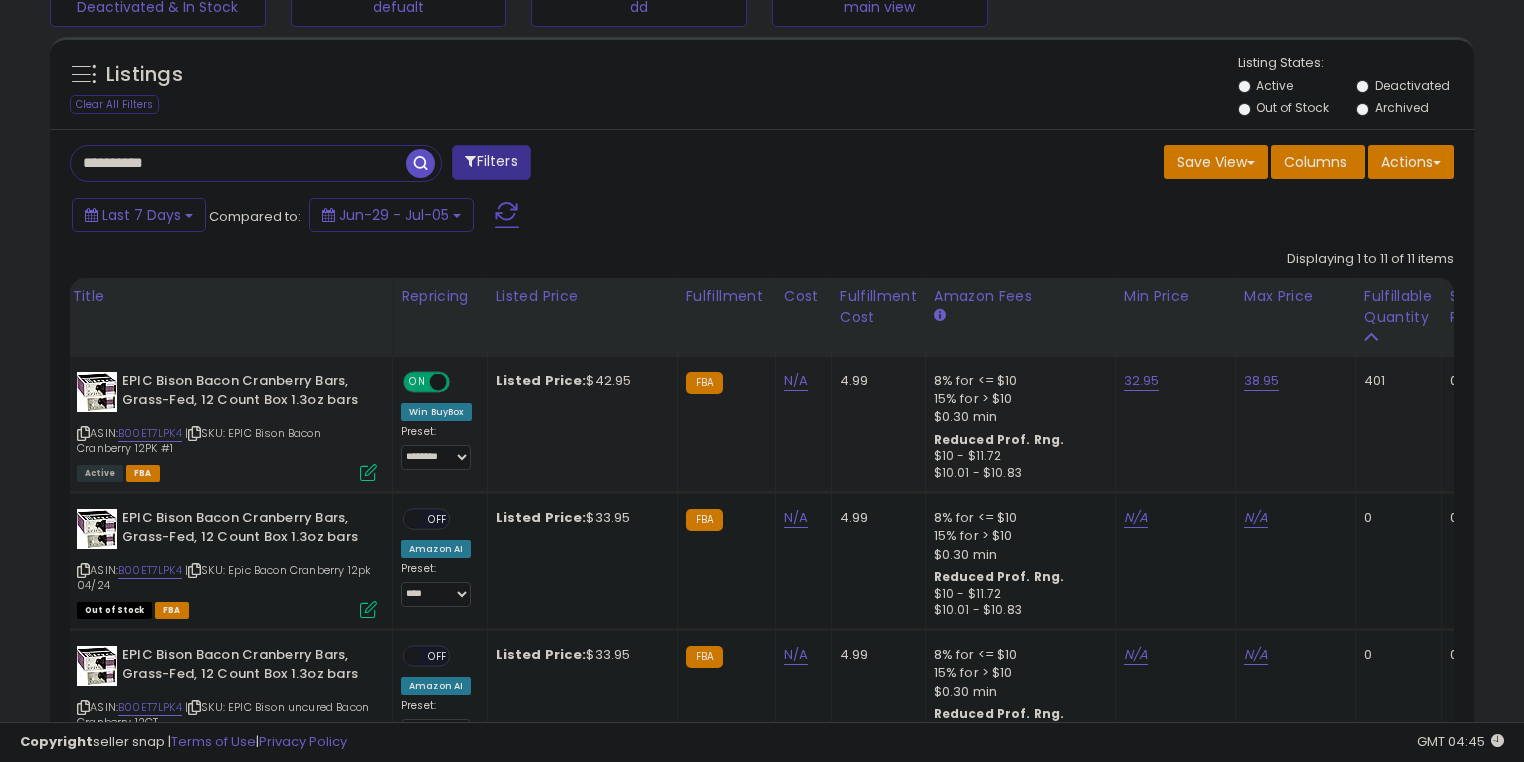 click on "**********" at bounding box center (238, 163) 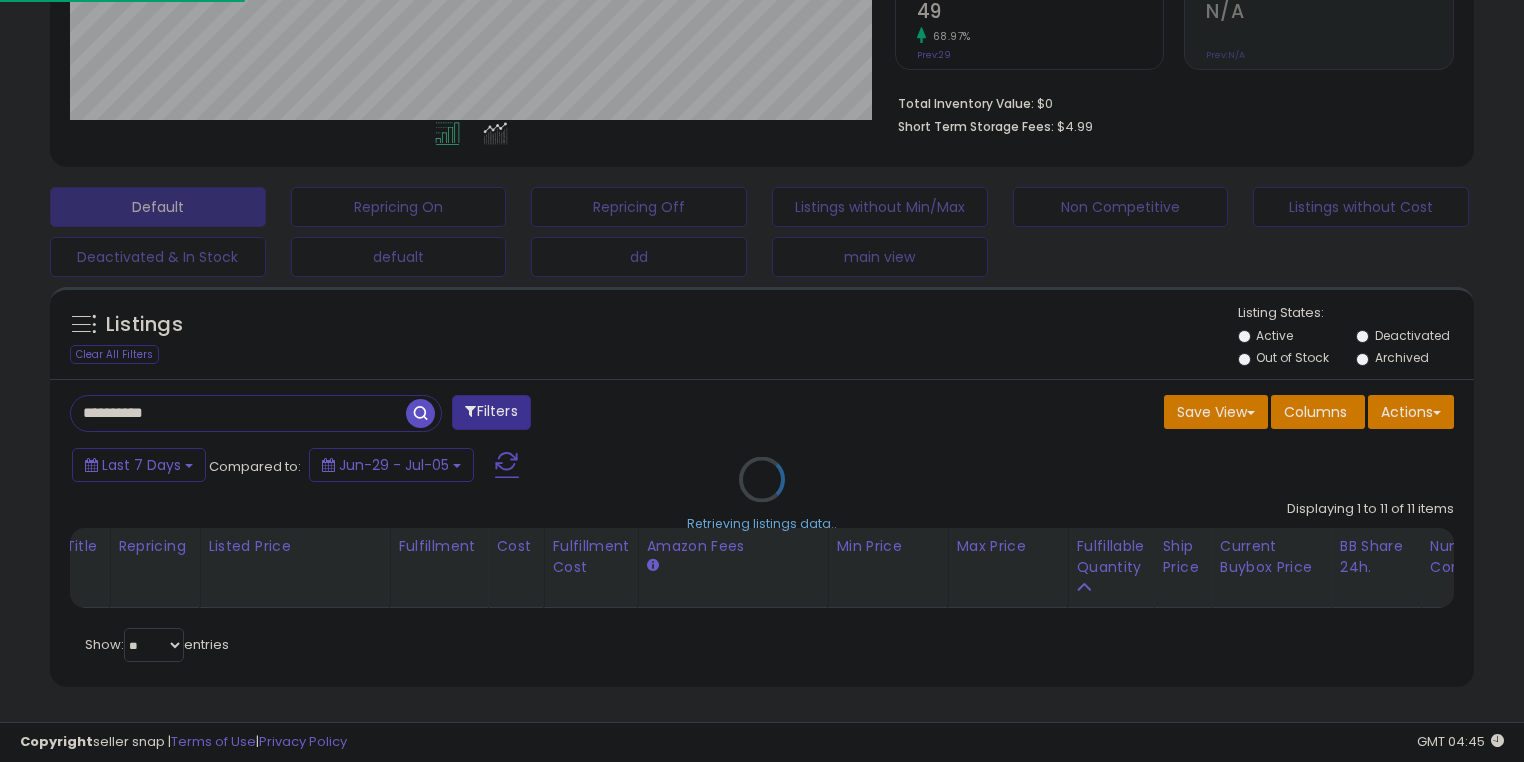 scroll, scrollTop: 999589, scrollLeft: 999168, axis: both 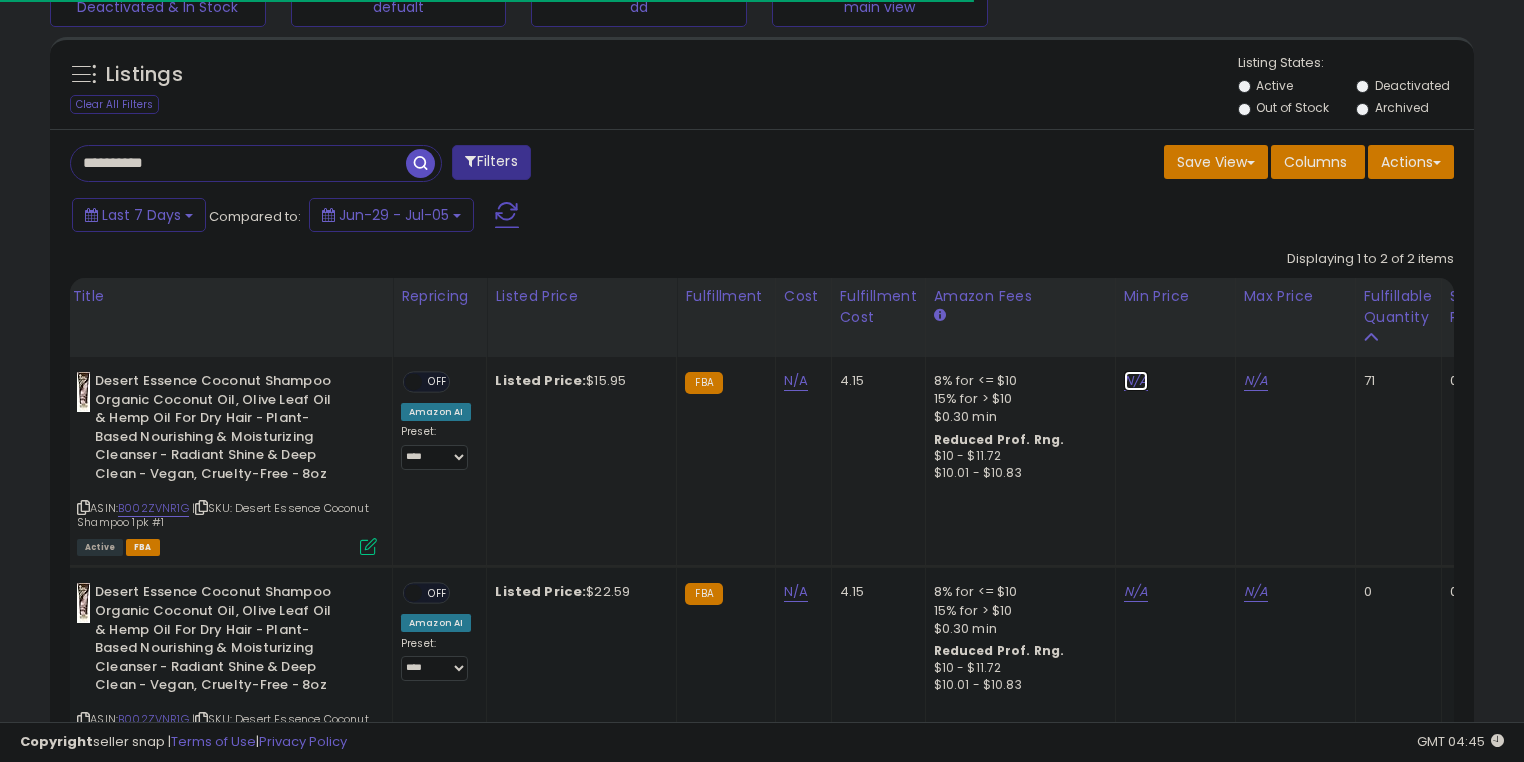 click on "N/A" at bounding box center (1136, 381) 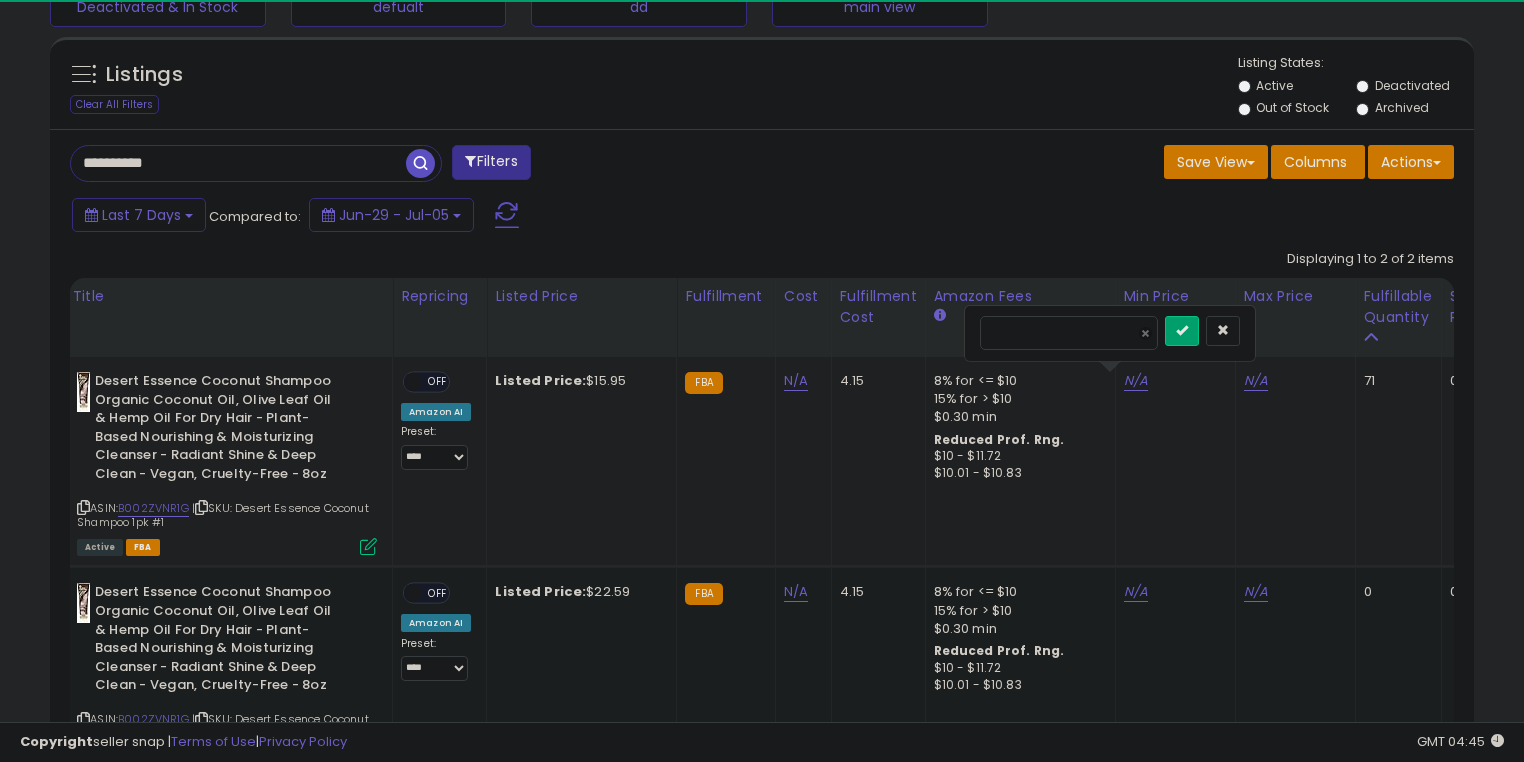 scroll, scrollTop: 999589, scrollLeft: 999175, axis: both 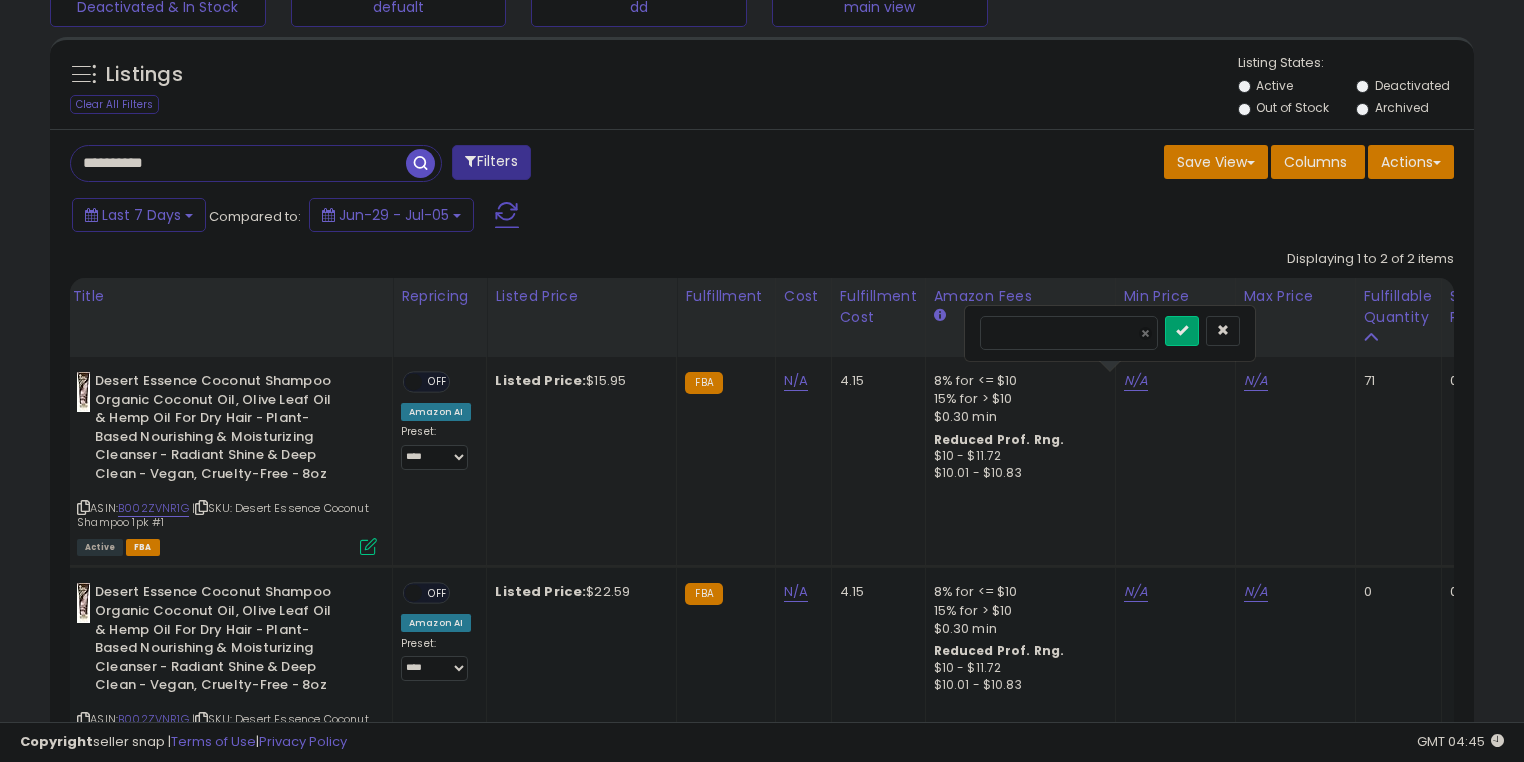 type on "*****" 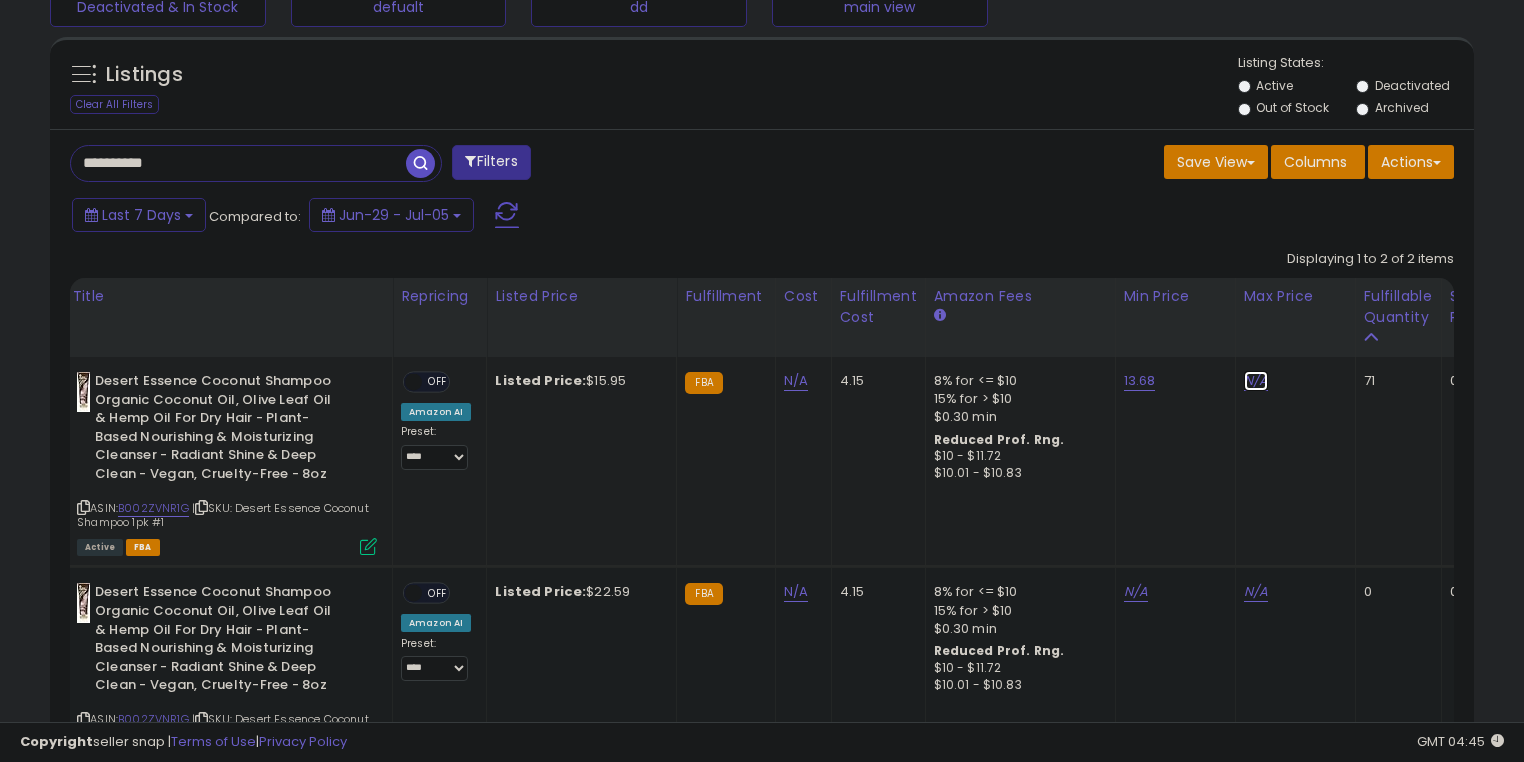 click on "N/A" at bounding box center [1256, 381] 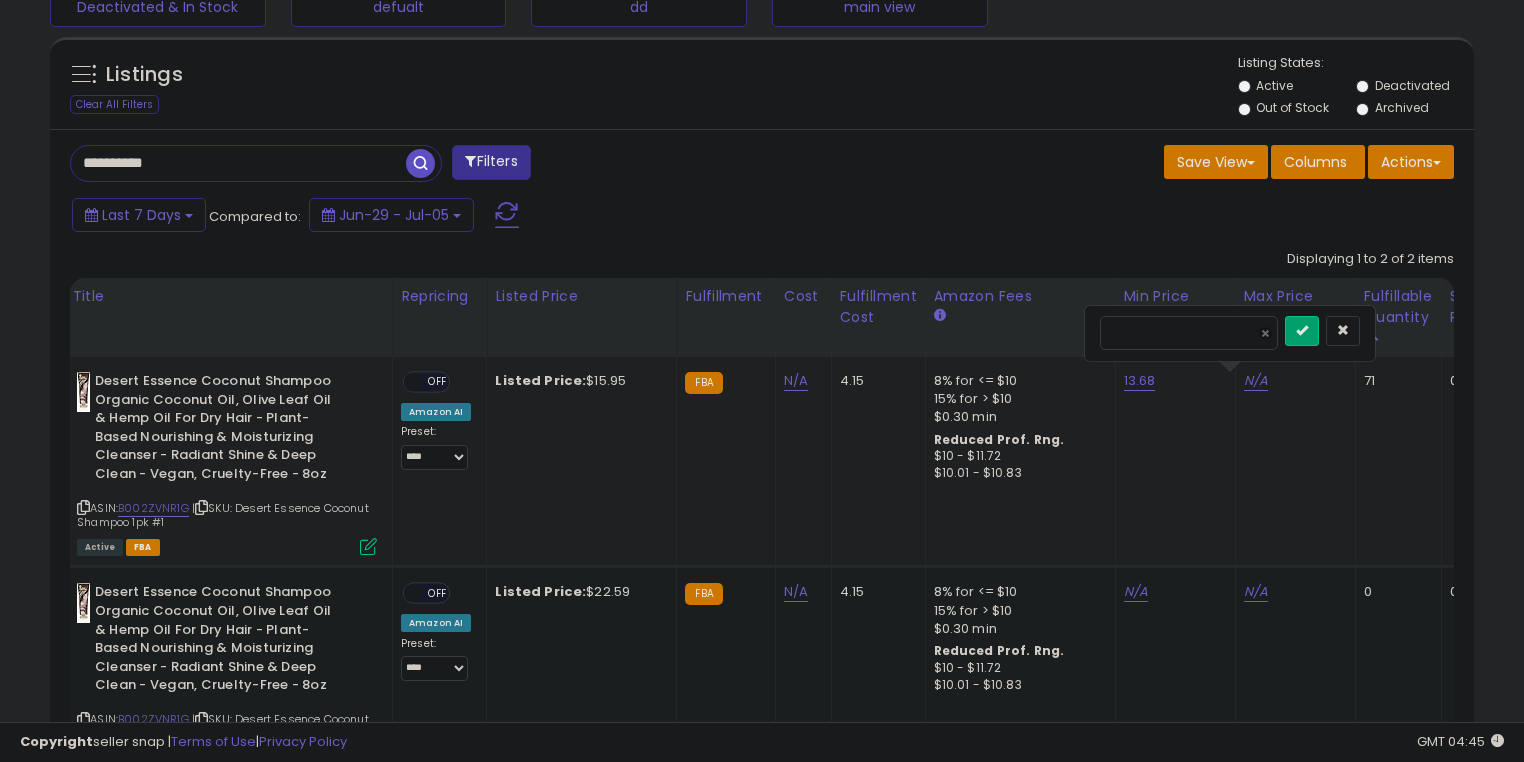 type on "*****" 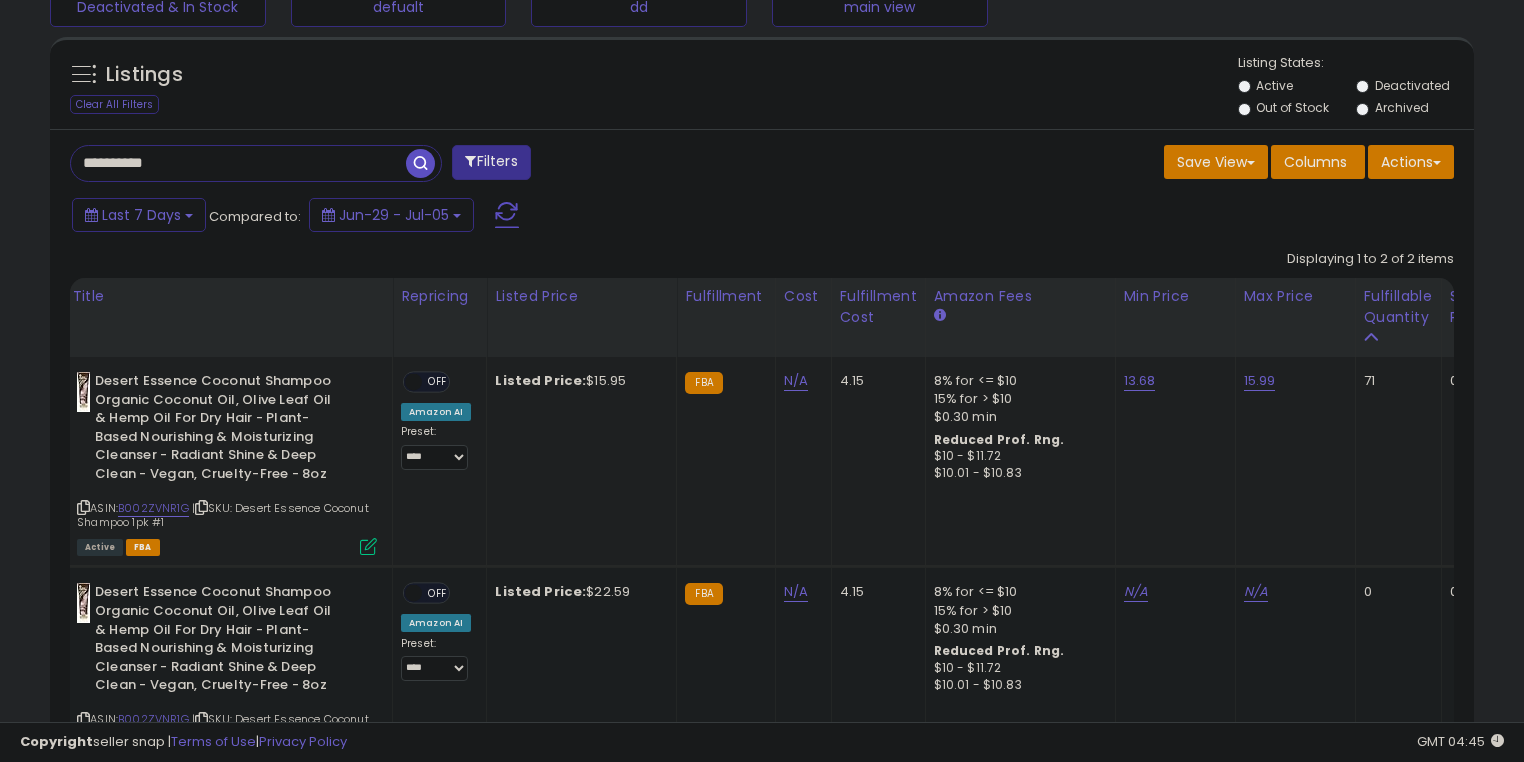 click on "OFF" at bounding box center (438, 382) 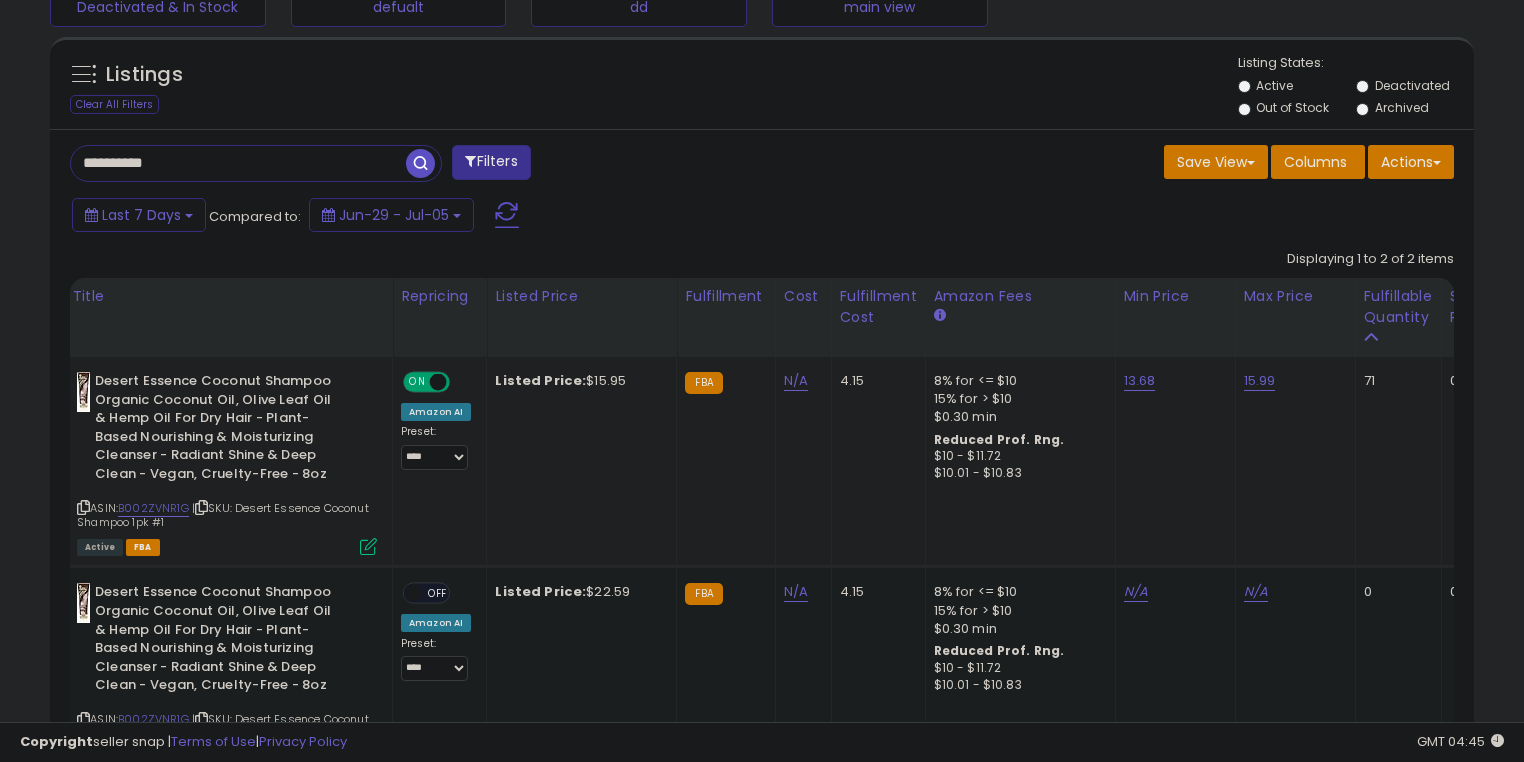 click on "**********" at bounding box center (436, 447) 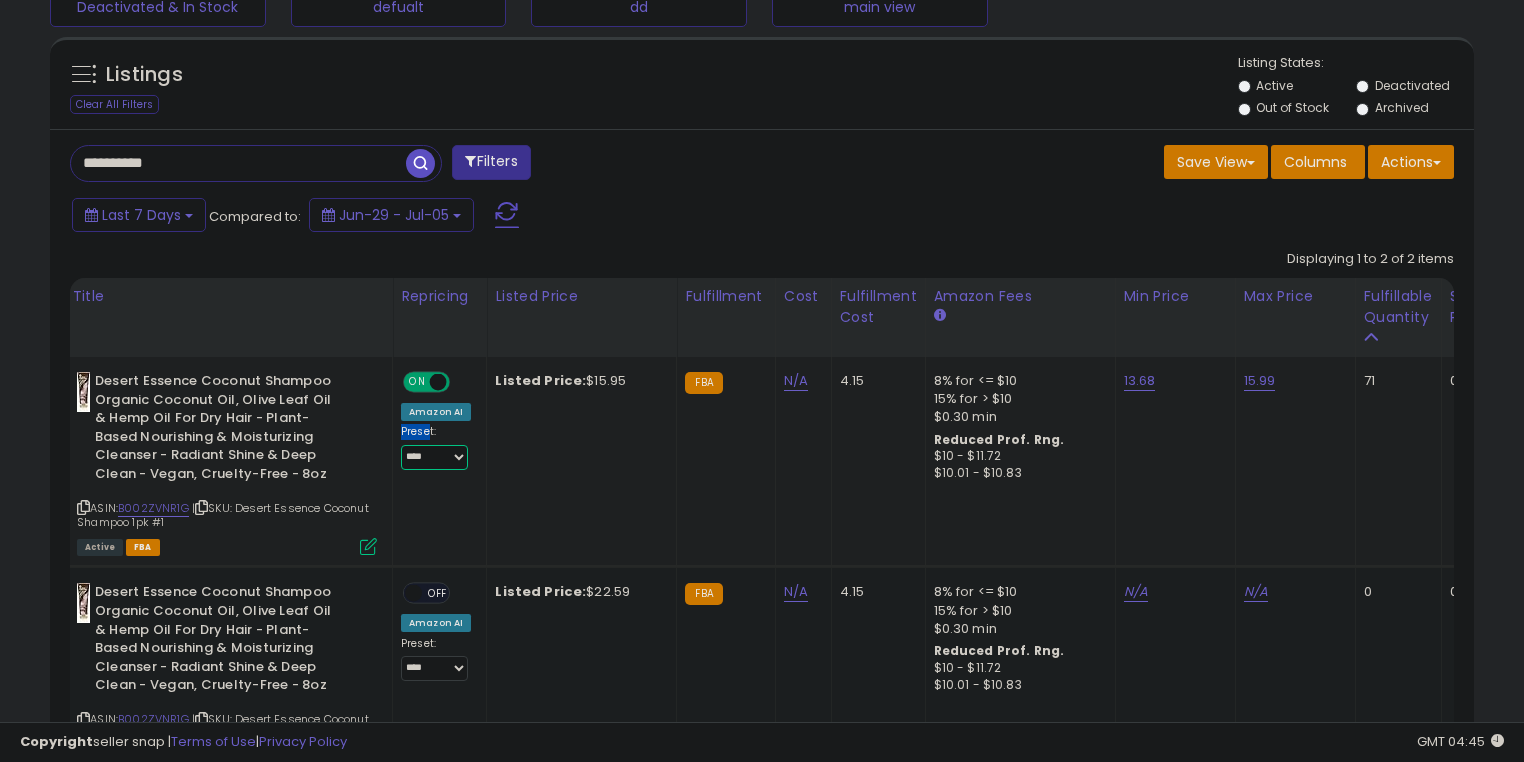 click on "**********" at bounding box center [434, 457] 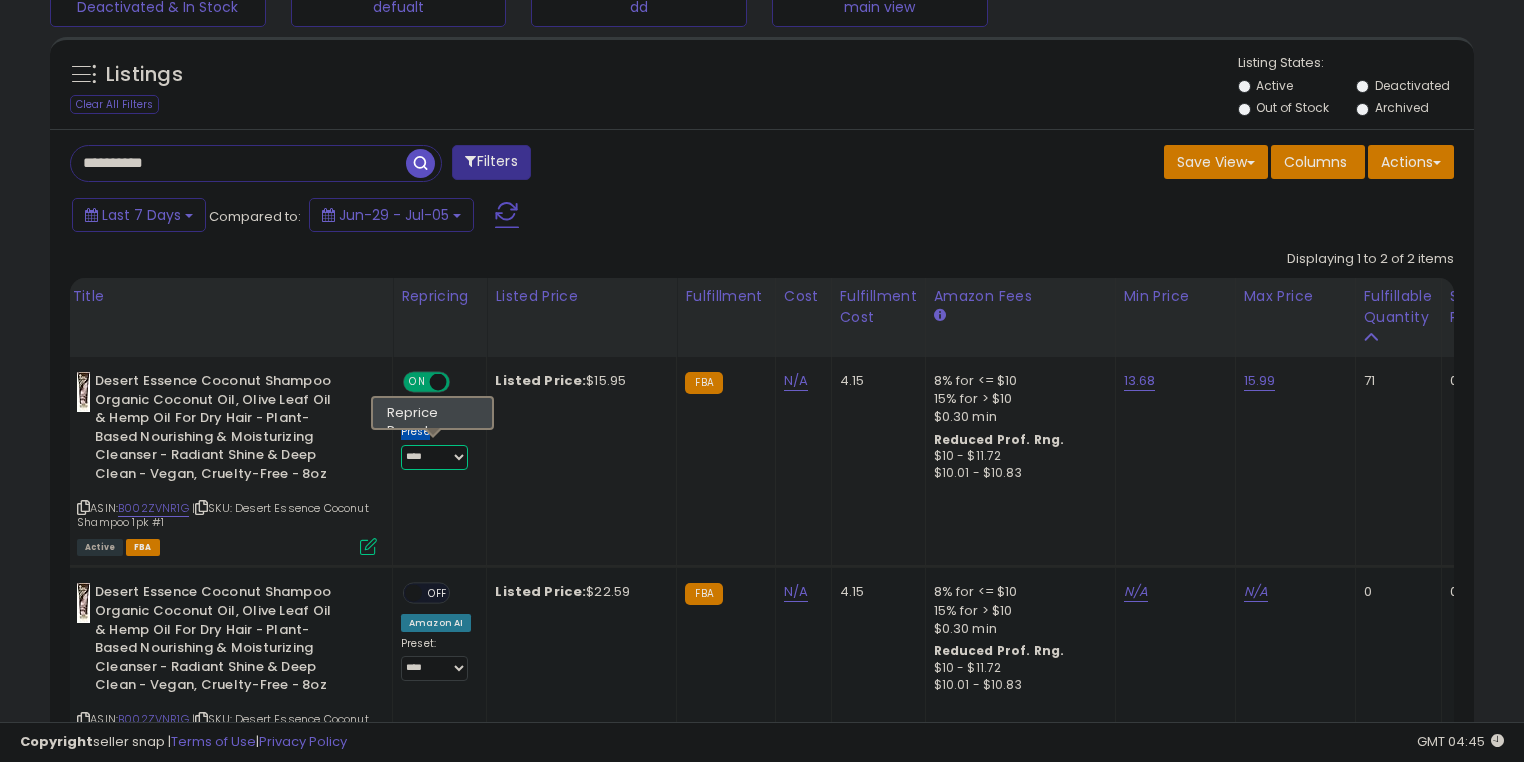 select on "********" 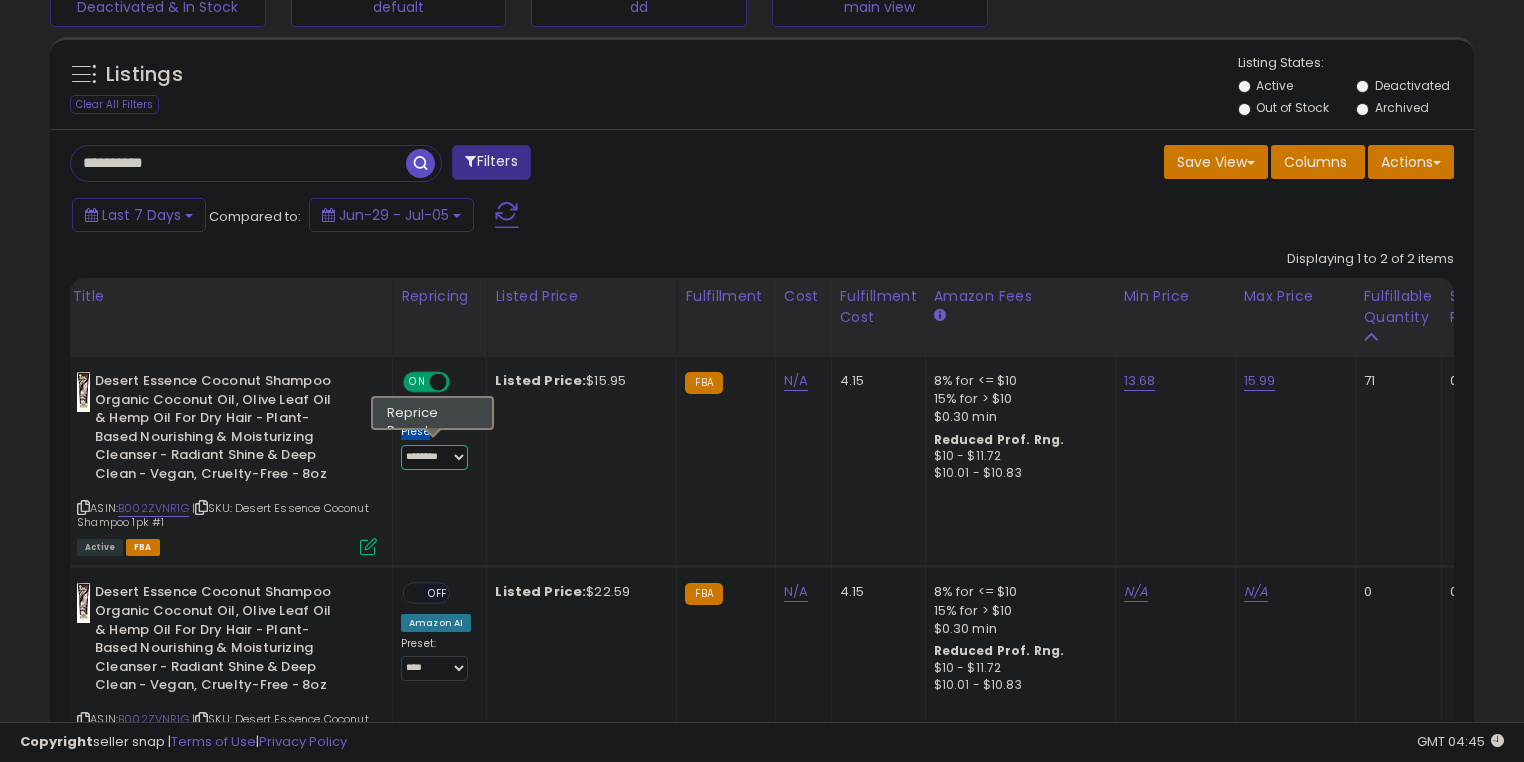 click on "**********" at bounding box center [434, 457] 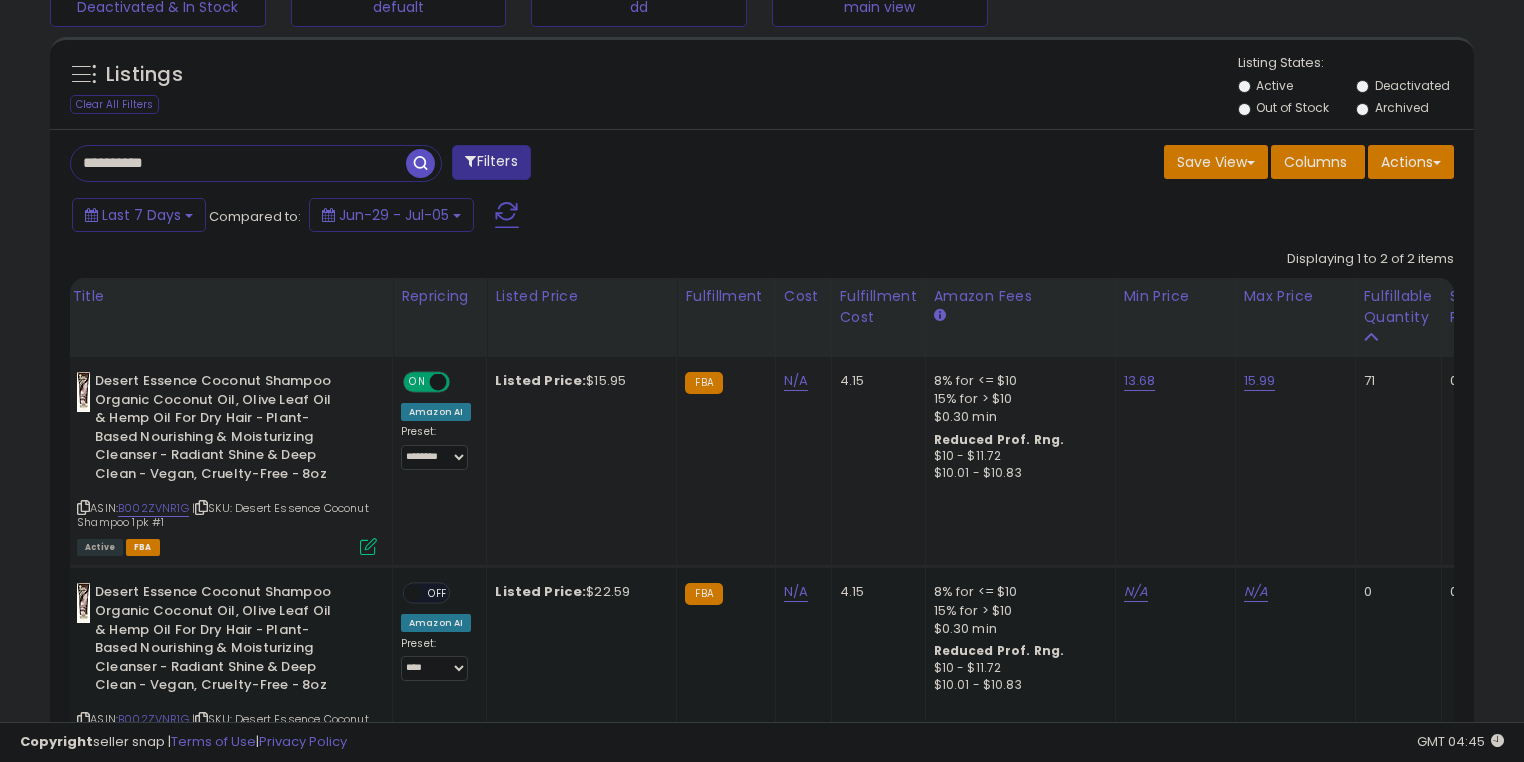 click on "FBA" 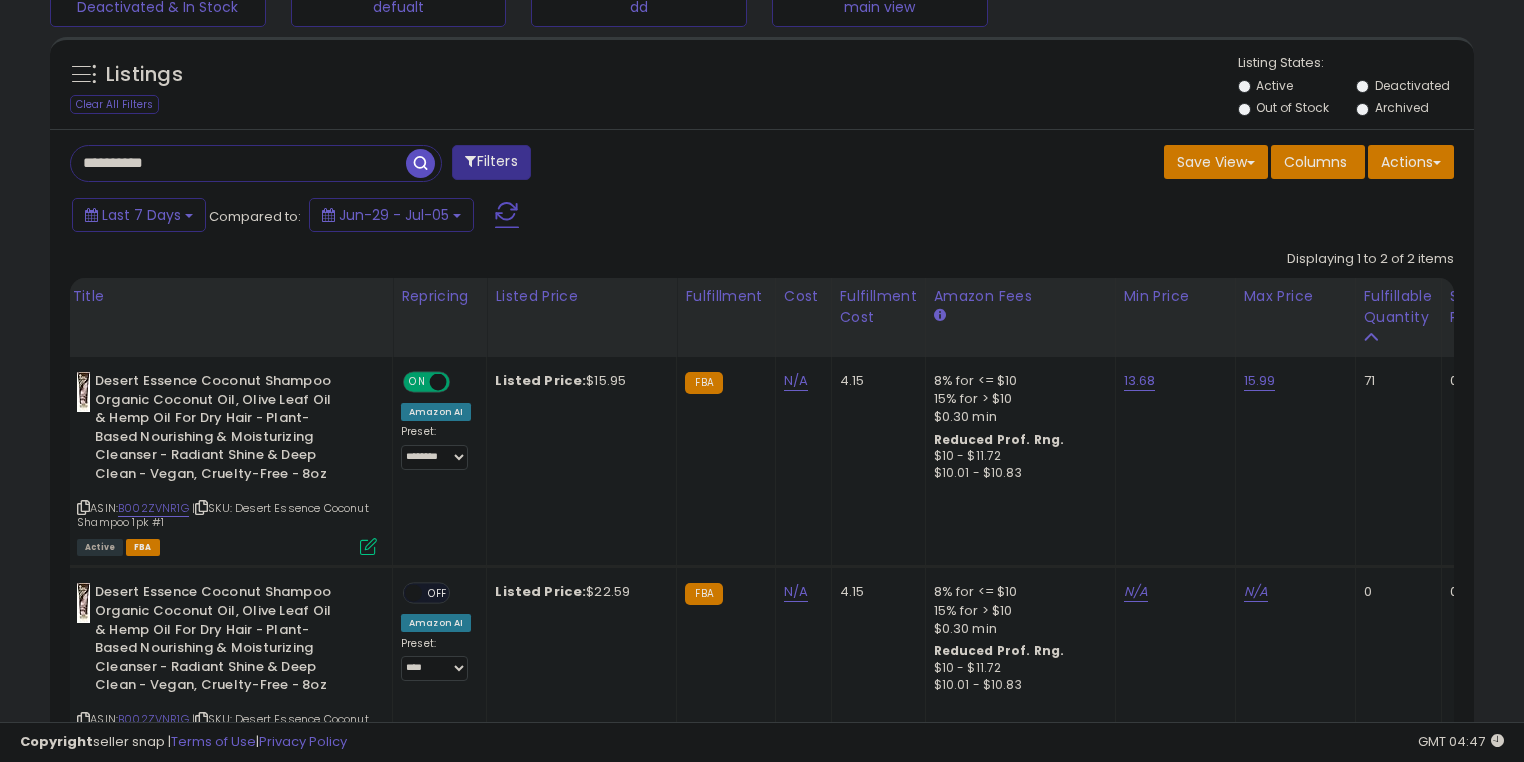 click on "**********" at bounding box center (238, 163) 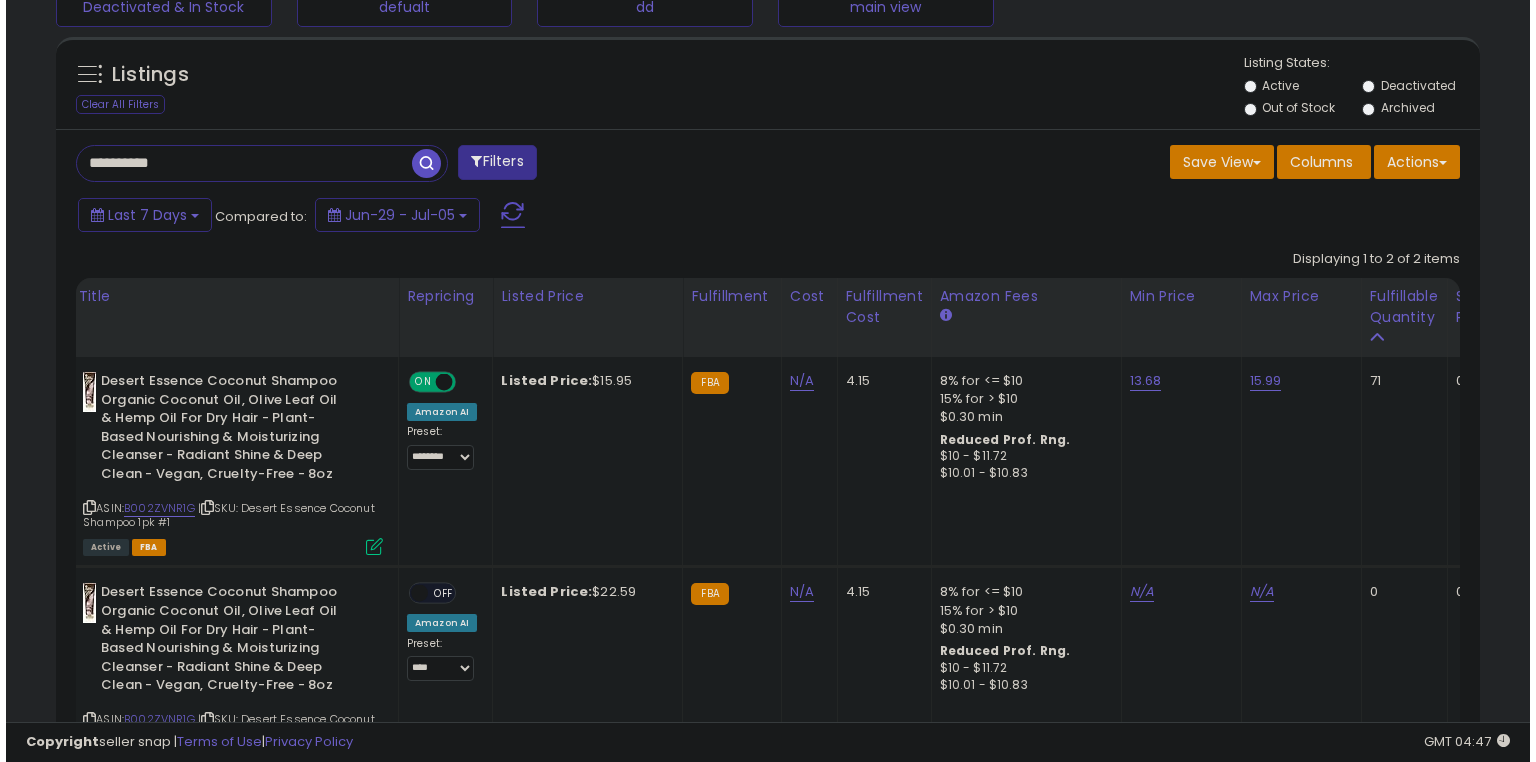 scroll, scrollTop: 453, scrollLeft: 0, axis: vertical 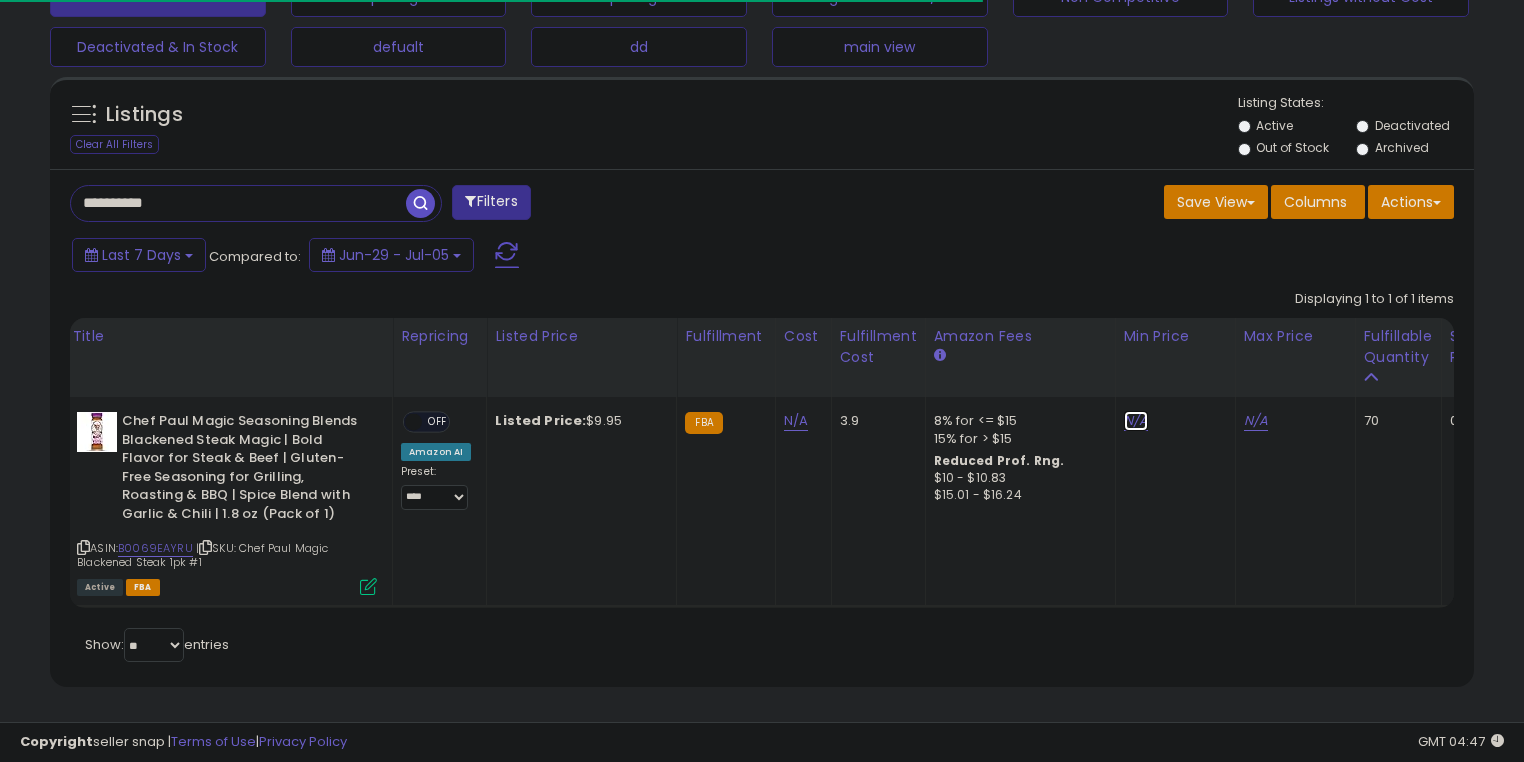 click on "N/A" at bounding box center [1136, 421] 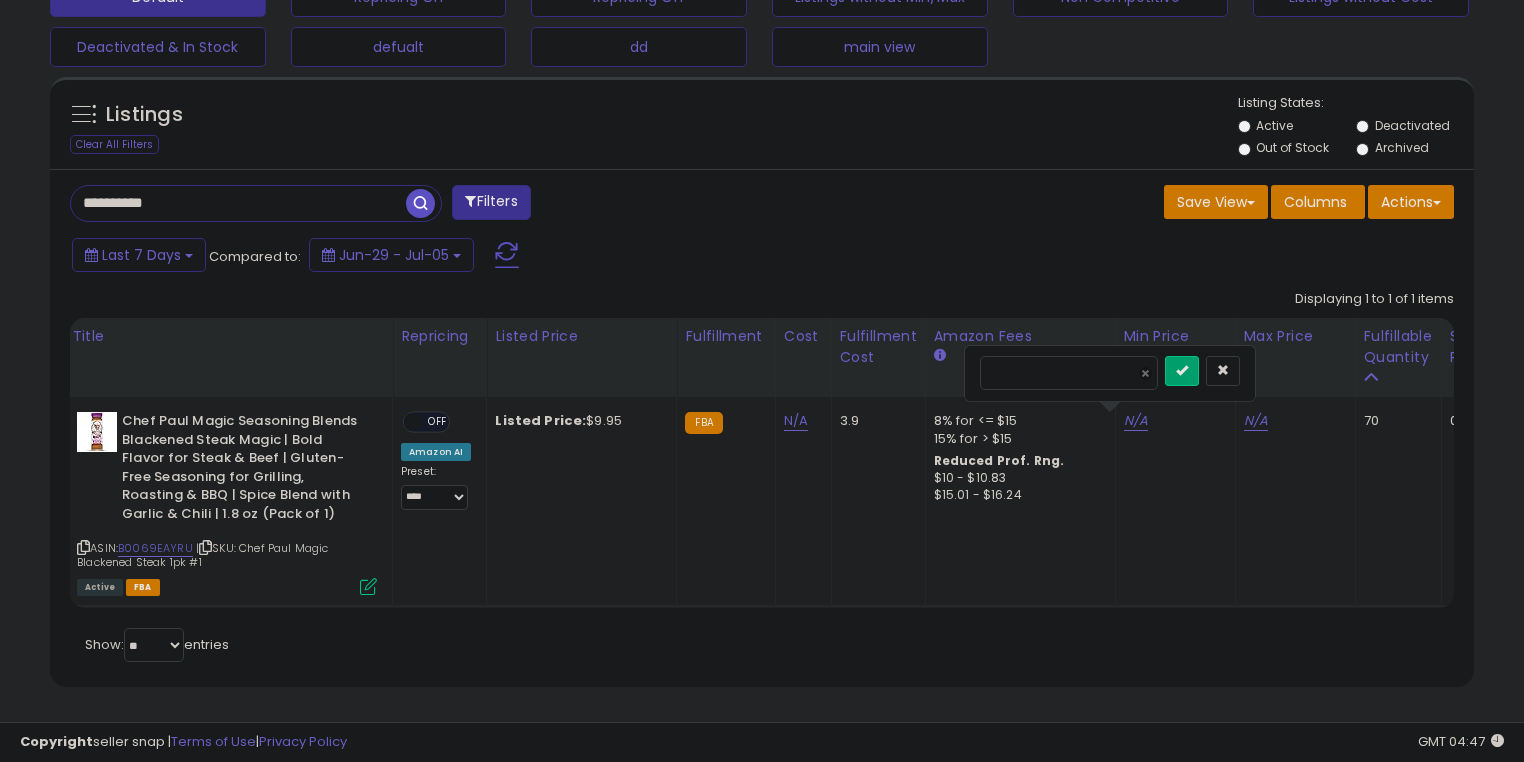 scroll, scrollTop: 999589, scrollLeft: 999175, axis: both 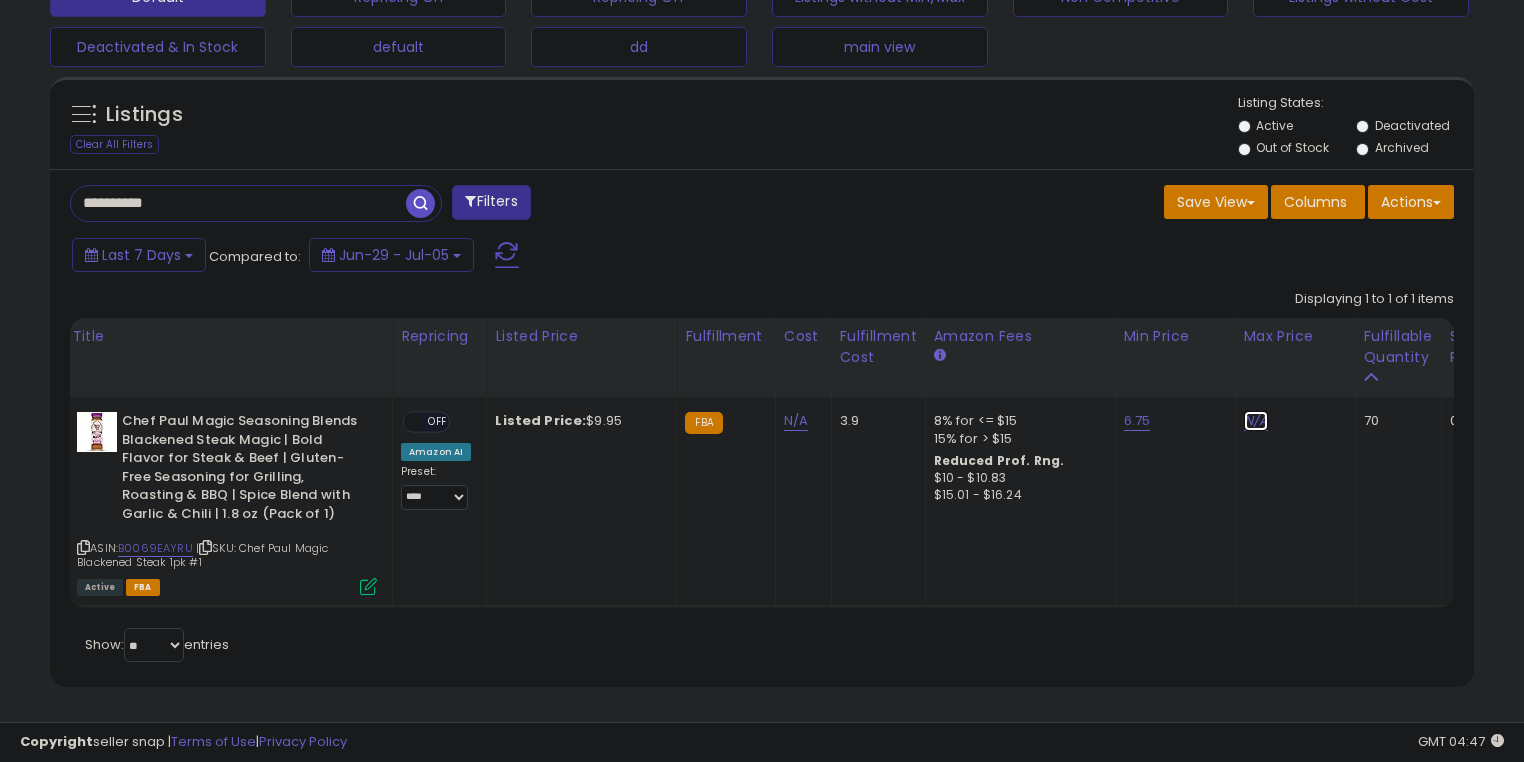 click on "N/A" at bounding box center [1256, 421] 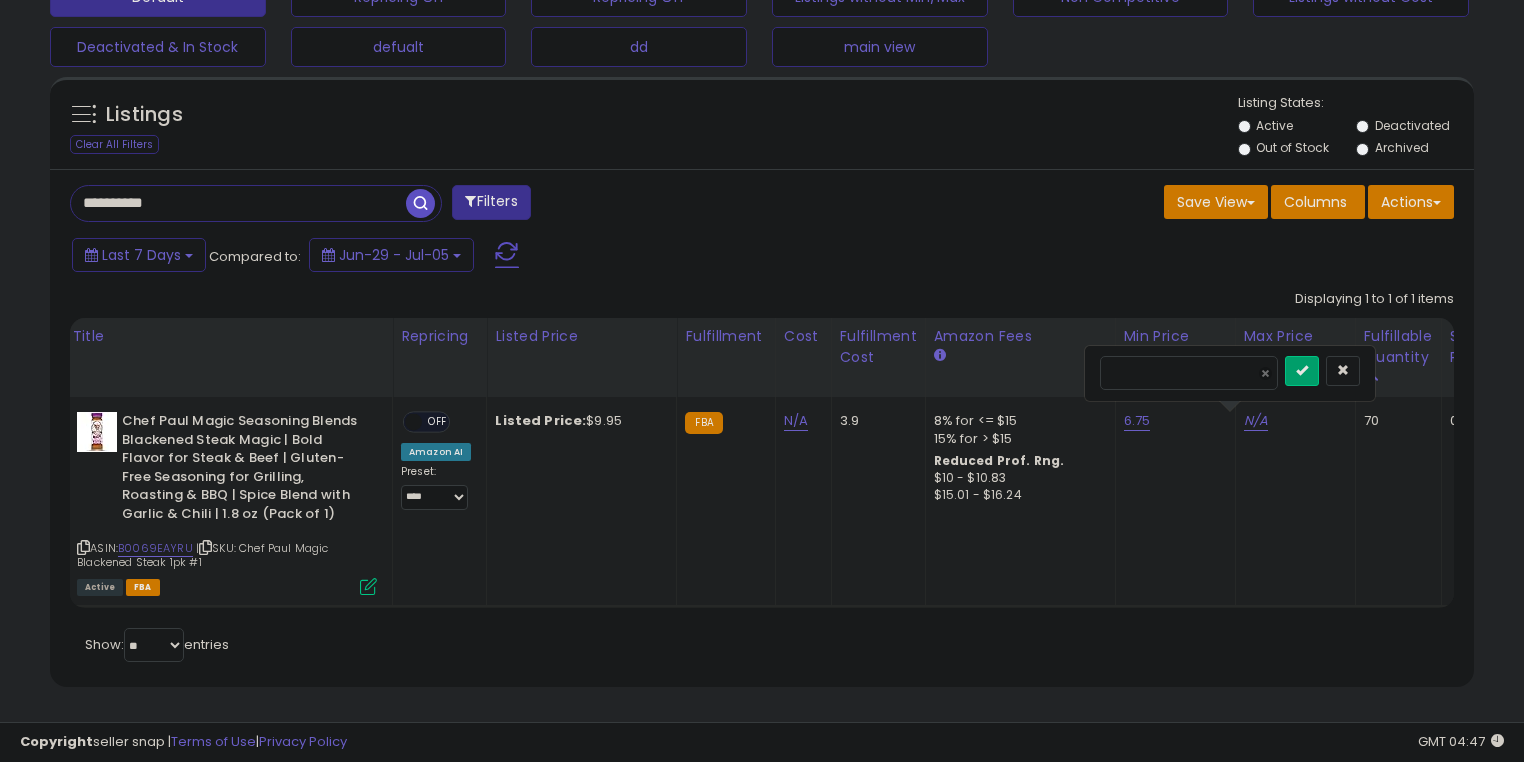 type on "****" 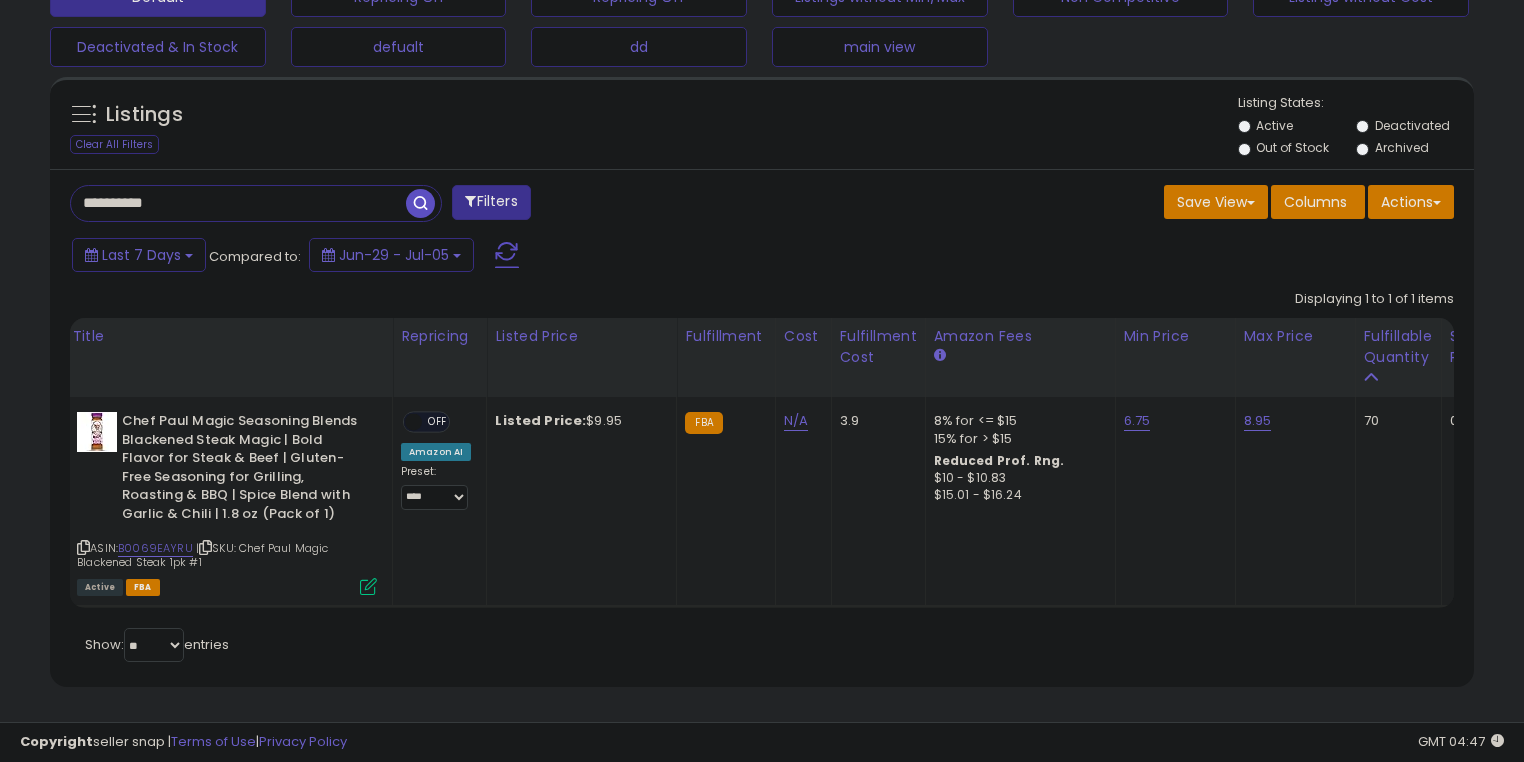 click on "ON   OFF" at bounding box center (426, 422) 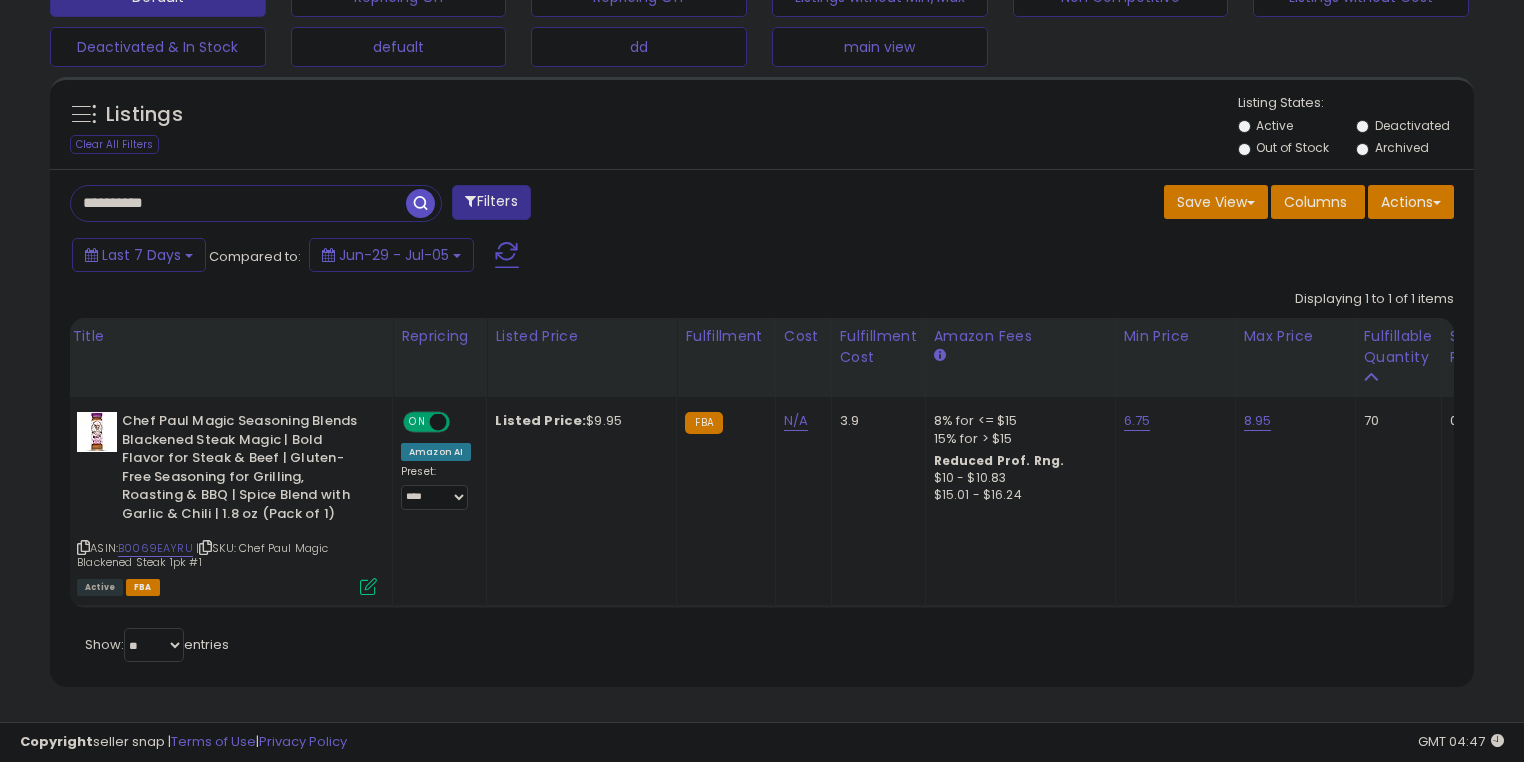 click on "**********" 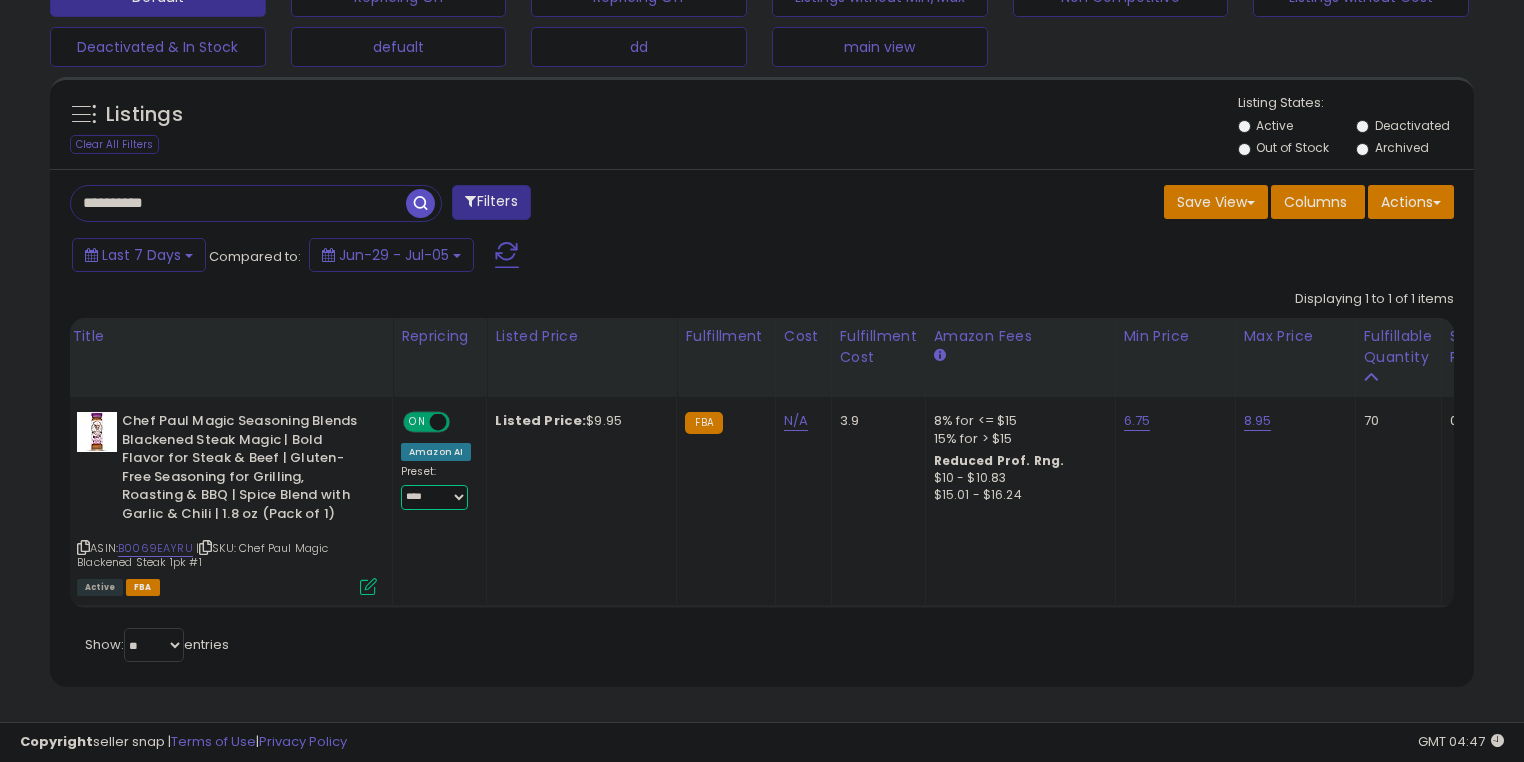 click on "**********" at bounding box center [434, 497] 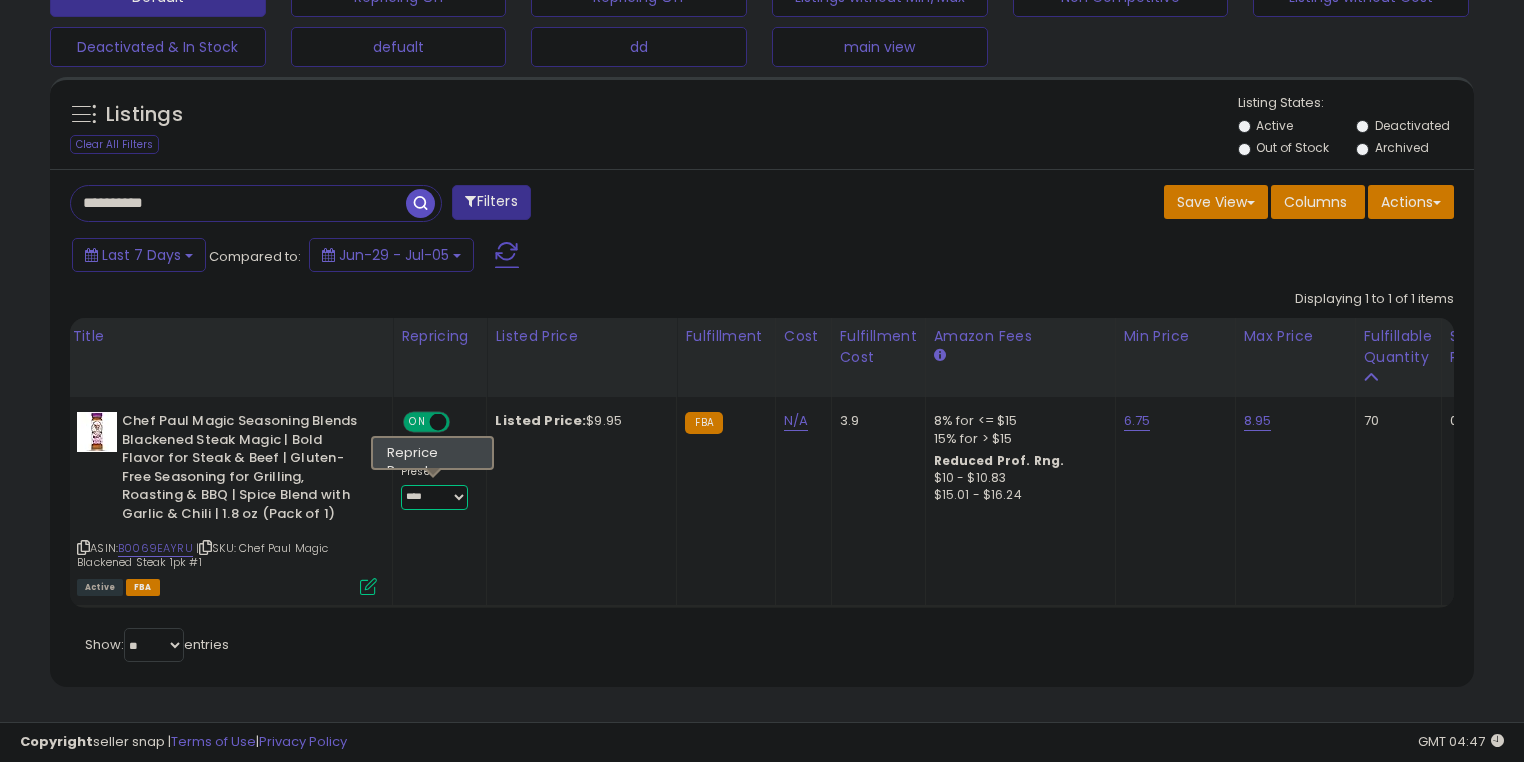 select on "********" 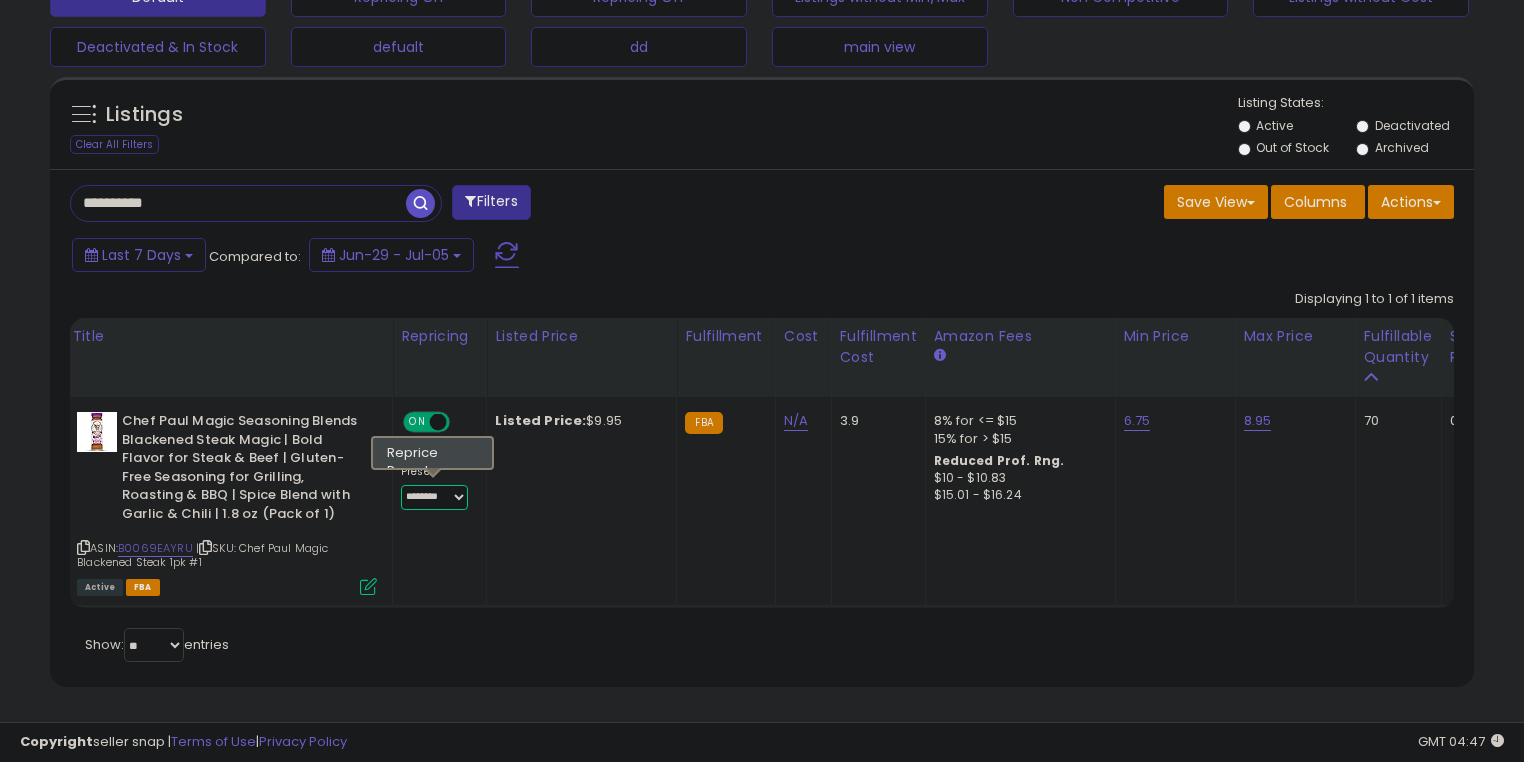 click on "**********" at bounding box center (434, 497) 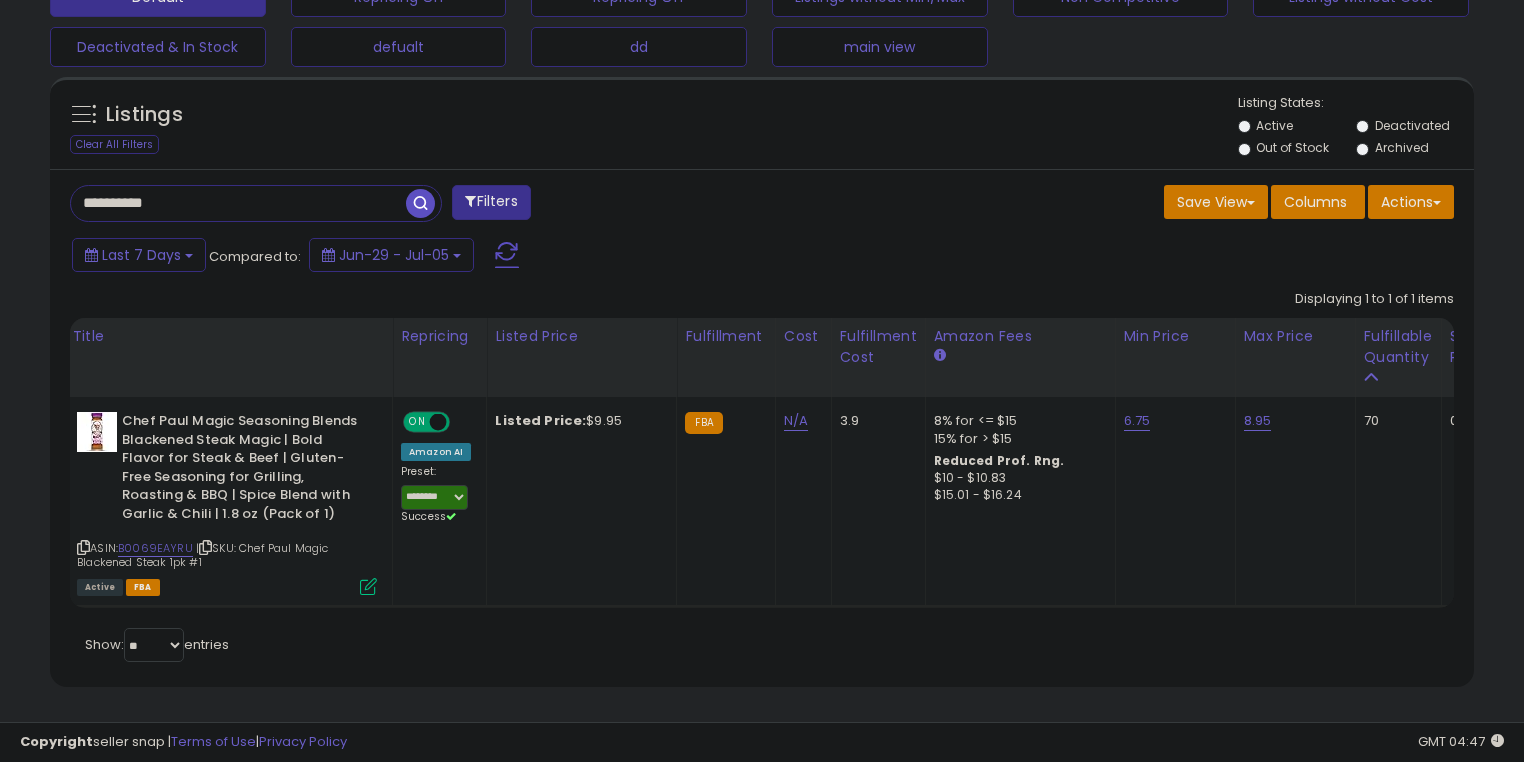 drag, startPoint x: 715, startPoint y: 262, endPoint x: 464, endPoint y: 57, distance: 324.07715 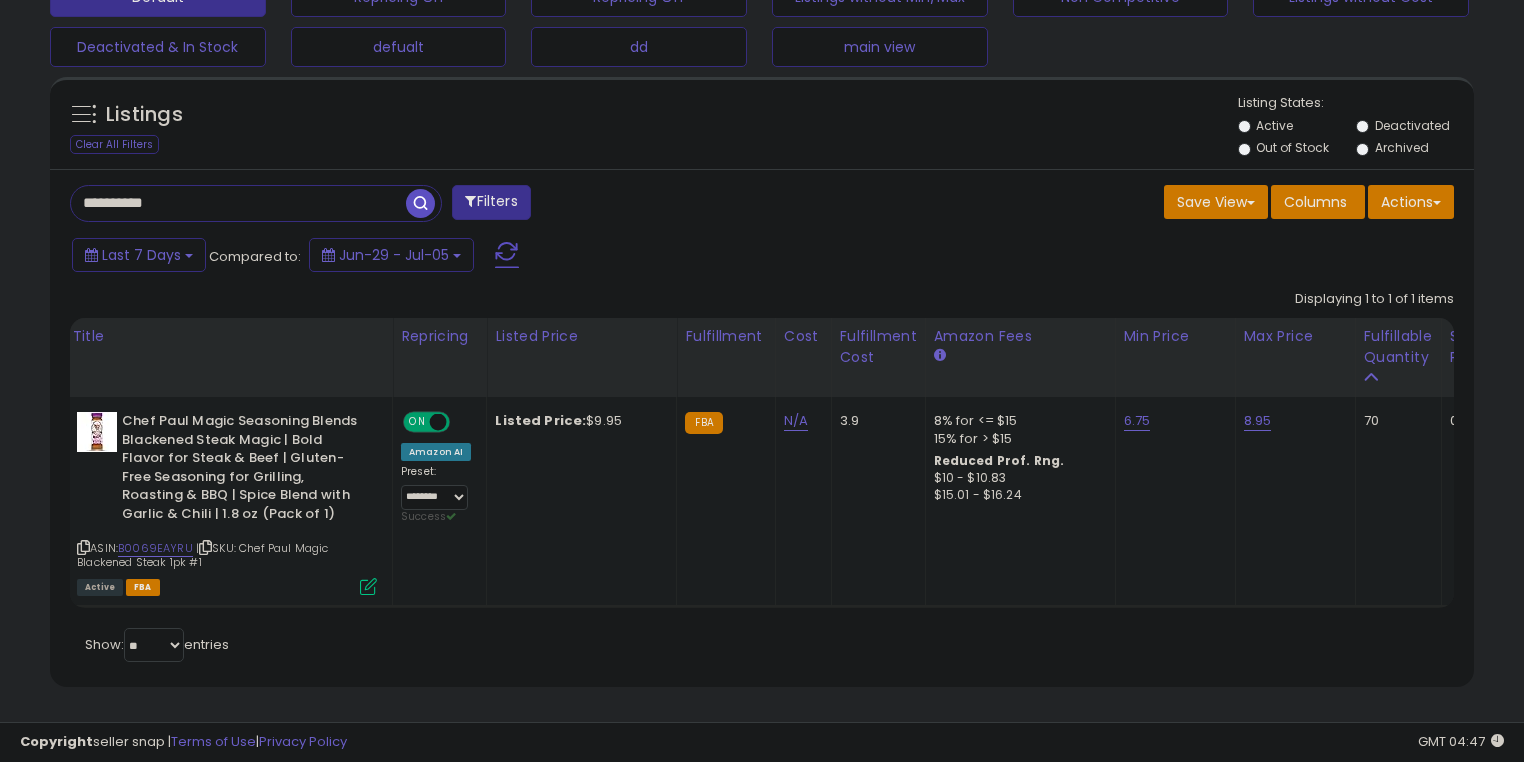 click on "**********" at bounding box center [238, 203] 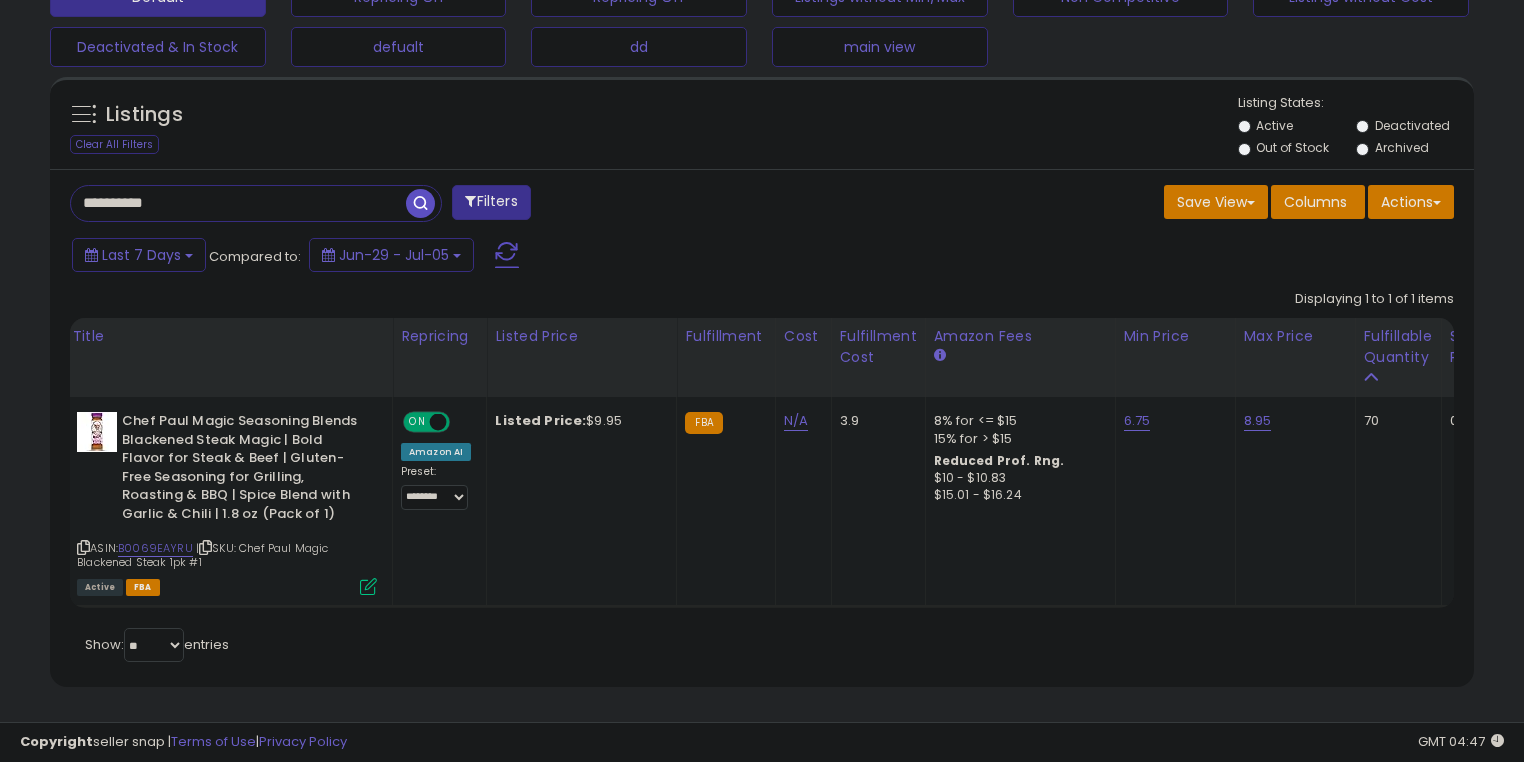 paste 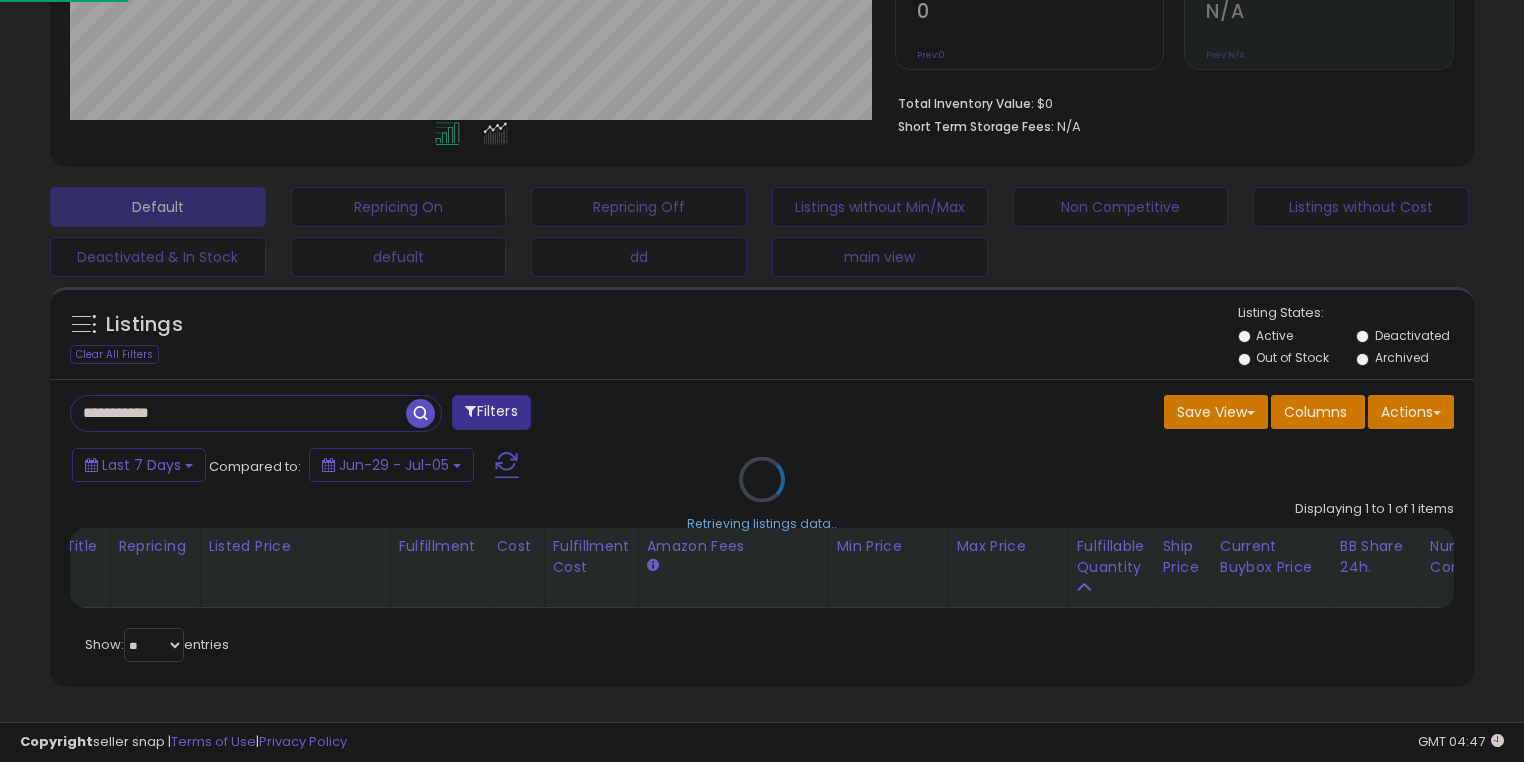 scroll, scrollTop: 999589, scrollLeft: 999168, axis: both 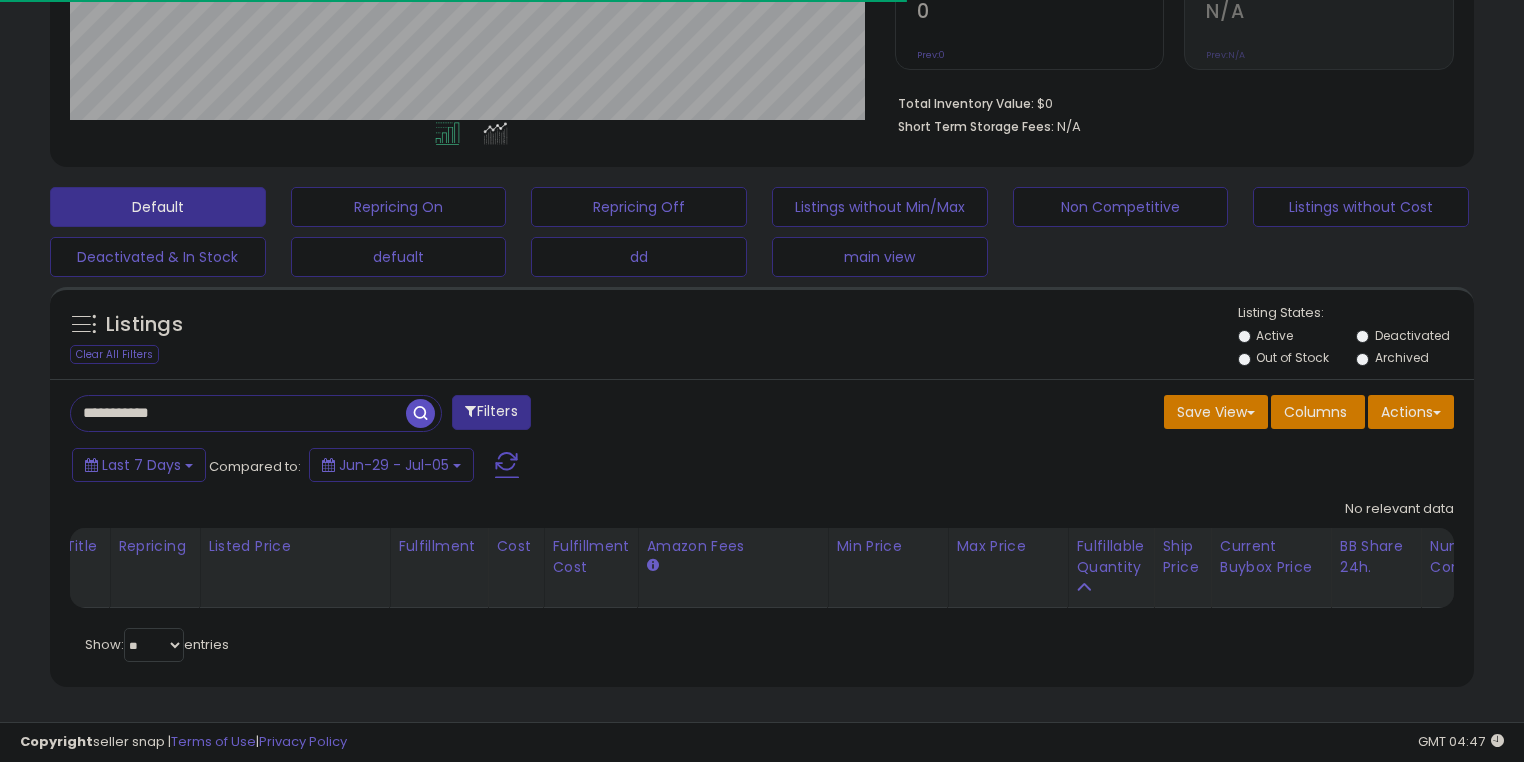 click on "**********" at bounding box center [238, 413] 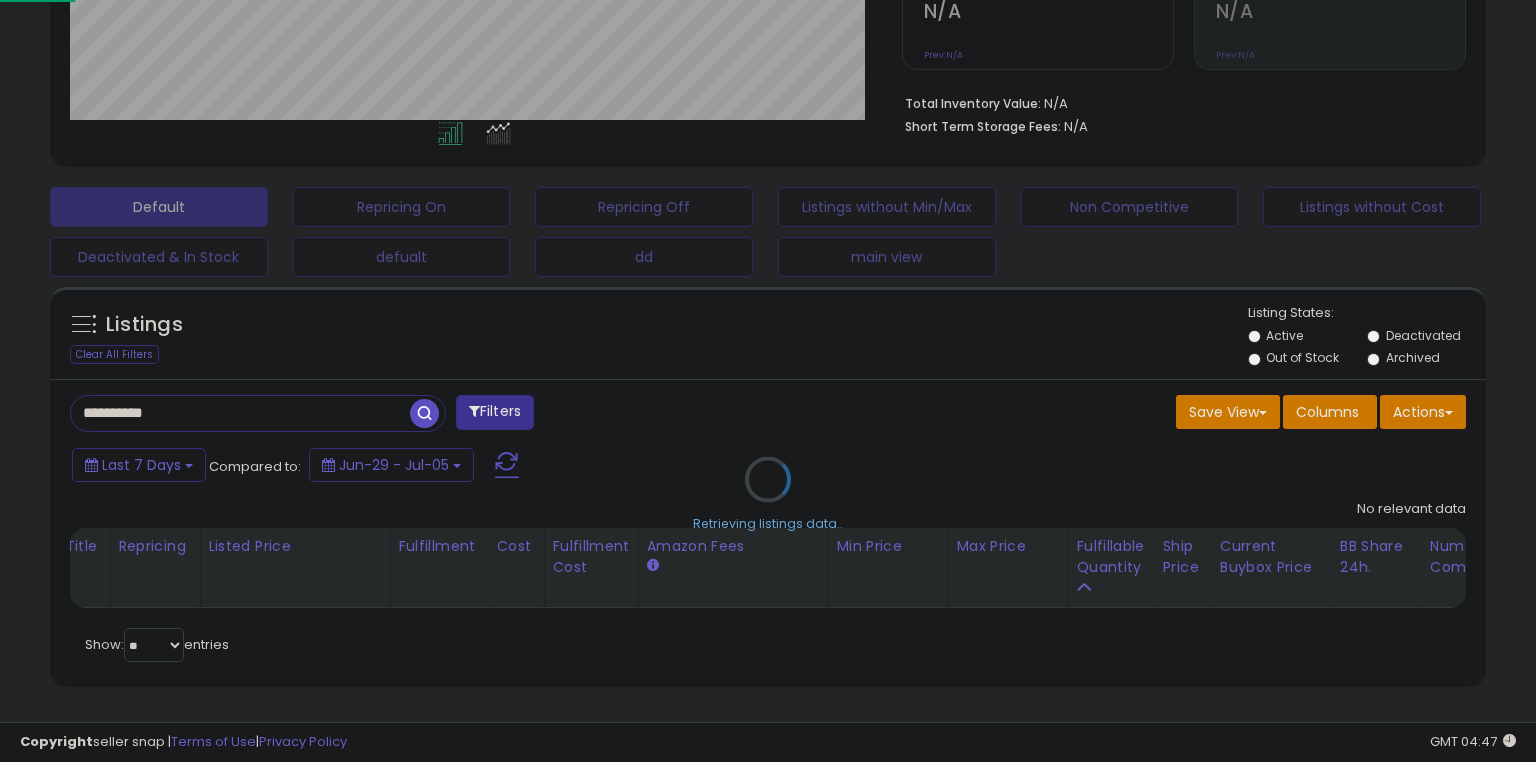 scroll, scrollTop: 999589, scrollLeft: 999168, axis: both 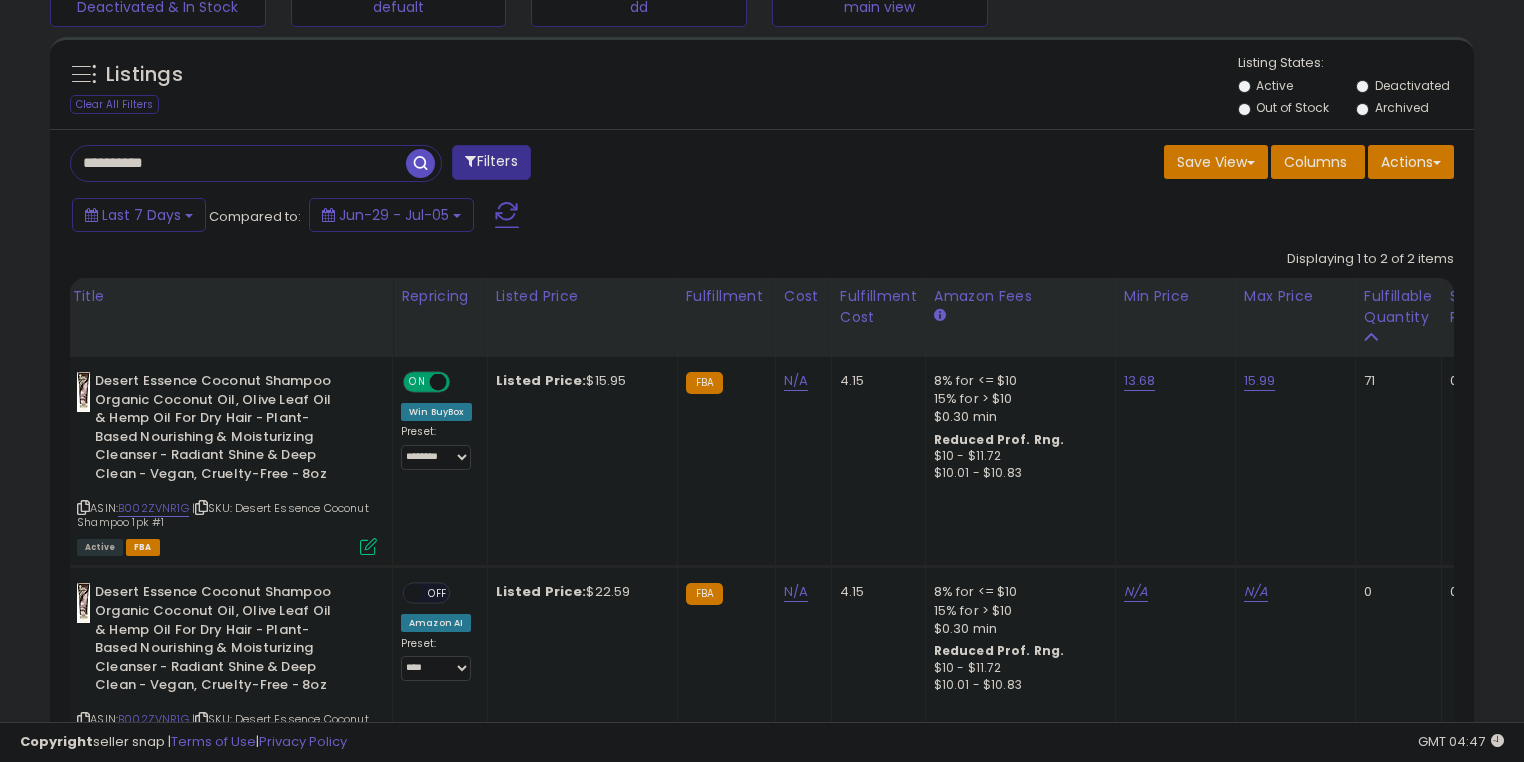 click on "**********" at bounding box center (238, 163) 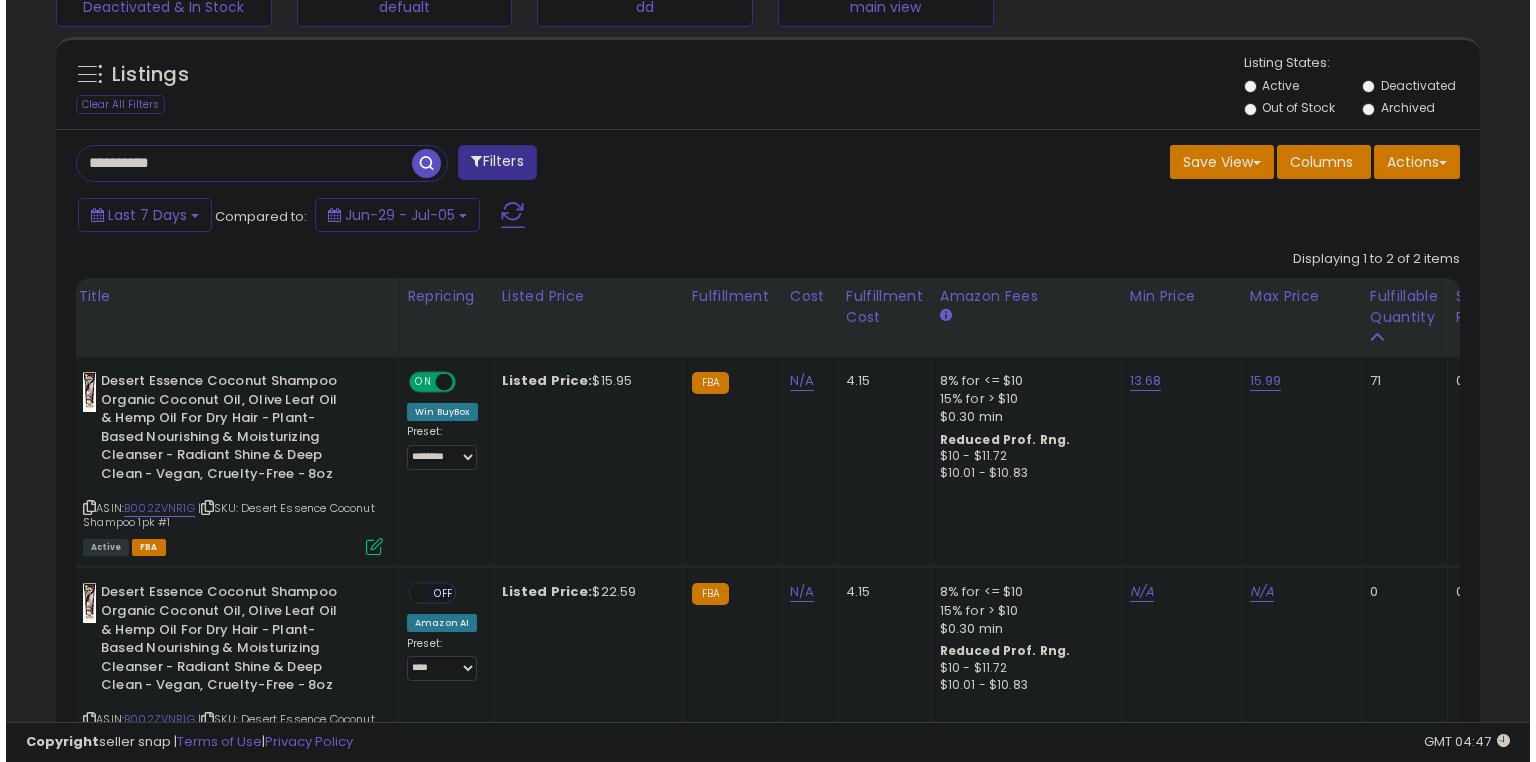 scroll, scrollTop: 453, scrollLeft: 0, axis: vertical 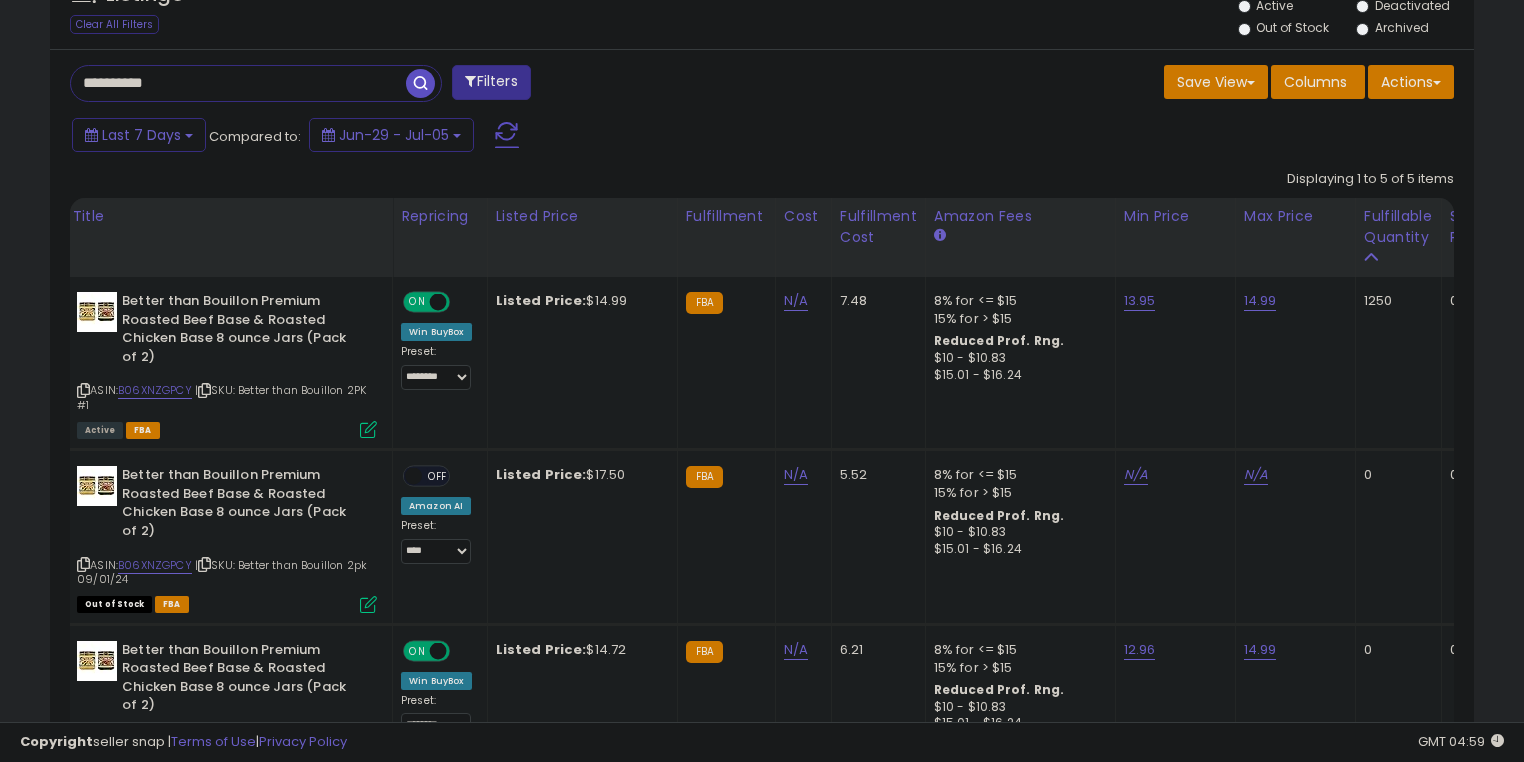 click on "**********" at bounding box center (238, 83) 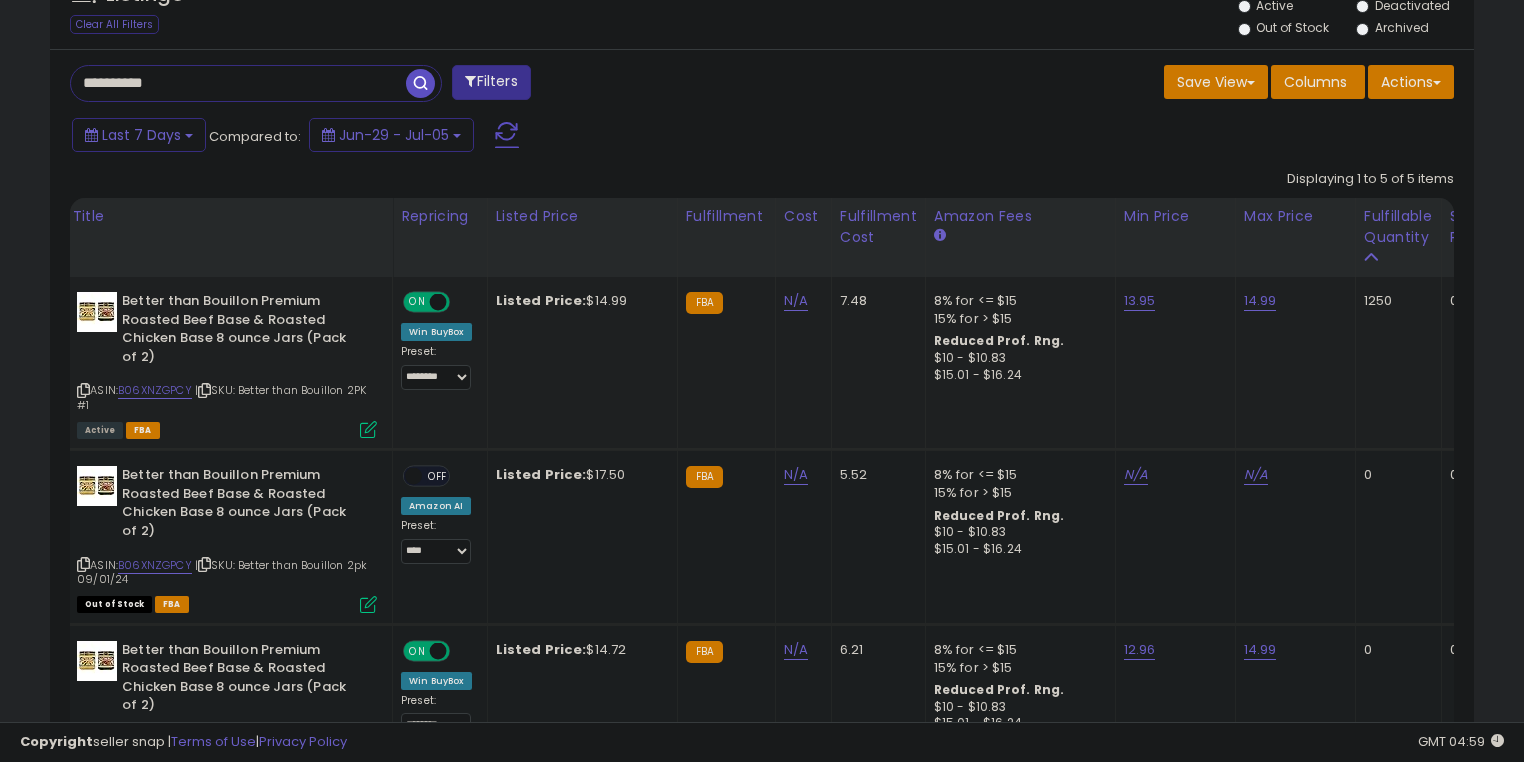 type on "**********" 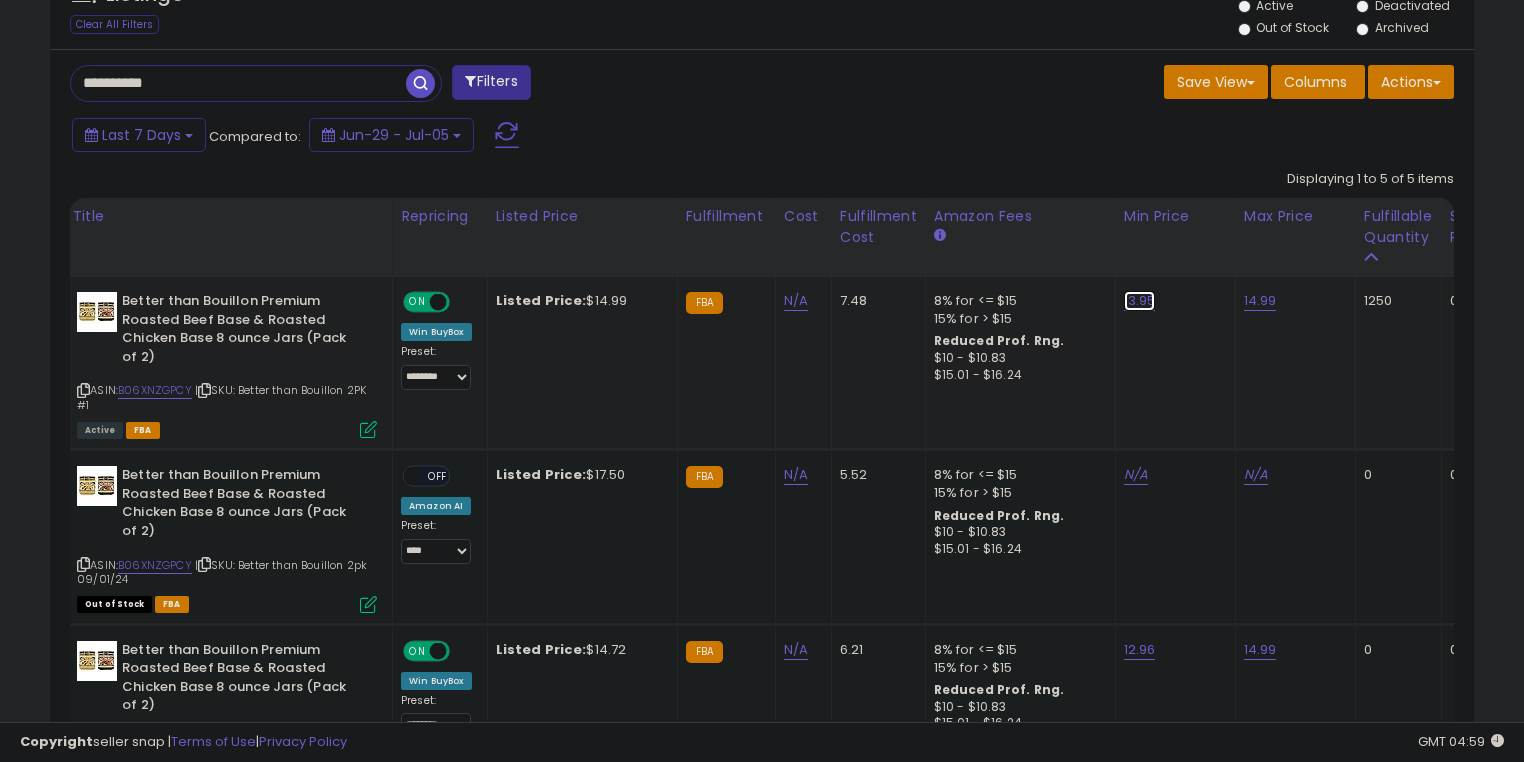 click on "13.95" at bounding box center [1140, 301] 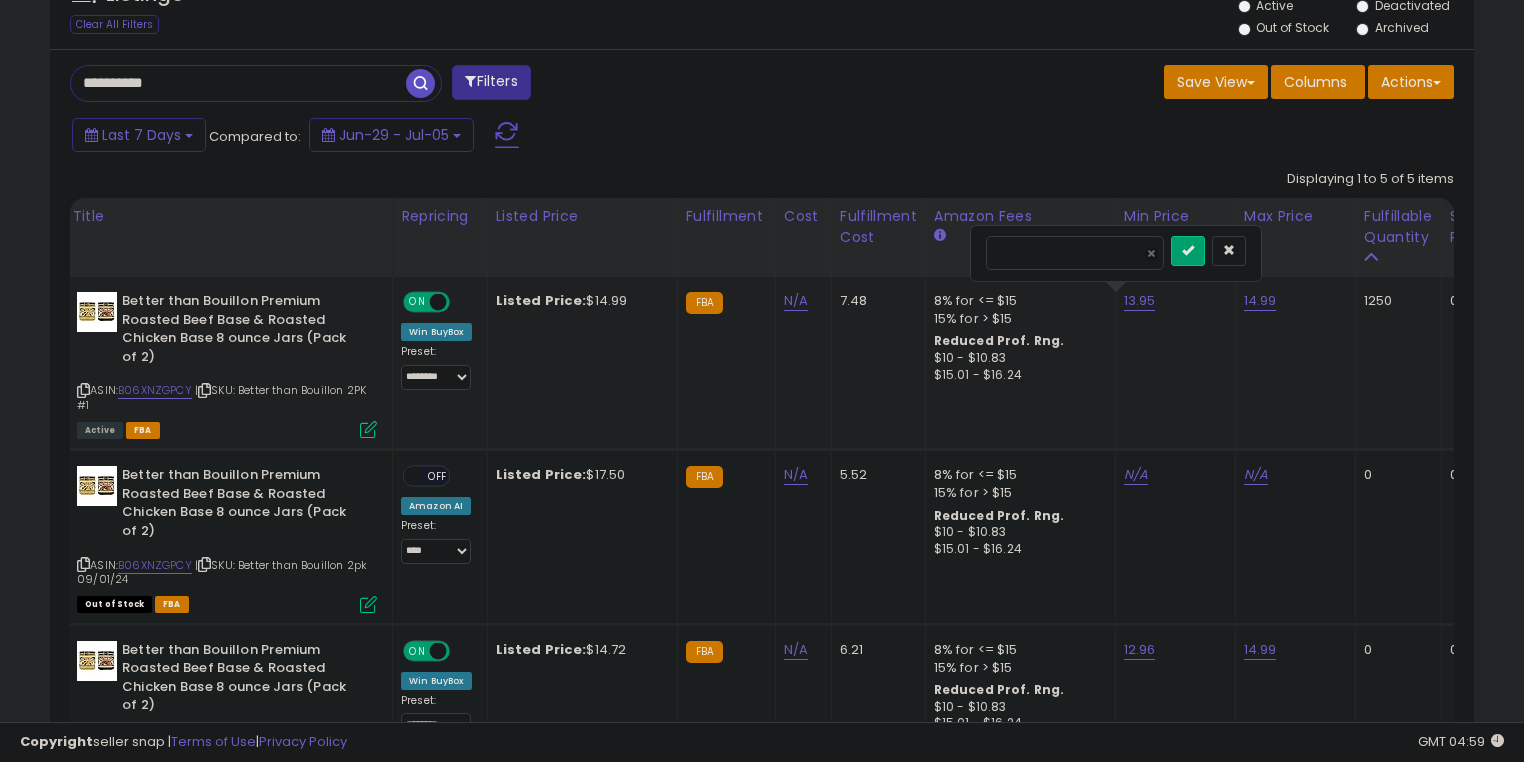 click on "*****" at bounding box center [1075, 253] 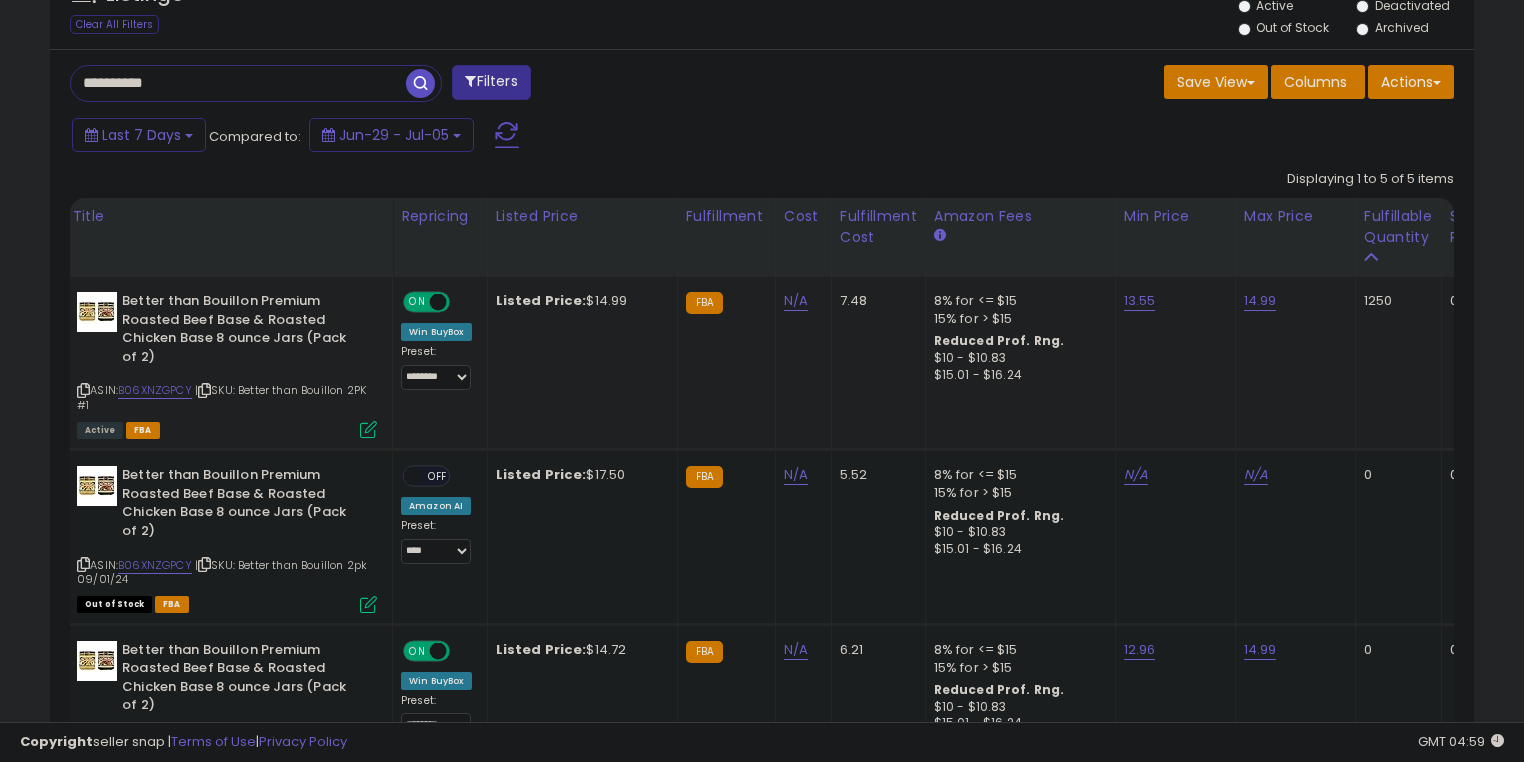 click at bounding box center [420, 83] 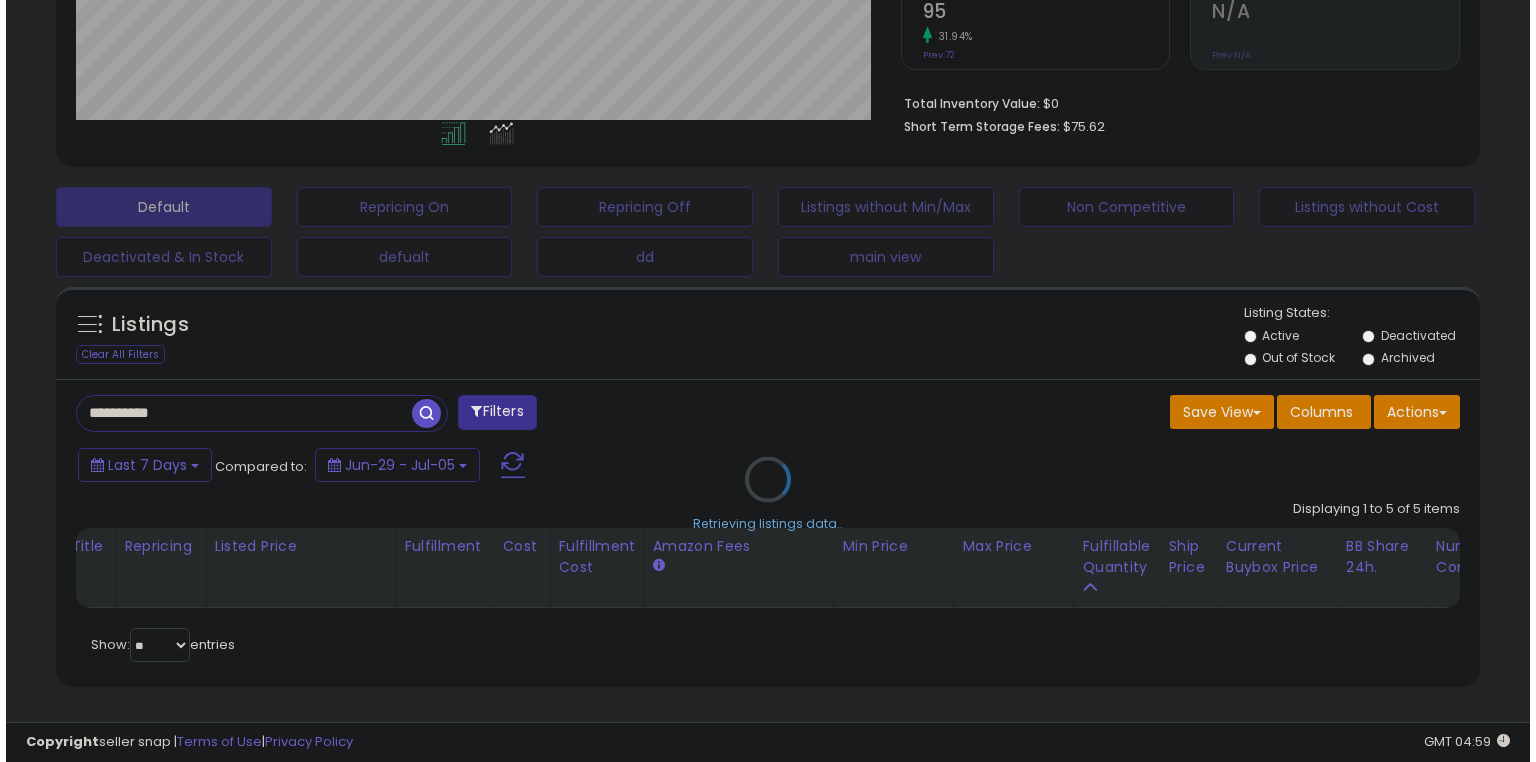 scroll, scrollTop: 453, scrollLeft: 0, axis: vertical 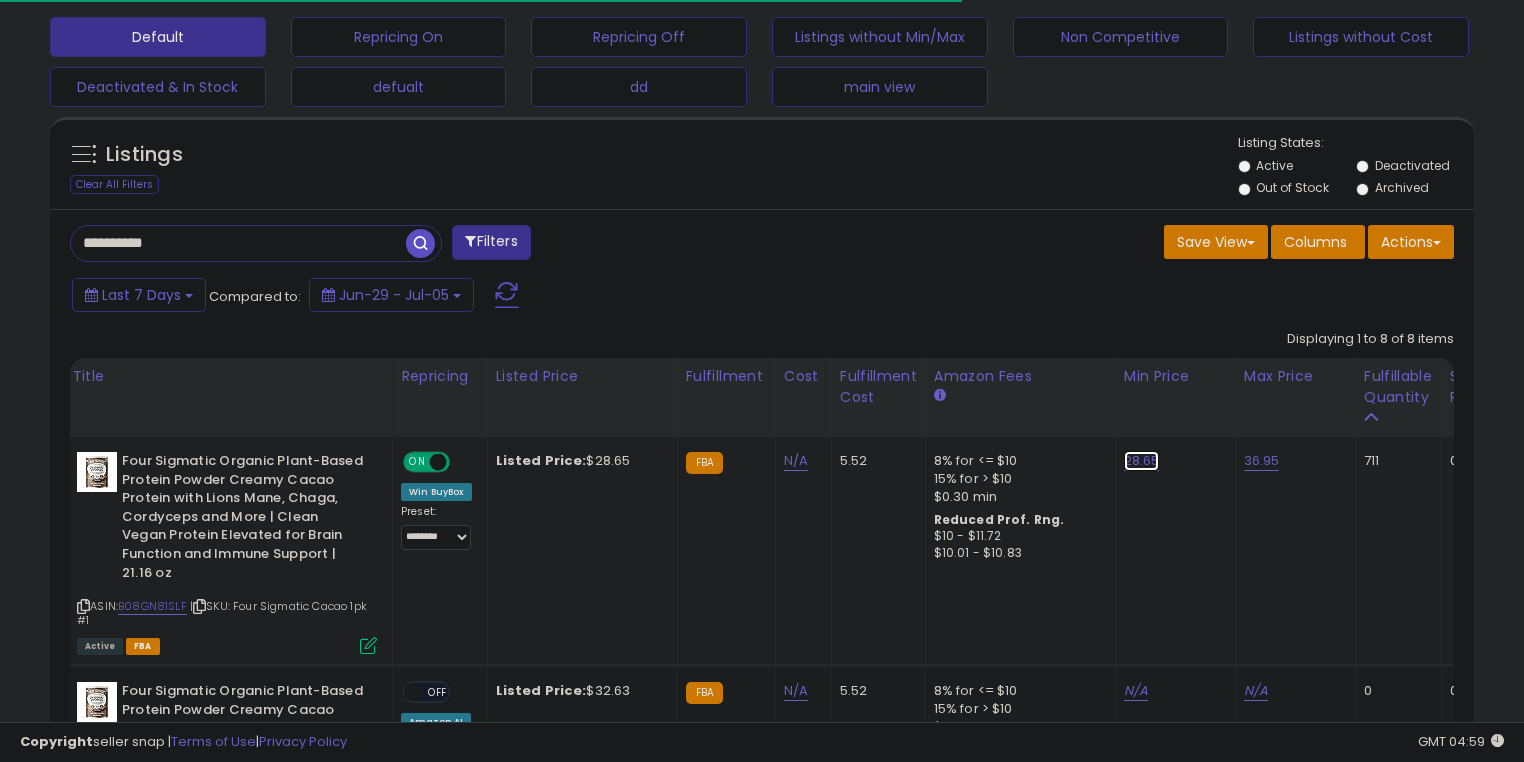click on "28.65" at bounding box center [1142, 461] 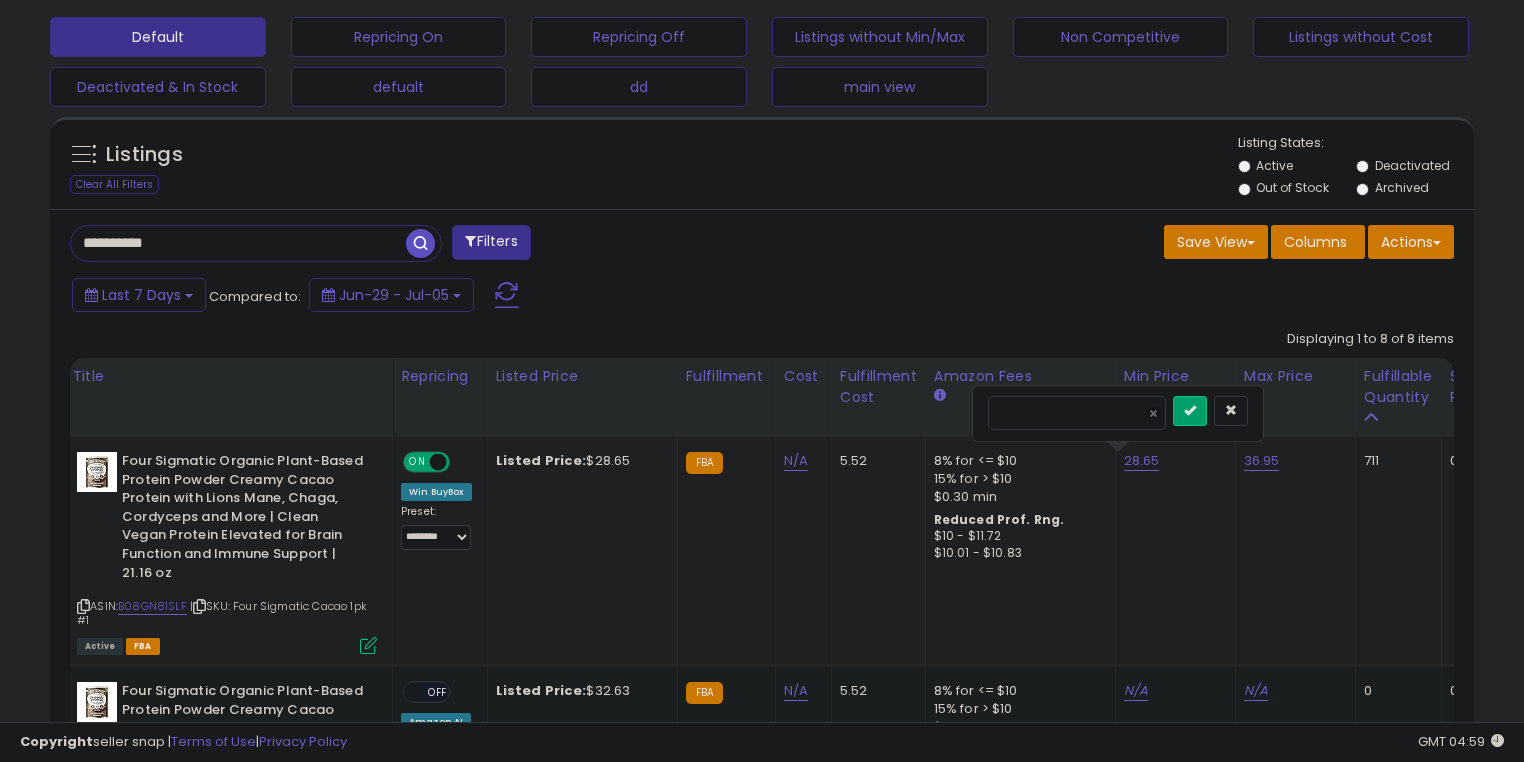 scroll, scrollTop: 999589, scrollLeft: 999175, axis: both 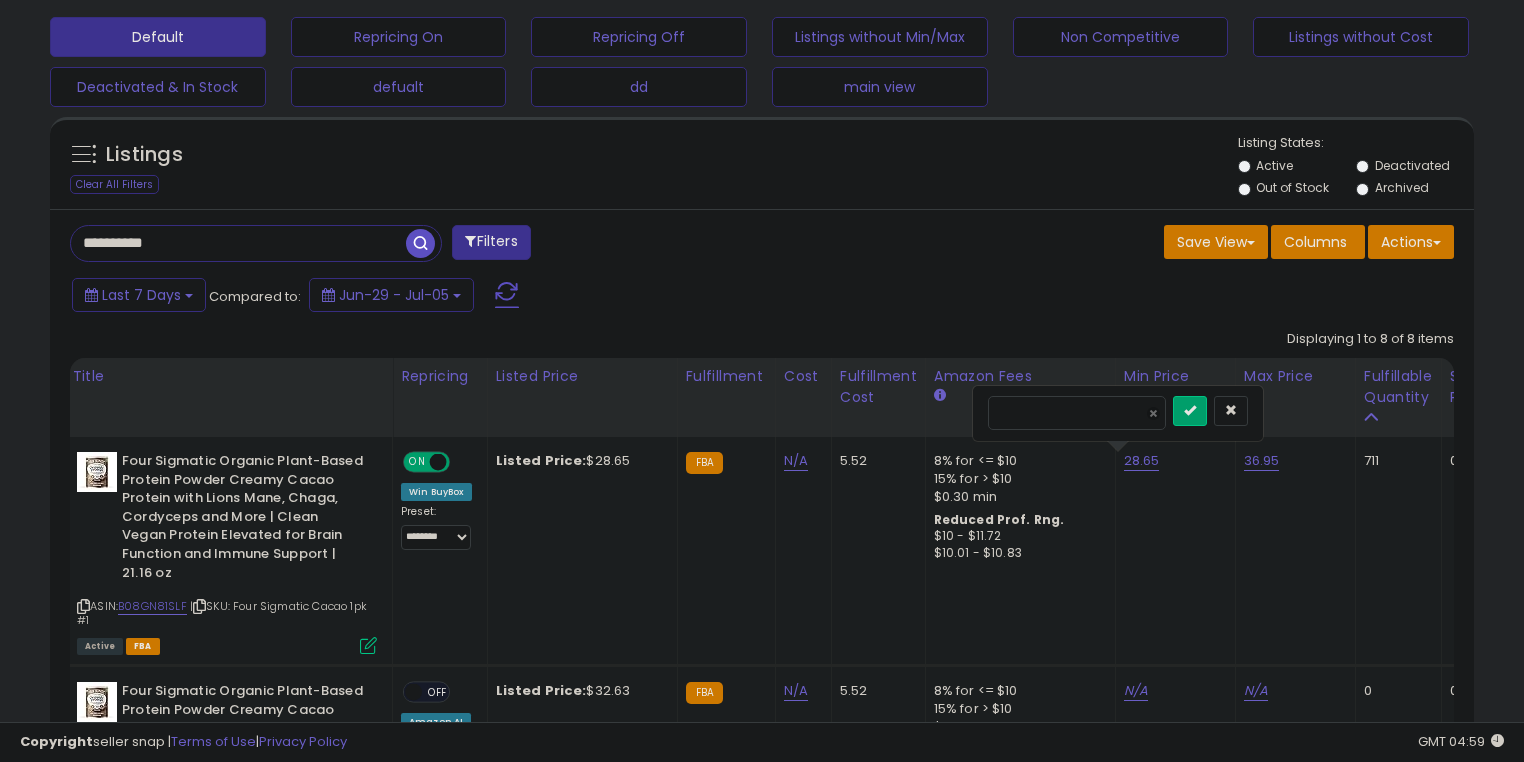 drag, startPoint x: 1032, startPoint y: 415, endPoint x: 952, endPoint y: 404, distance: 80.75271 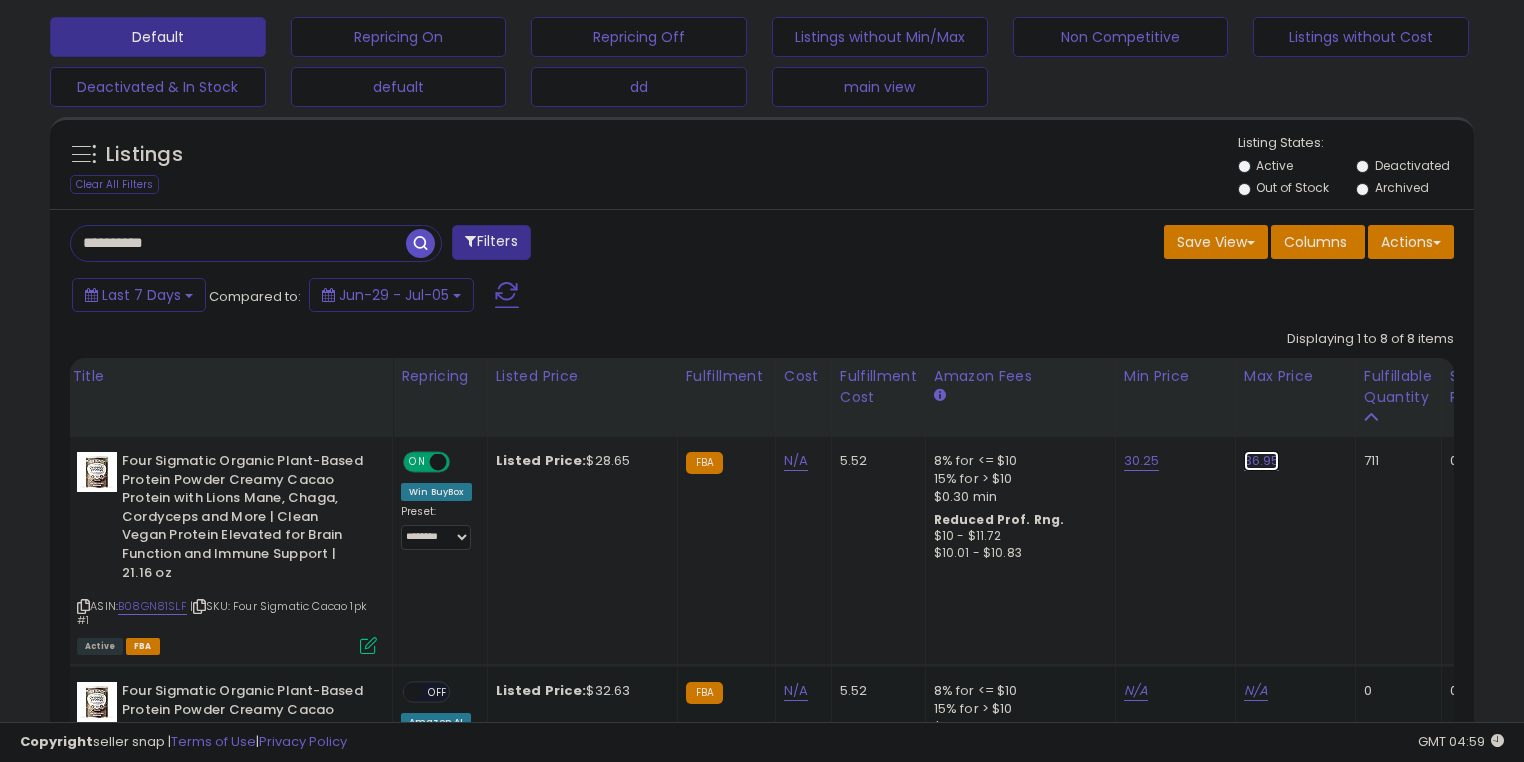 click on "36.95" at bounding box center (1262, 461) 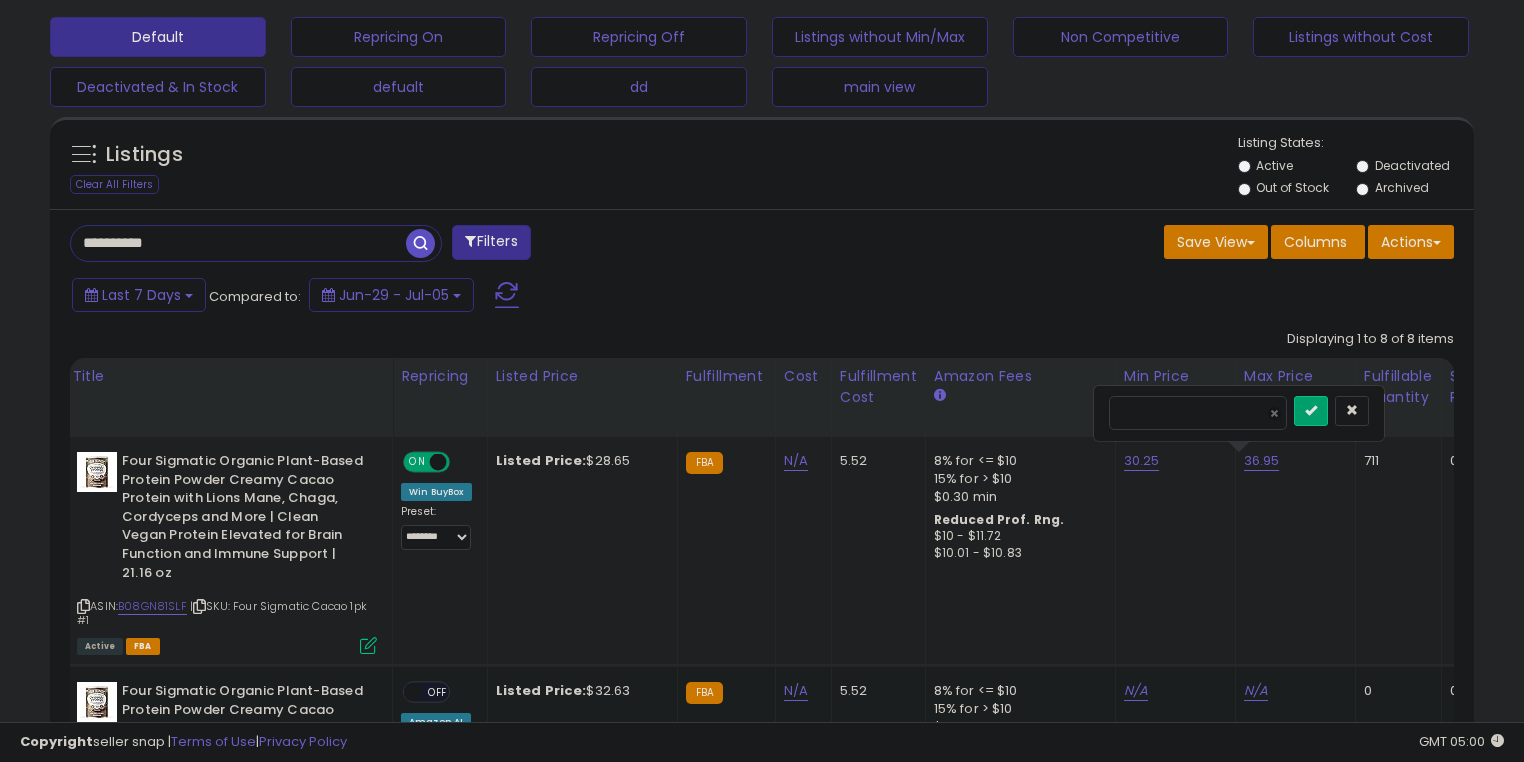 click on "*****" at bounding box center [1198, 413] 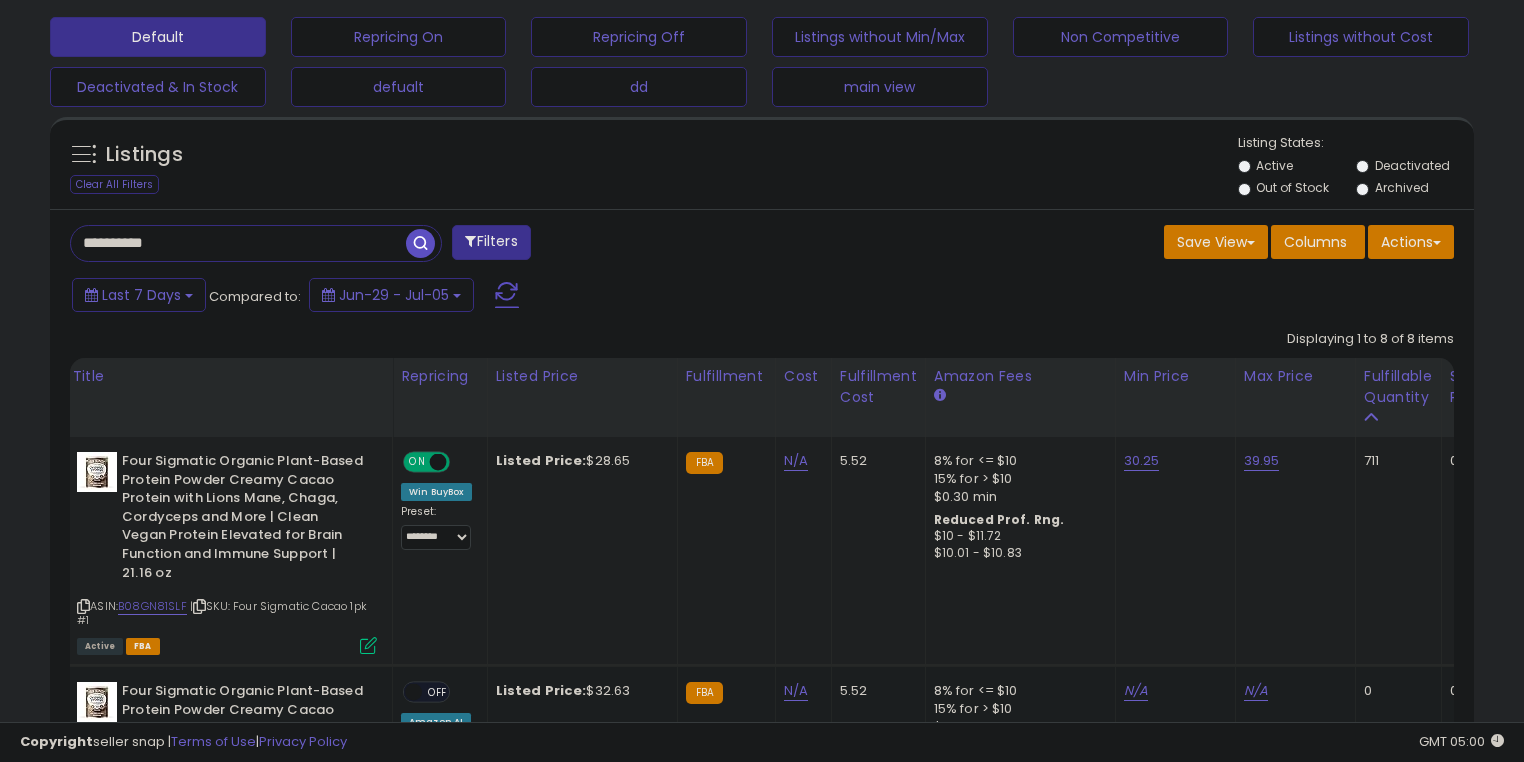 click on "**********" at bounding box center (238, 243) 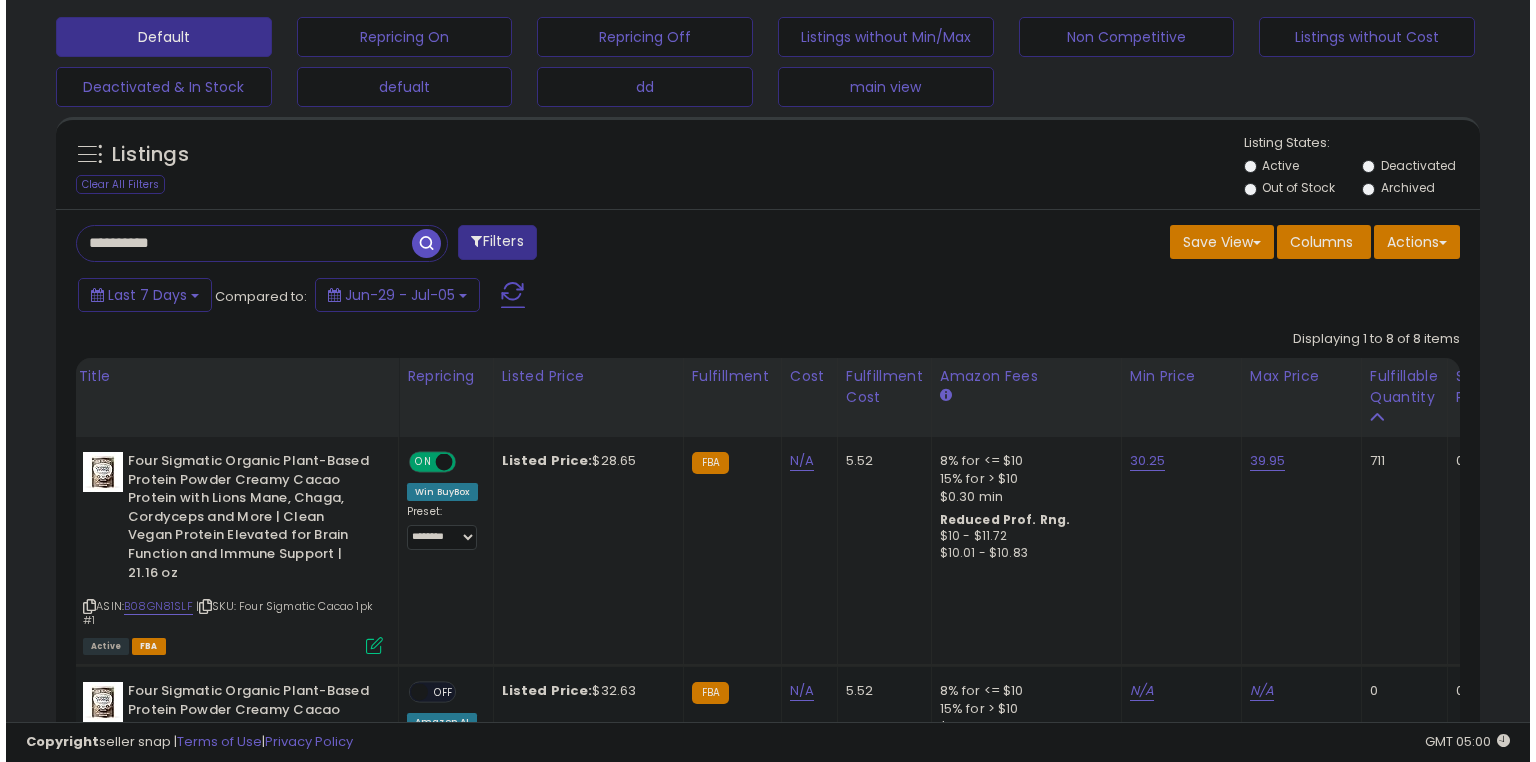 scroll, scrollTop: 453, scrollLeft: 0, axis: vertical 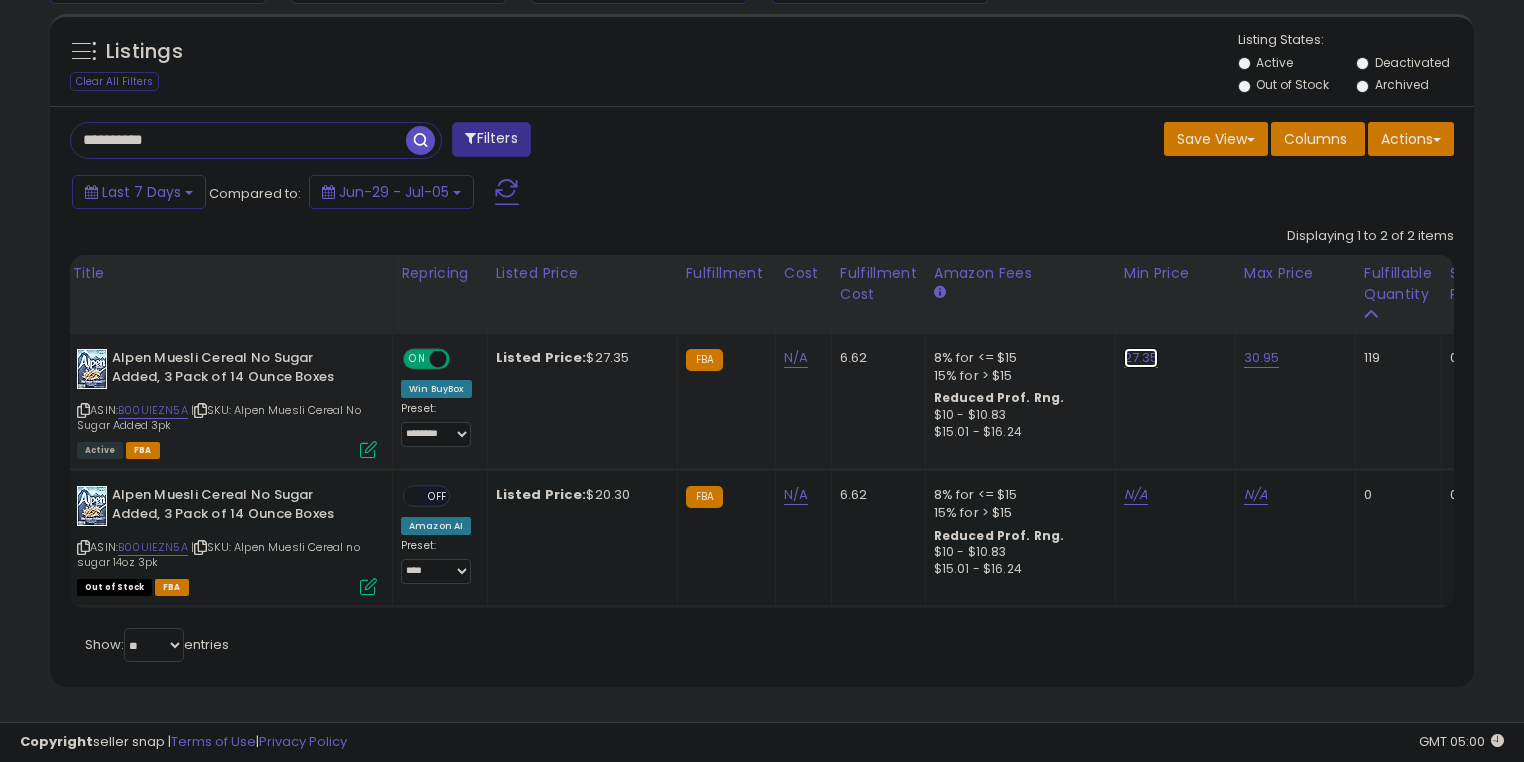 click on "27.35" at bounding box center (1141, 358) 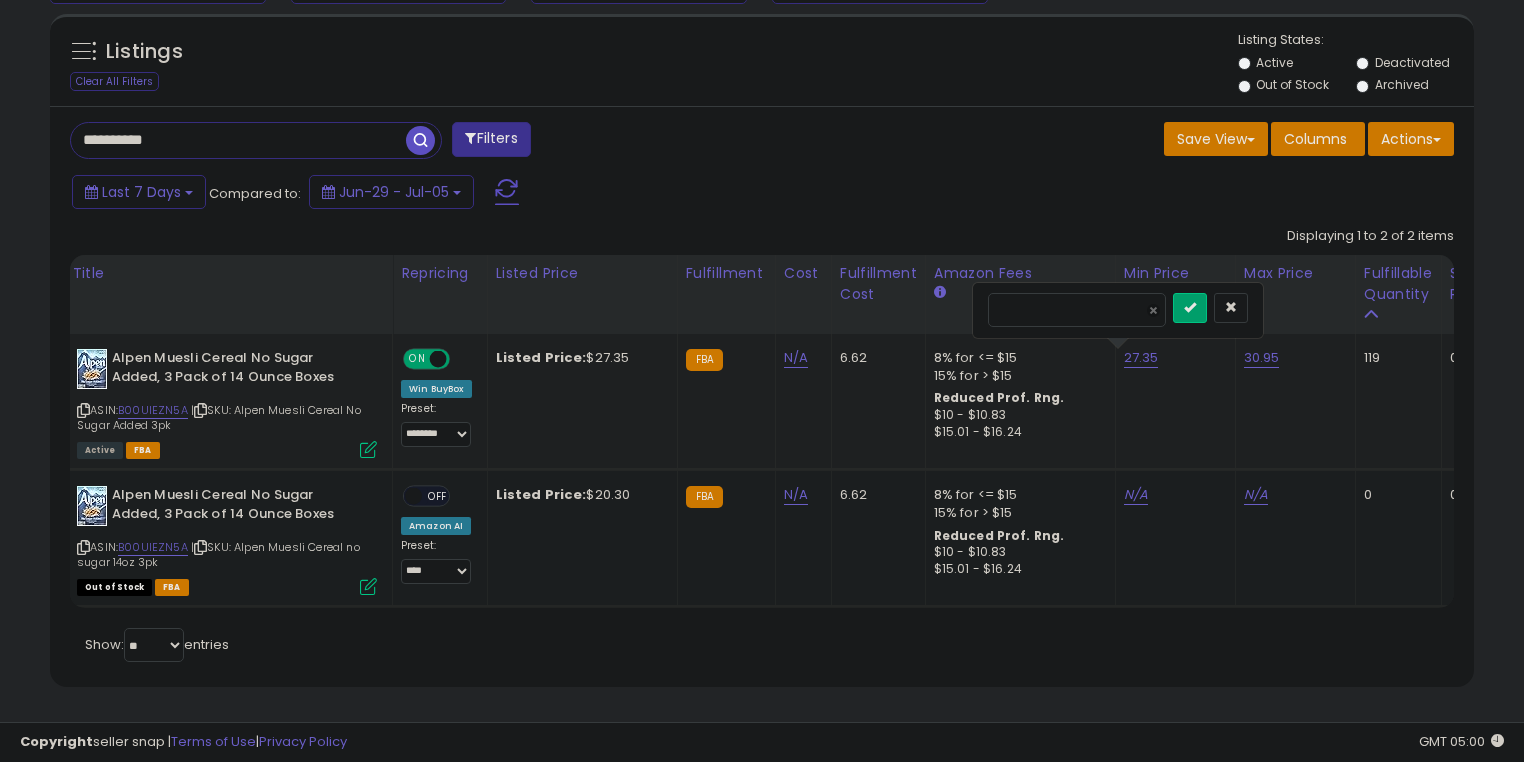 drag, startPoint x: 1008, startPoint y: 296, endPoint x: 1063, endPoint y: 296, distance: 55 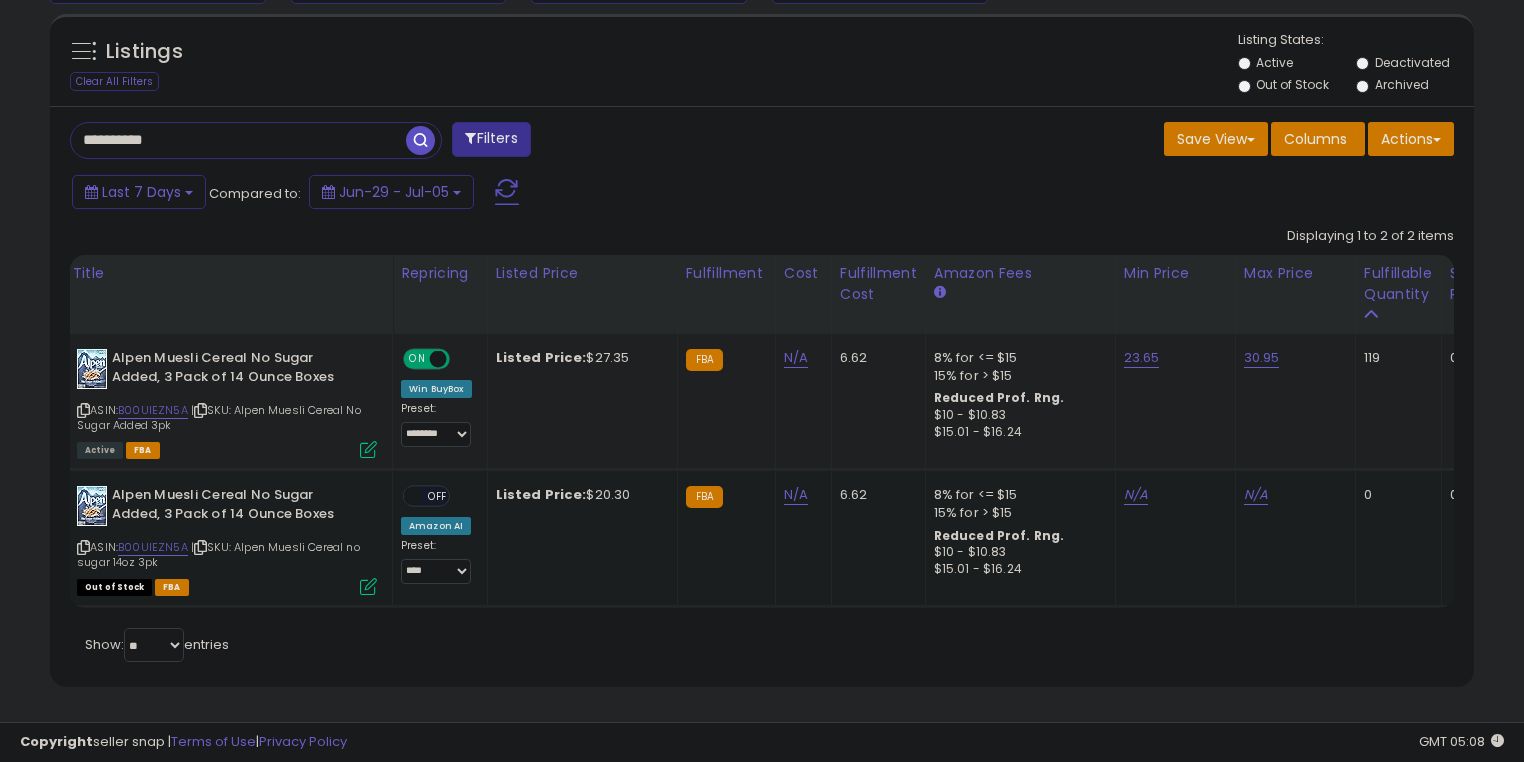 click on "**********" at bounding box center (238, 140) 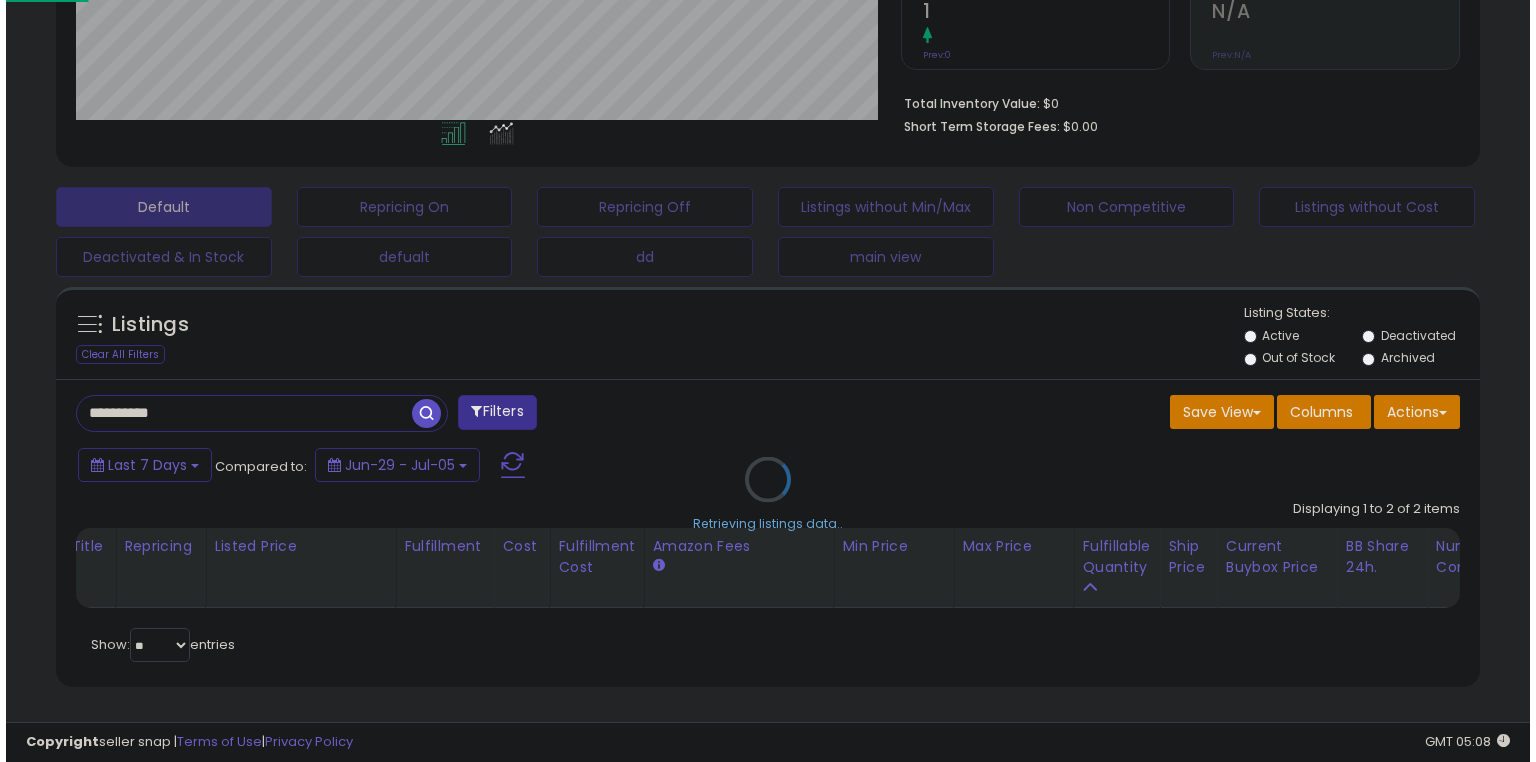 scroll, scrollTop: 453, scrollLeft: 0, axis: vertical 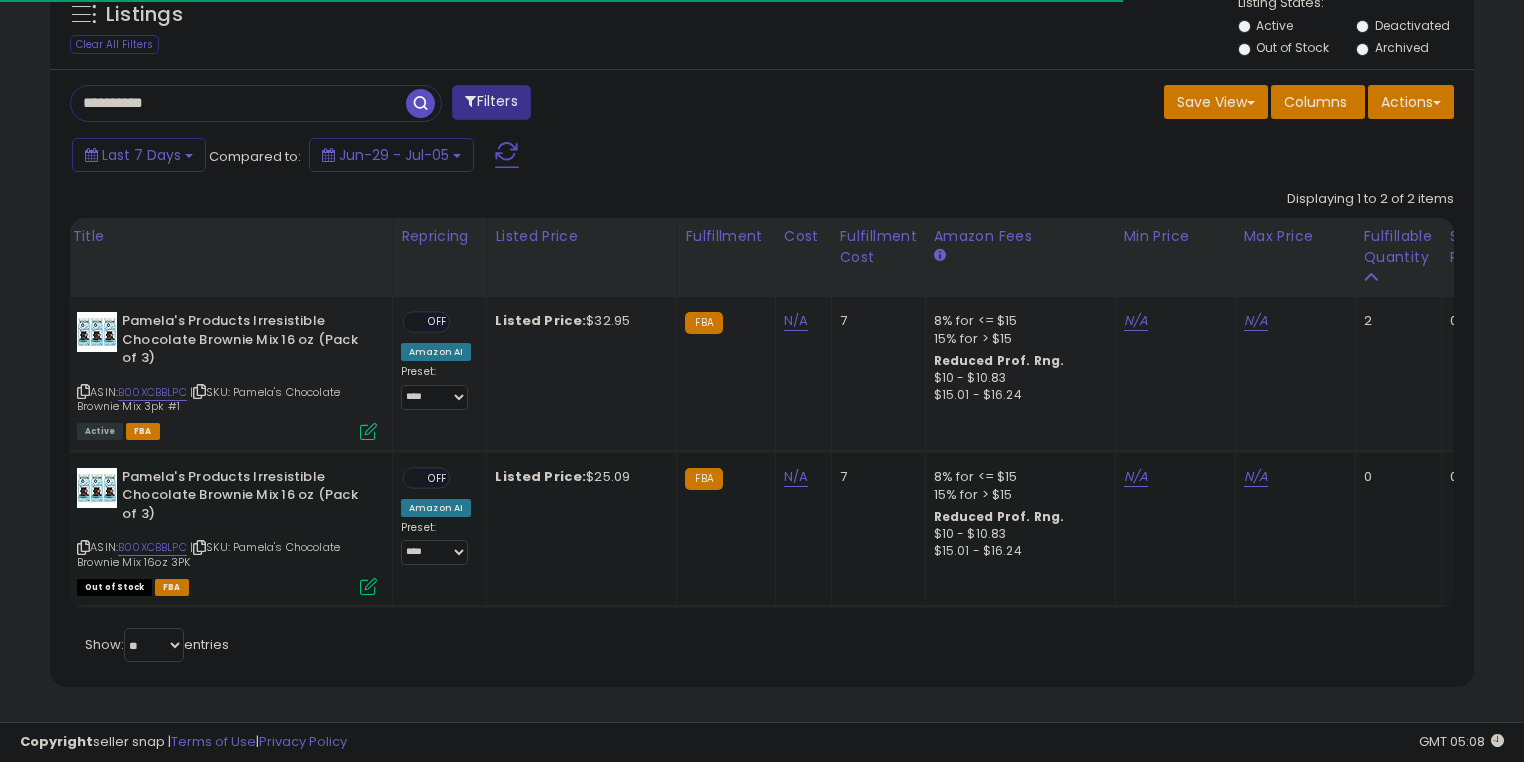 click on "N/A" at bounding box center (1172, 321) 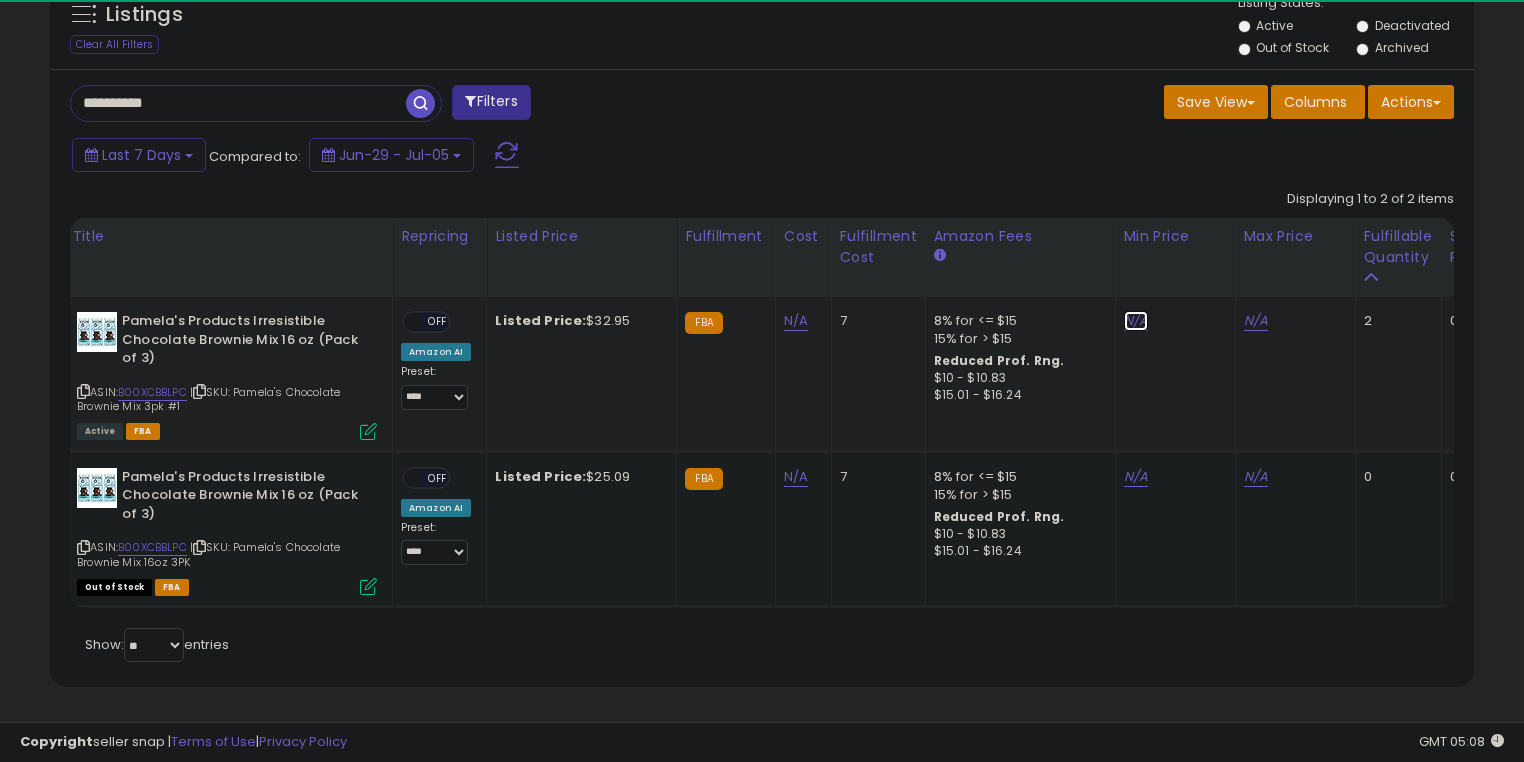 scroll, scrollTop: 999589, scrollLeft: 999175, axis: both 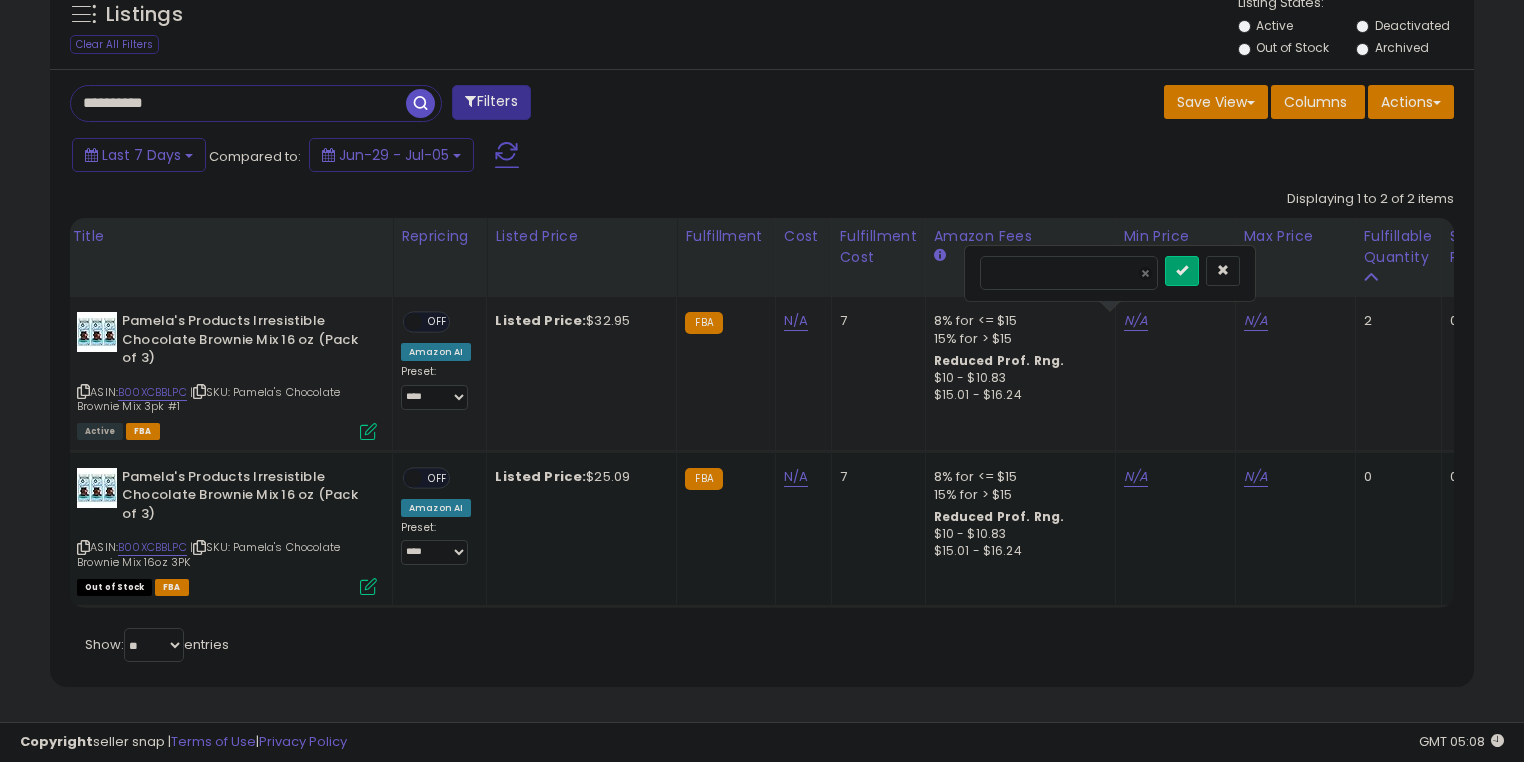 type on "*****" 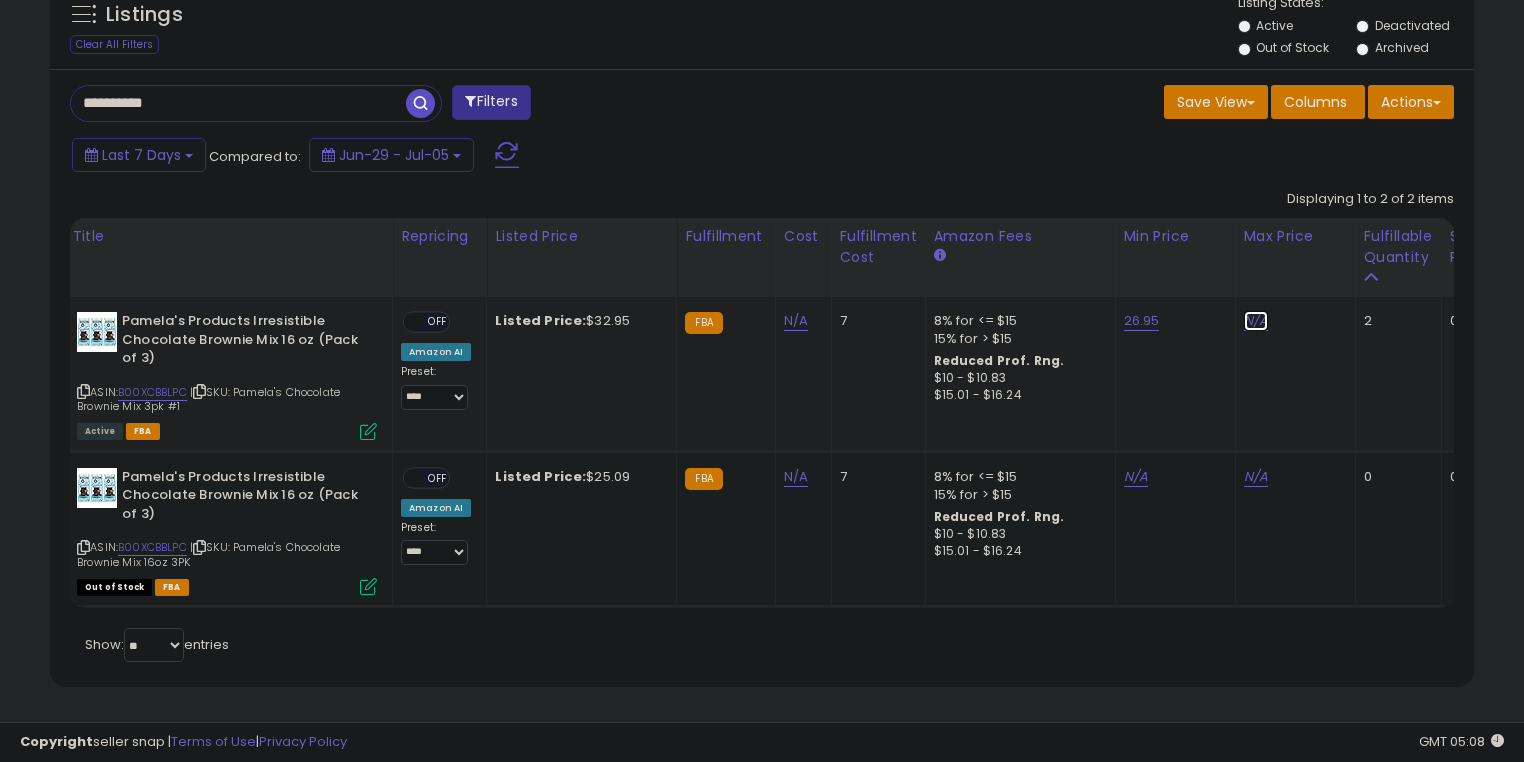 click on "N/A" at bounding box center (1256, 321) 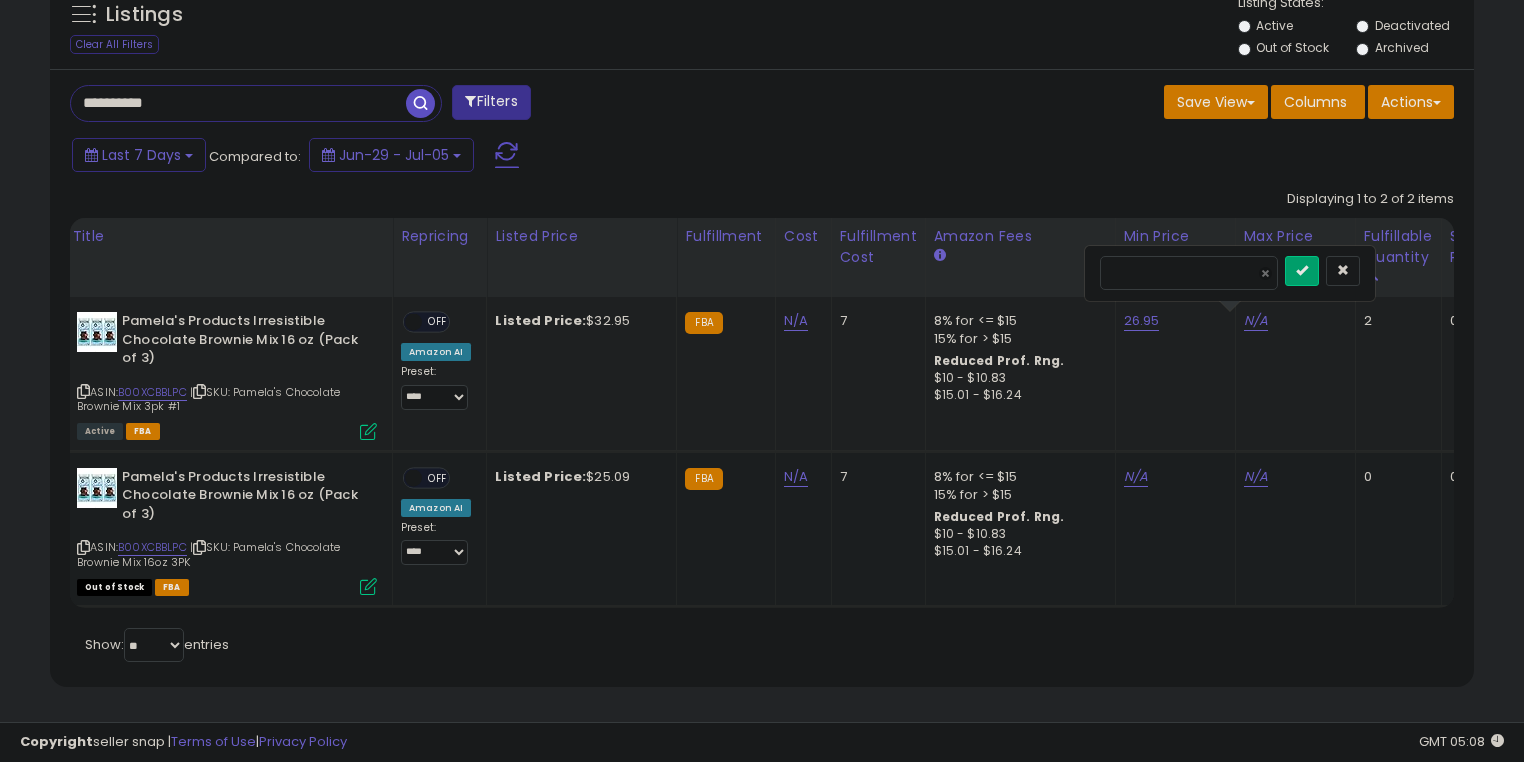 type on "*****" 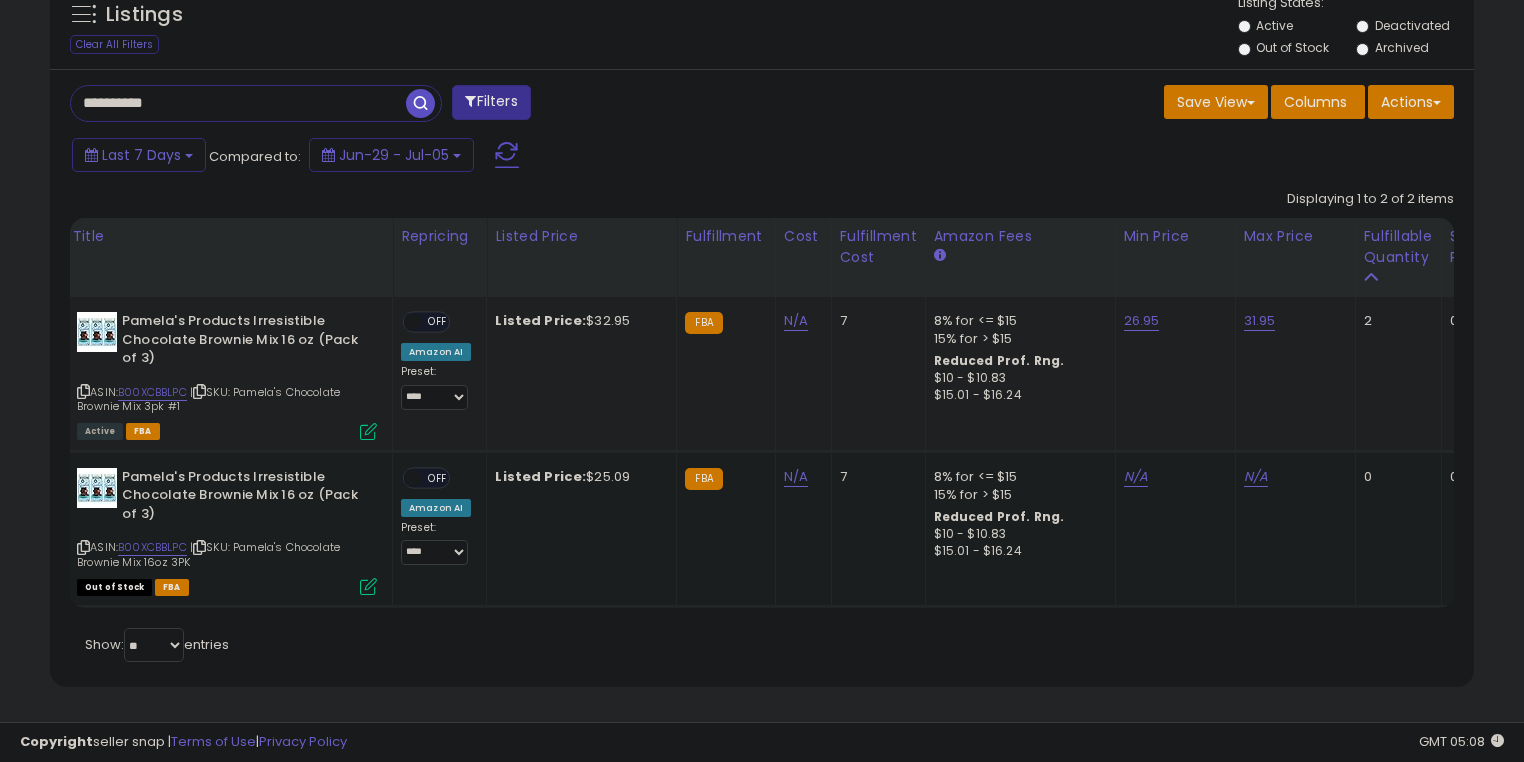 click on "**********" at bounding box center [436, 361] 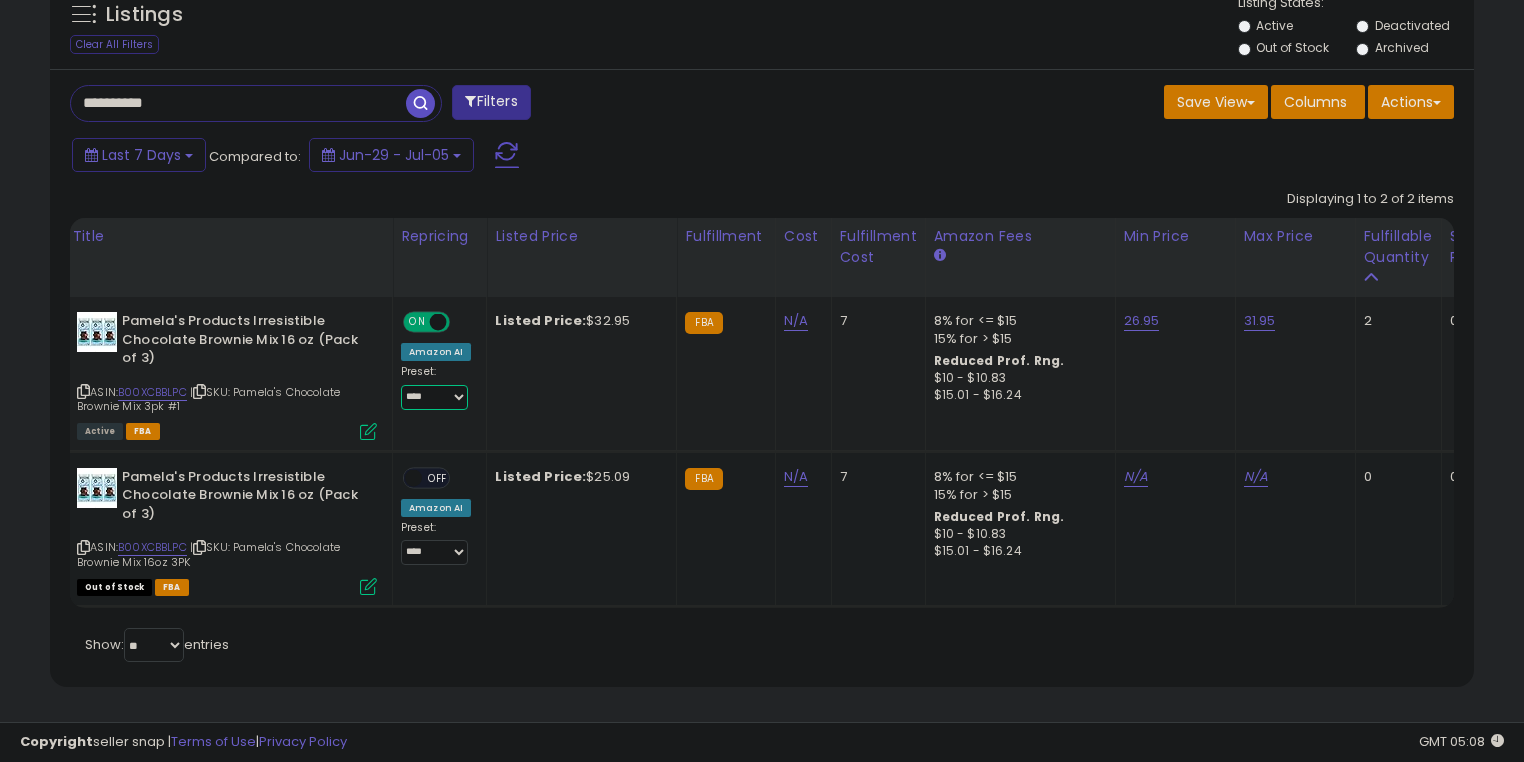 click on "**********" at bounding box center [434, 397] 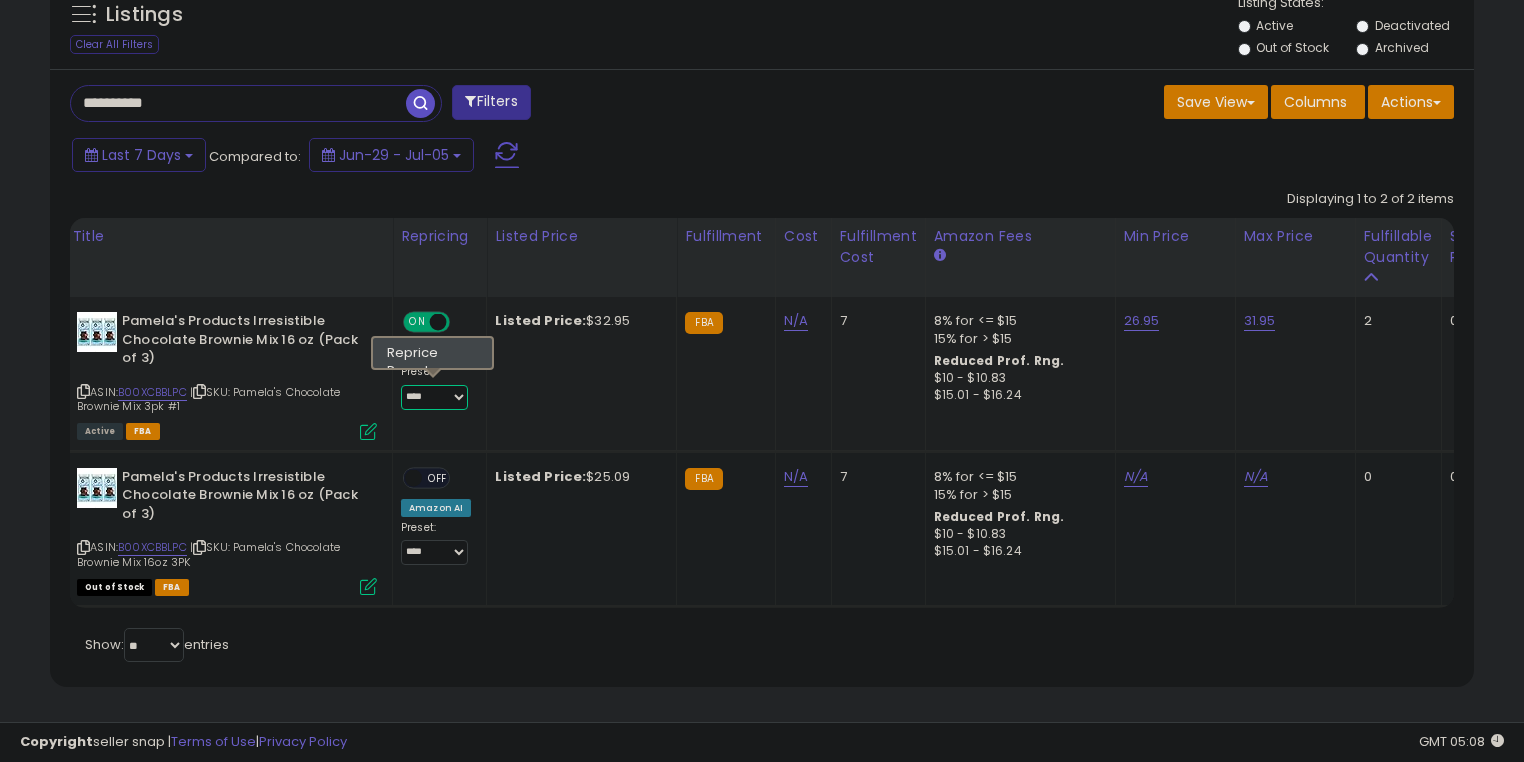 select on "********" 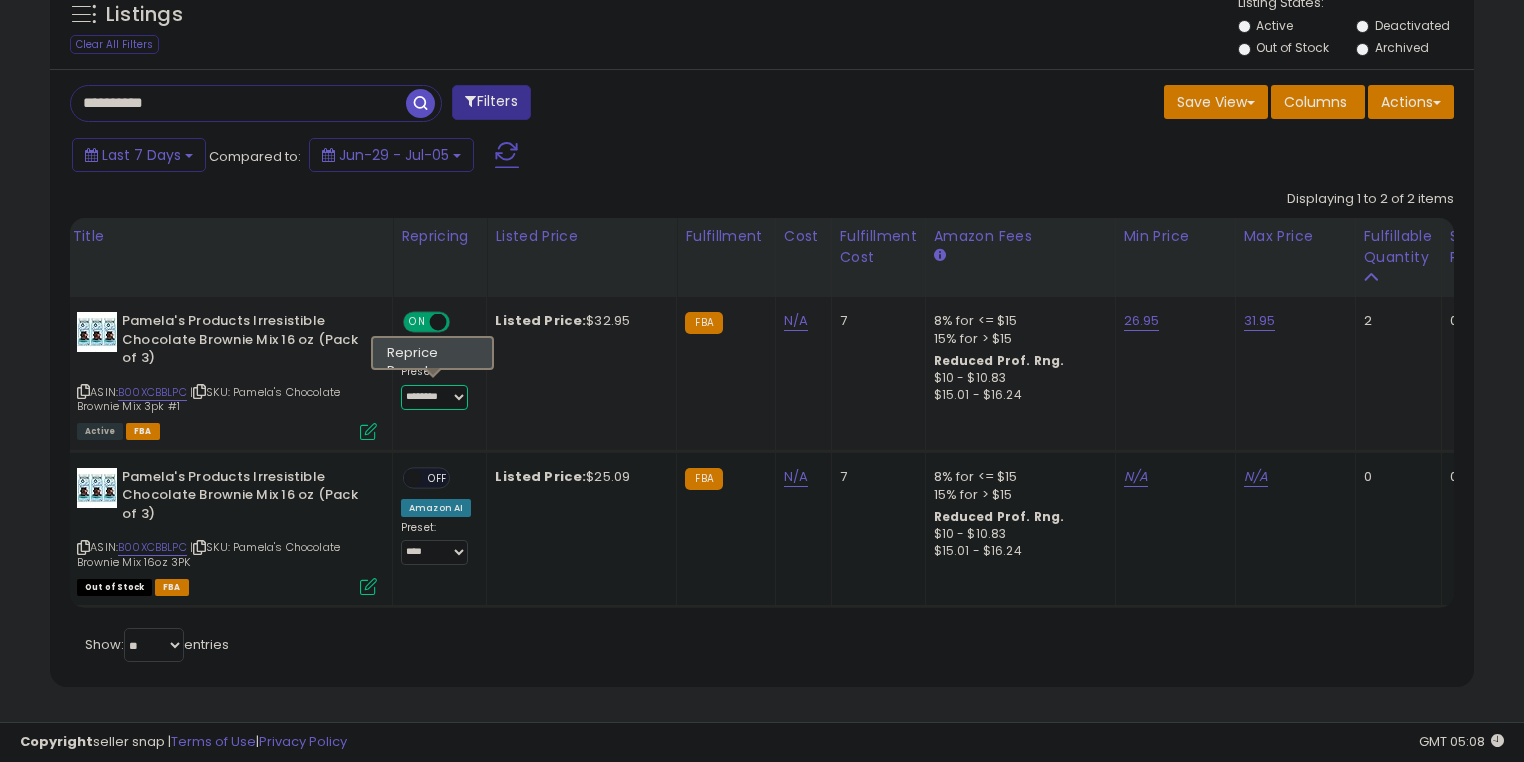 click on "**********" at bounding box center [434, 397] 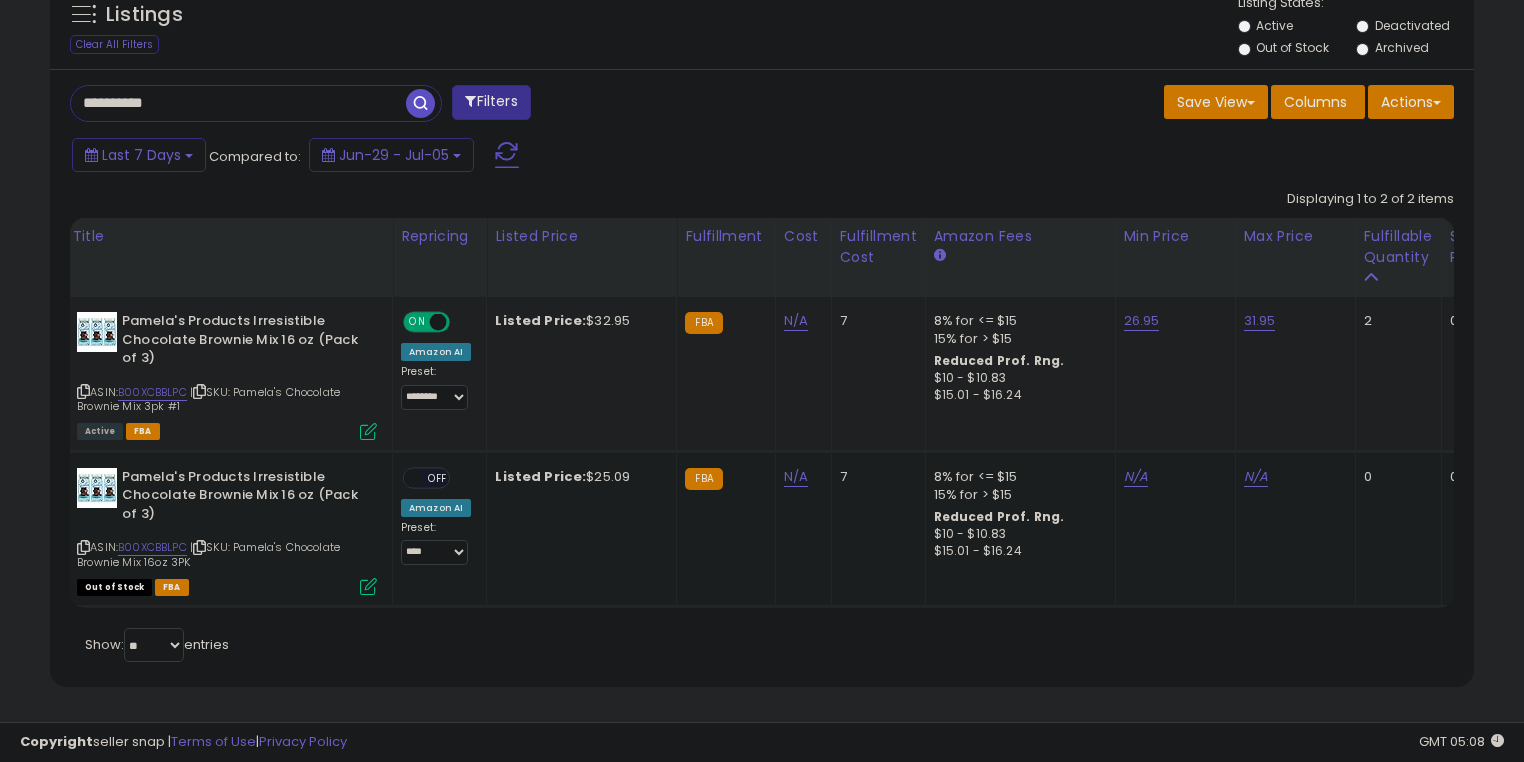 click on "Listed Price:  $32.95" 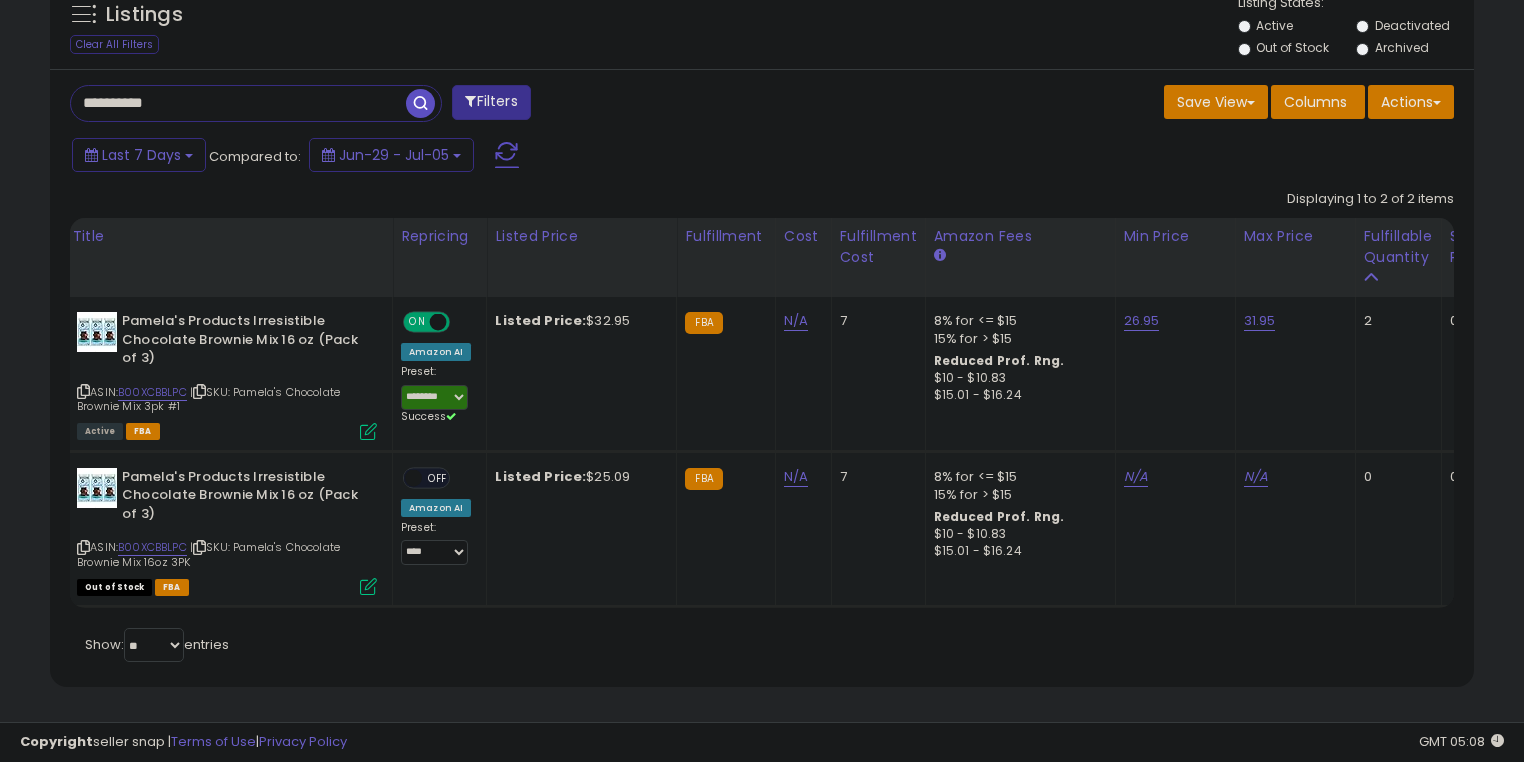 click on "**********" at bounding box center (238, 103) 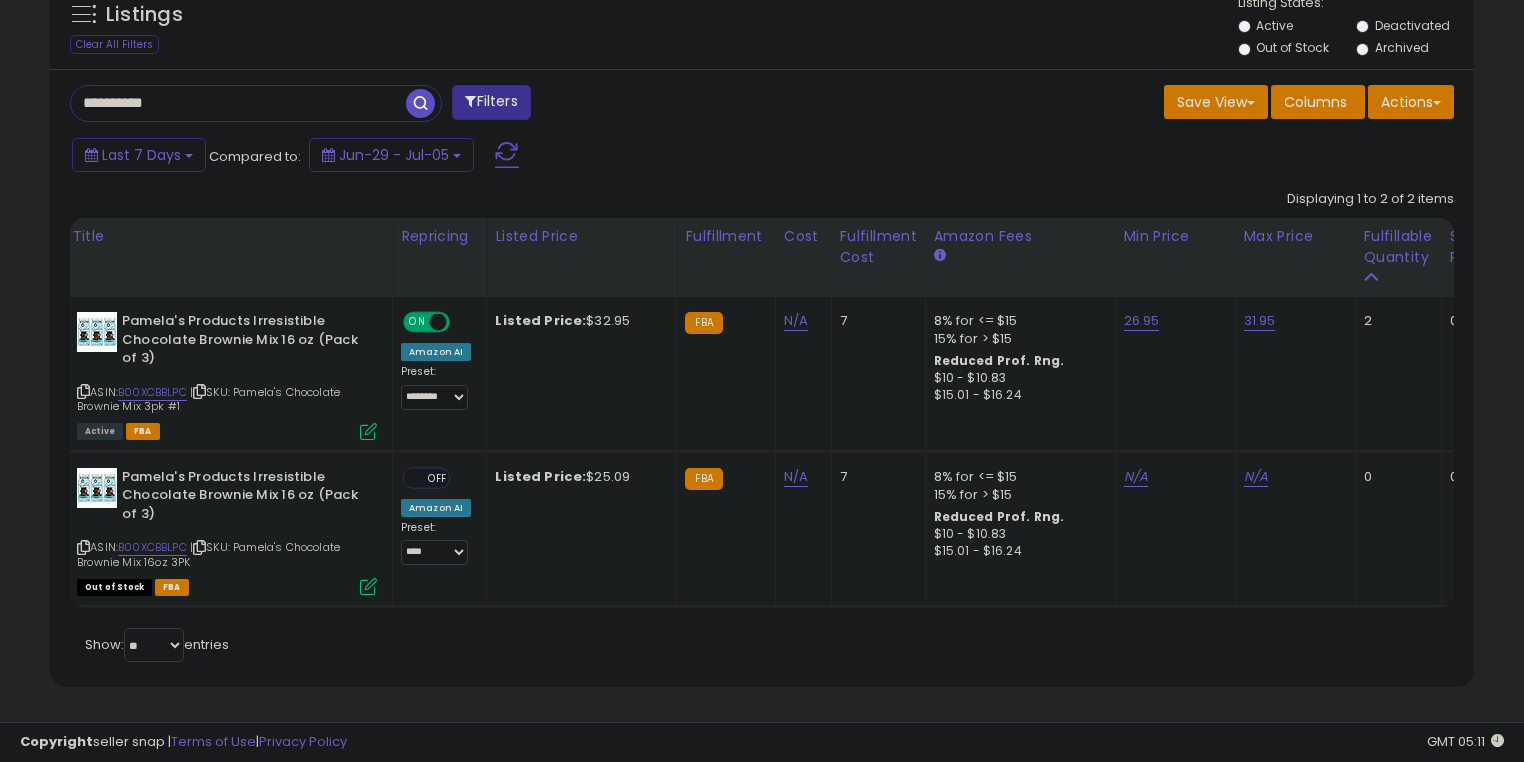 click on "**********" at bounding box center (762, 378) 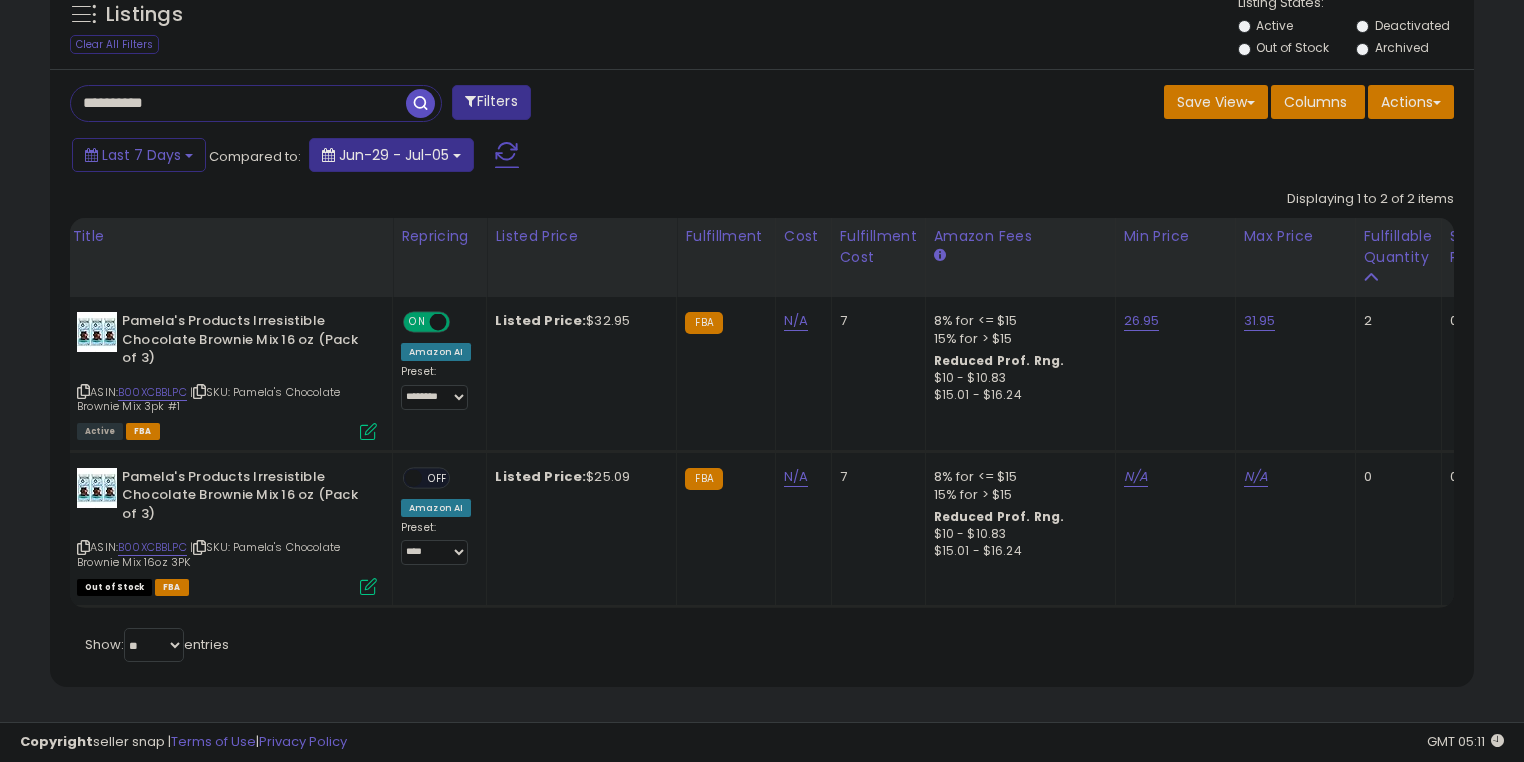 paste 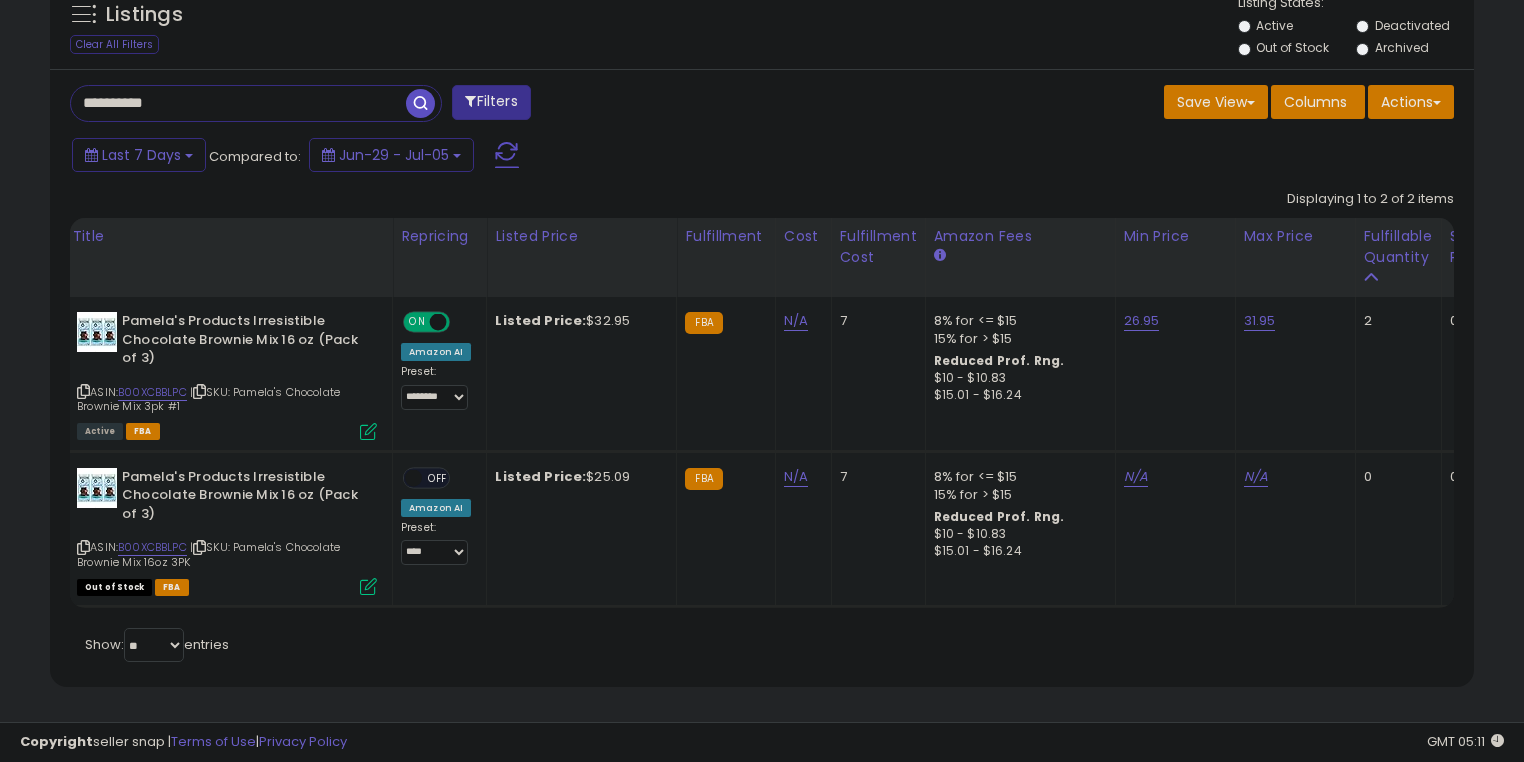 type on "**********" 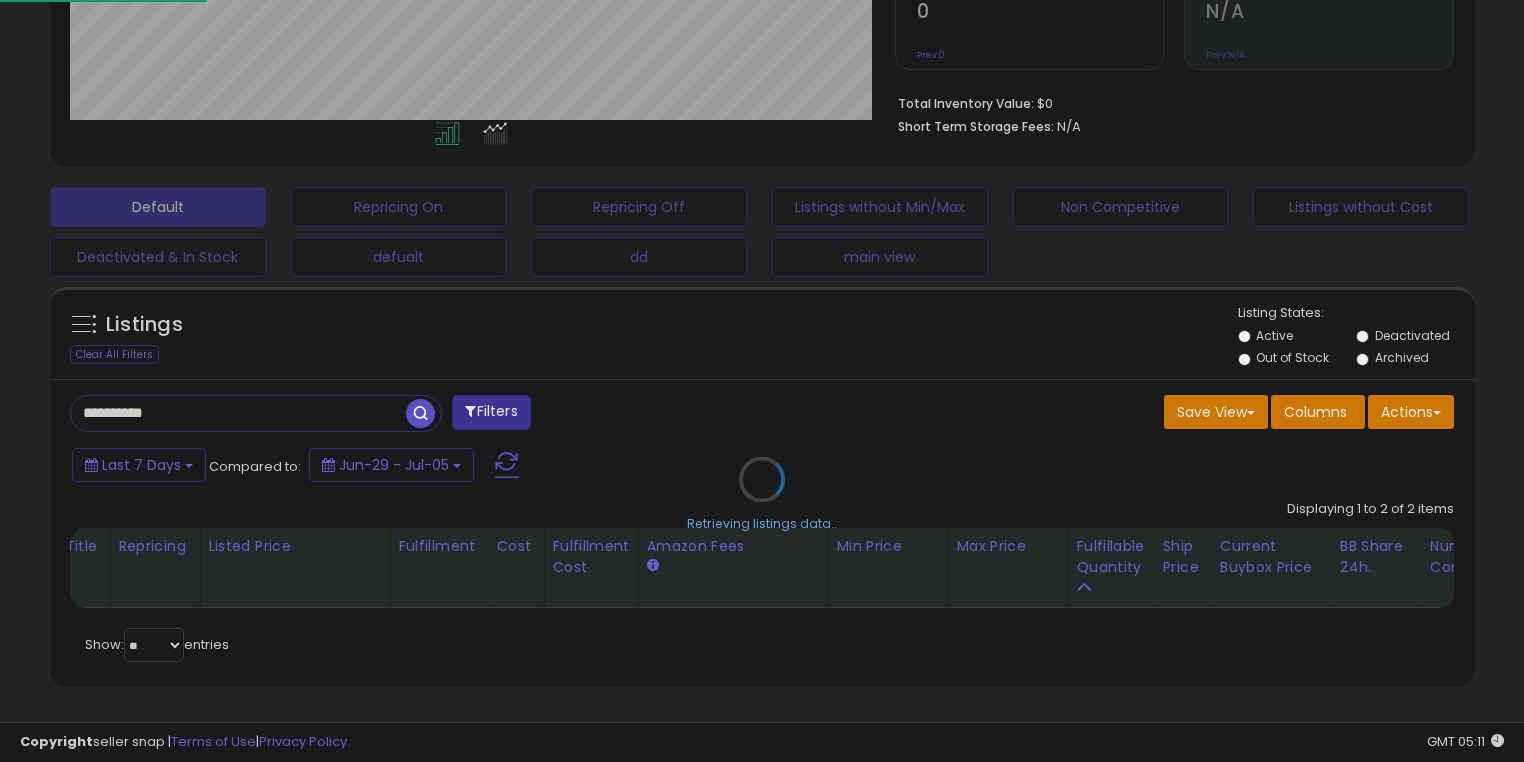 scroll, scrollTop: 999589, scrollLeft: 999168, axis: both 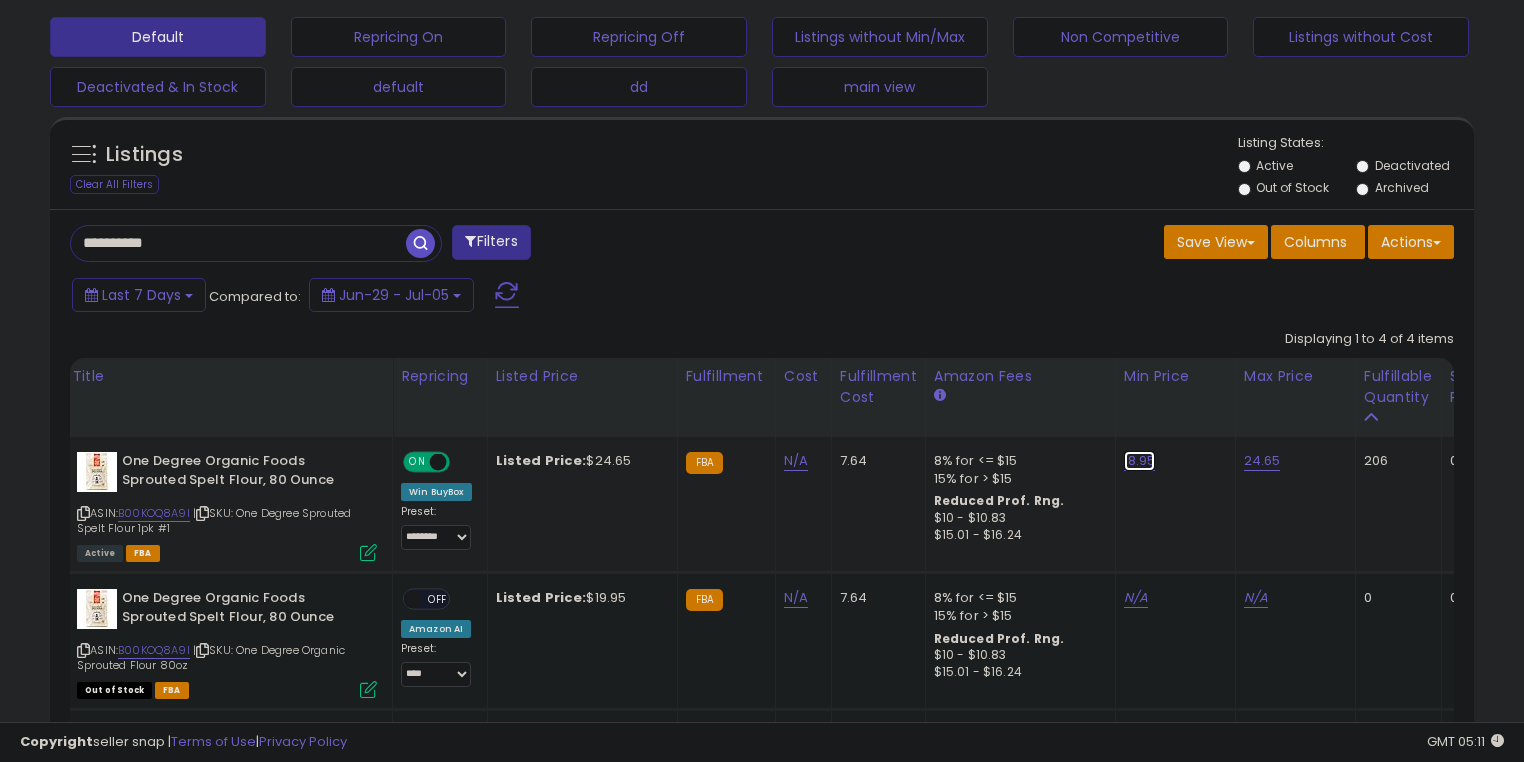 click on "18.95" at bounding box center (1140, 461) 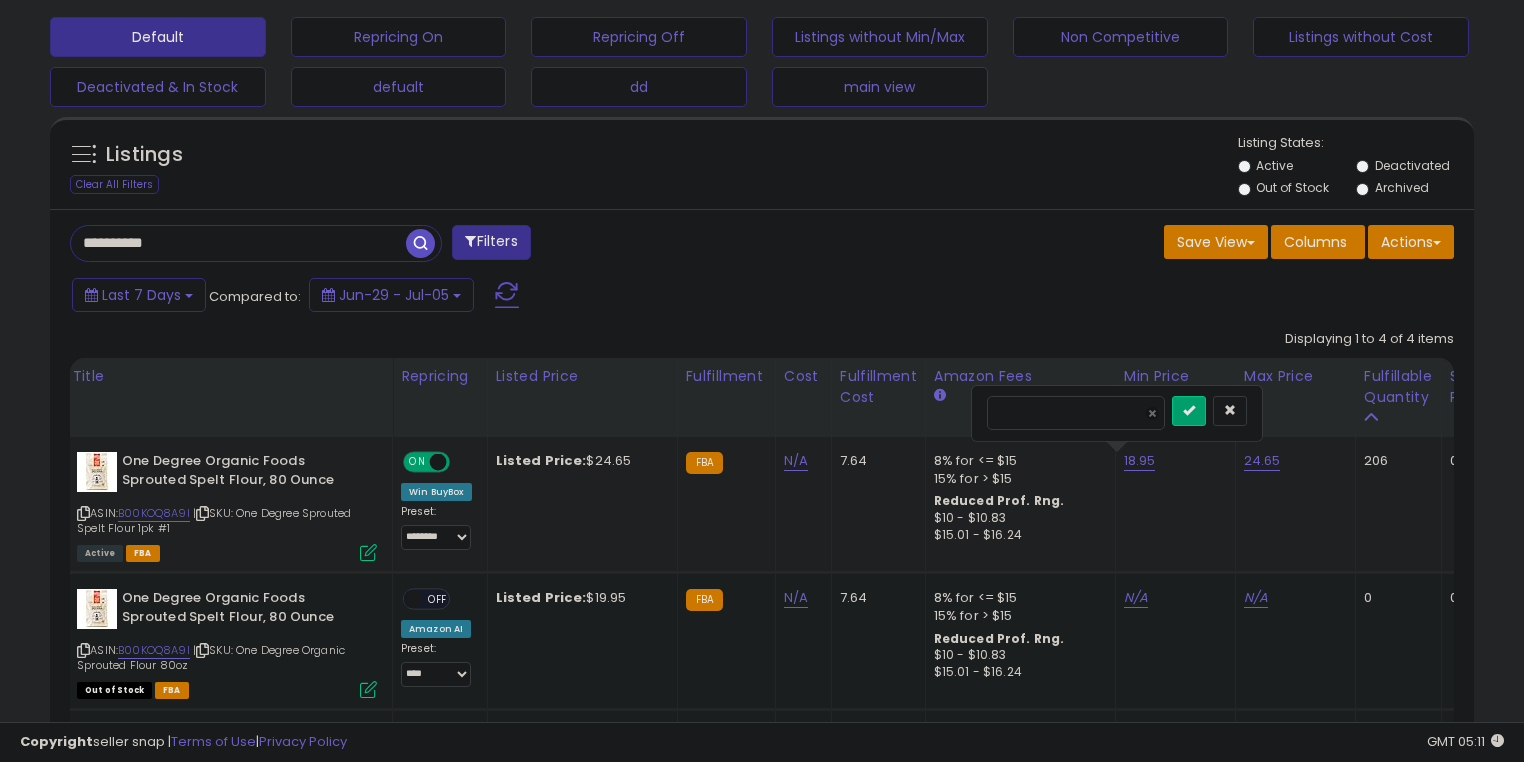 click on "*****" at bounding box center [1076, 413] 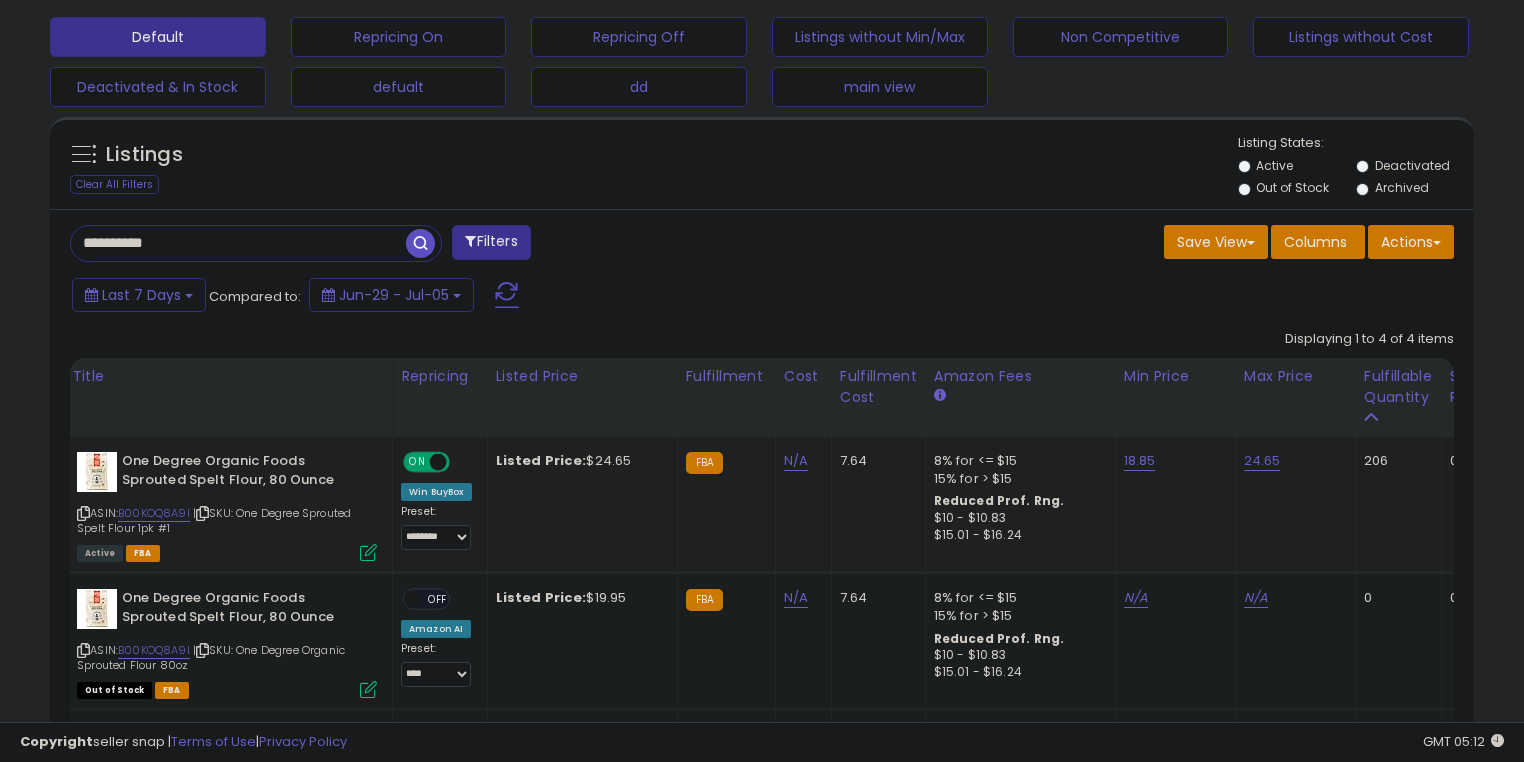 click on "**********" at bounding box center [238, 243] 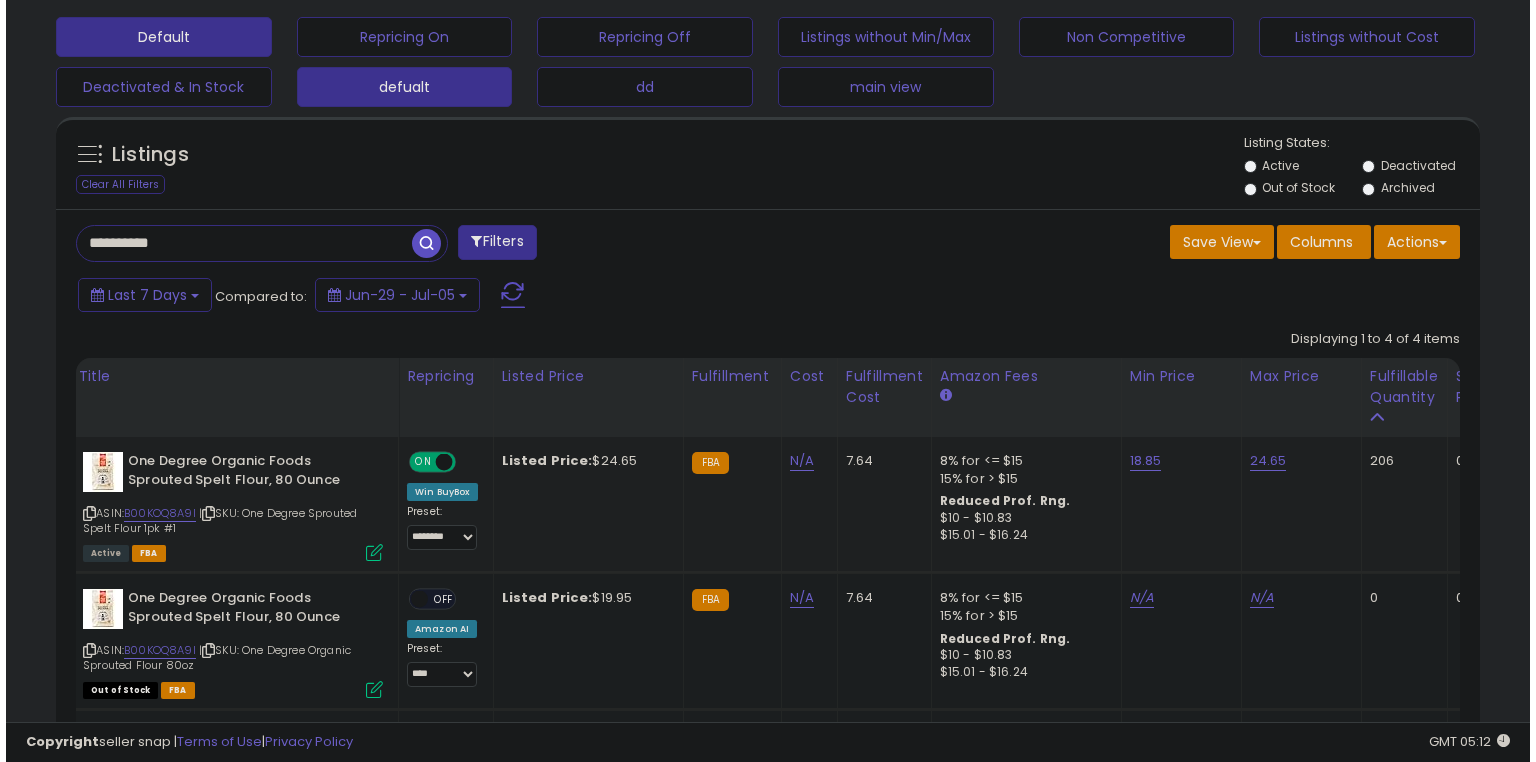 scroll, scrollTop: 453, scrollLeft: 0, axis: vertical 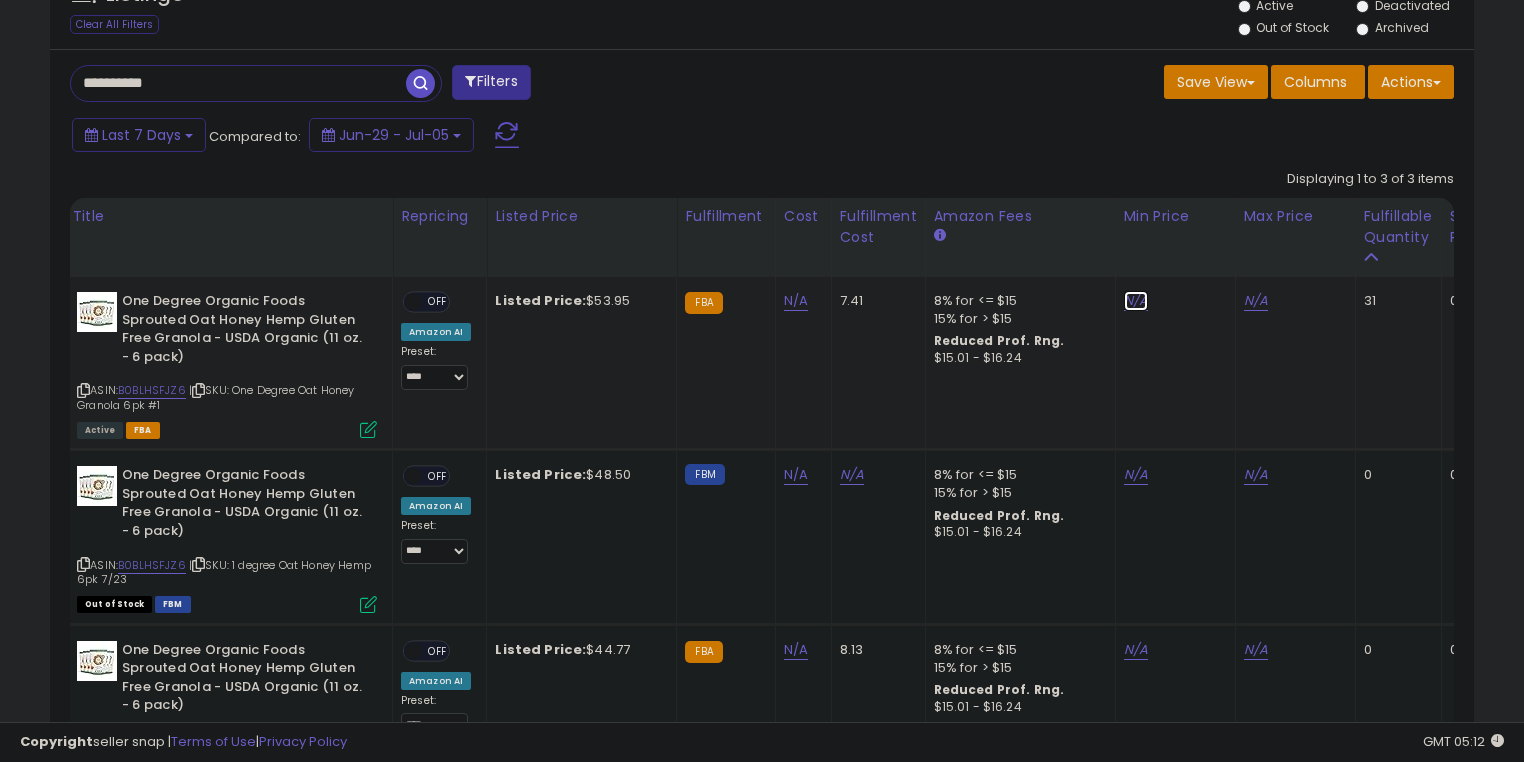 click on "N/A" at bounding box center (1136, 301) 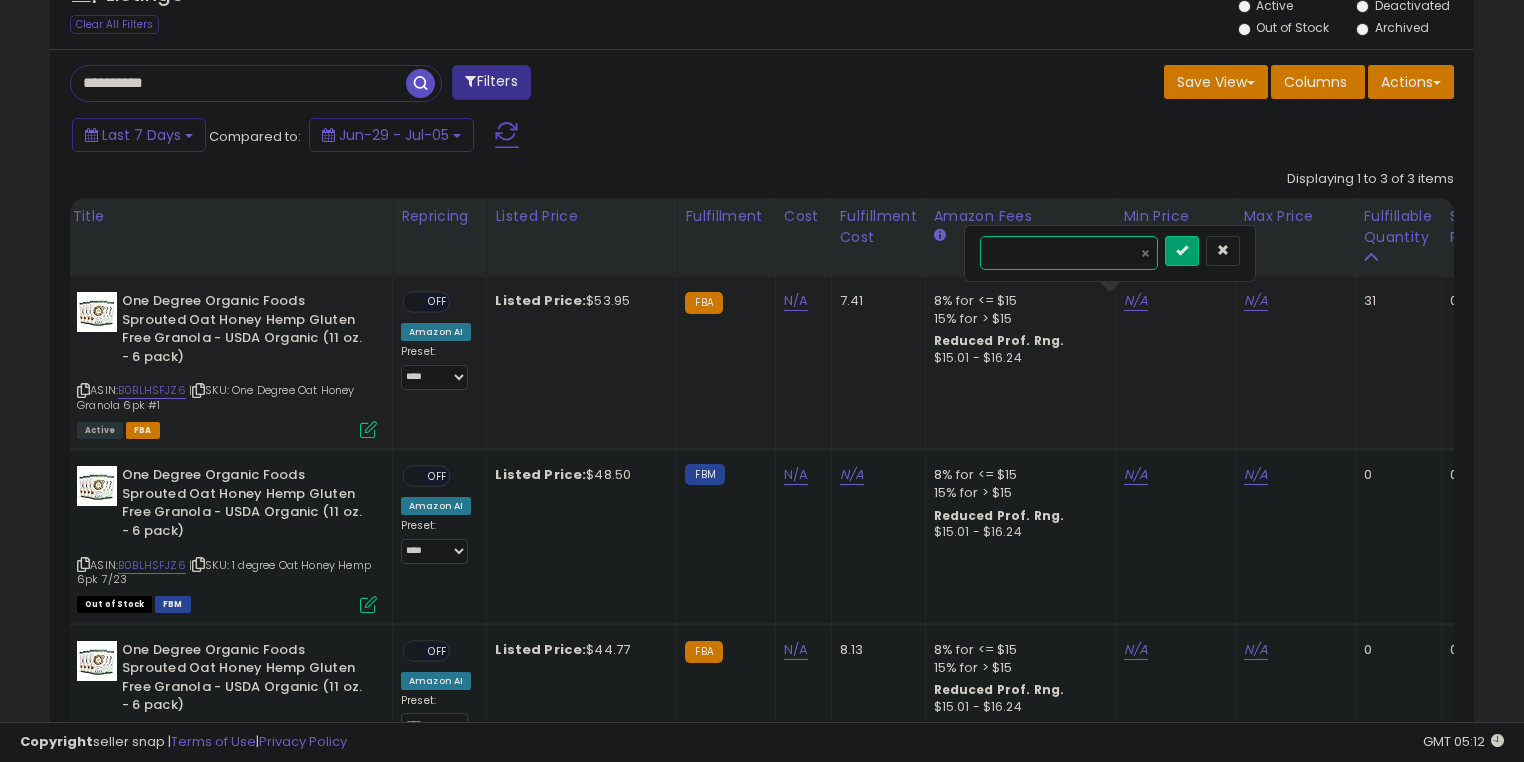 type on "*****" 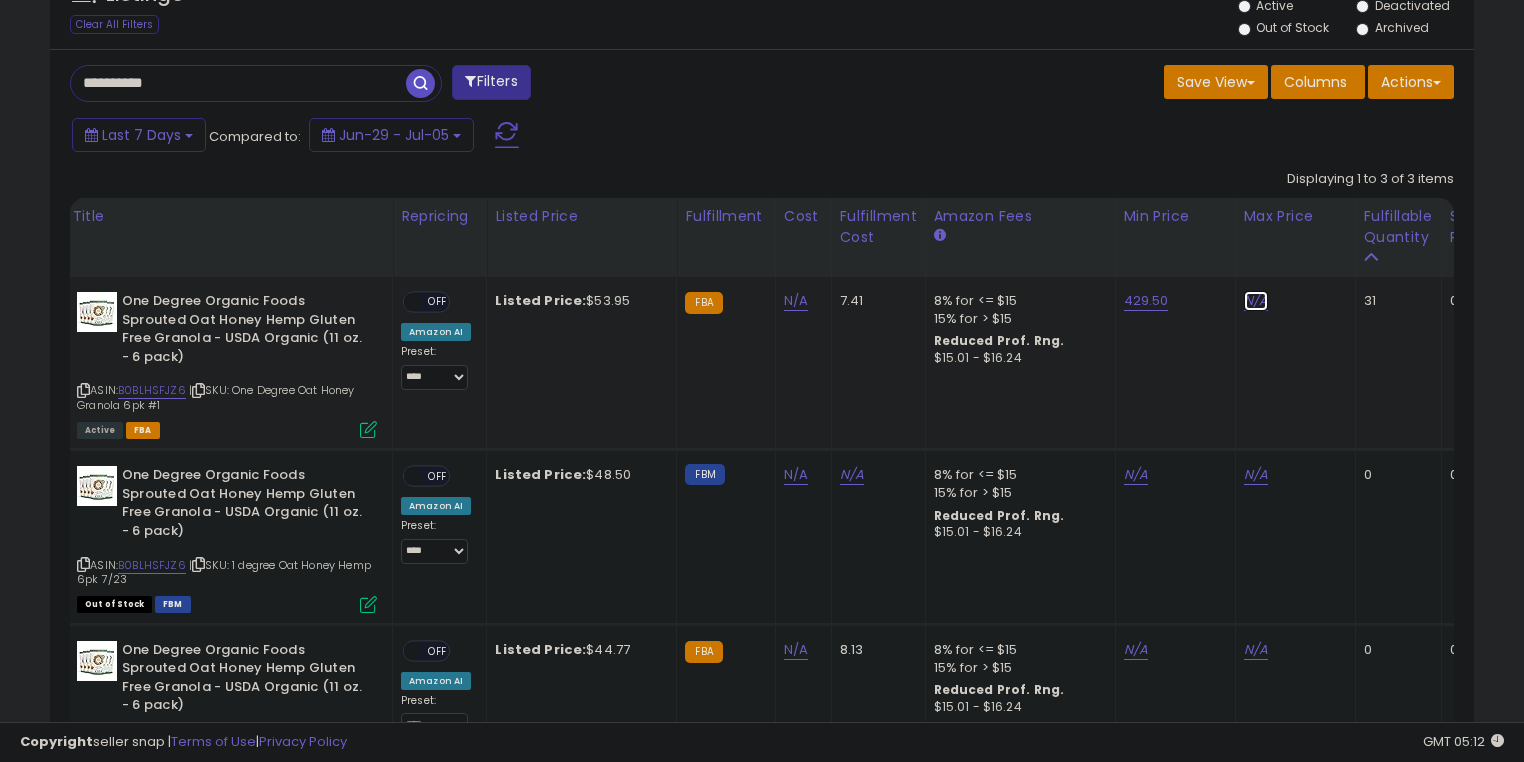 click on "N/A" at bounding box center (1256, 301) 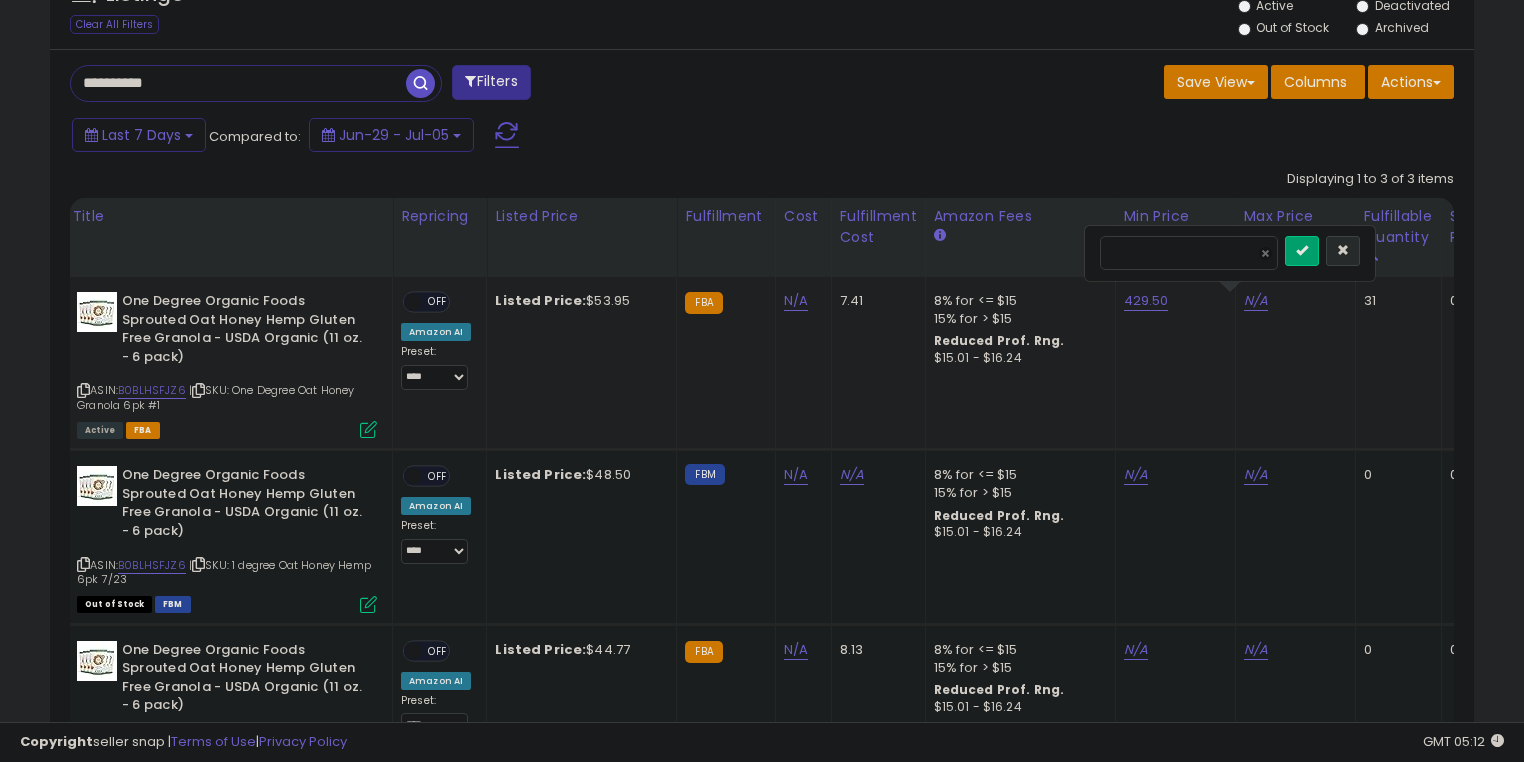 drag, startPoint x: 1375, startPoint y: 244, endPoint x: 1364, endPoint y: 248, distance: 11.7046995 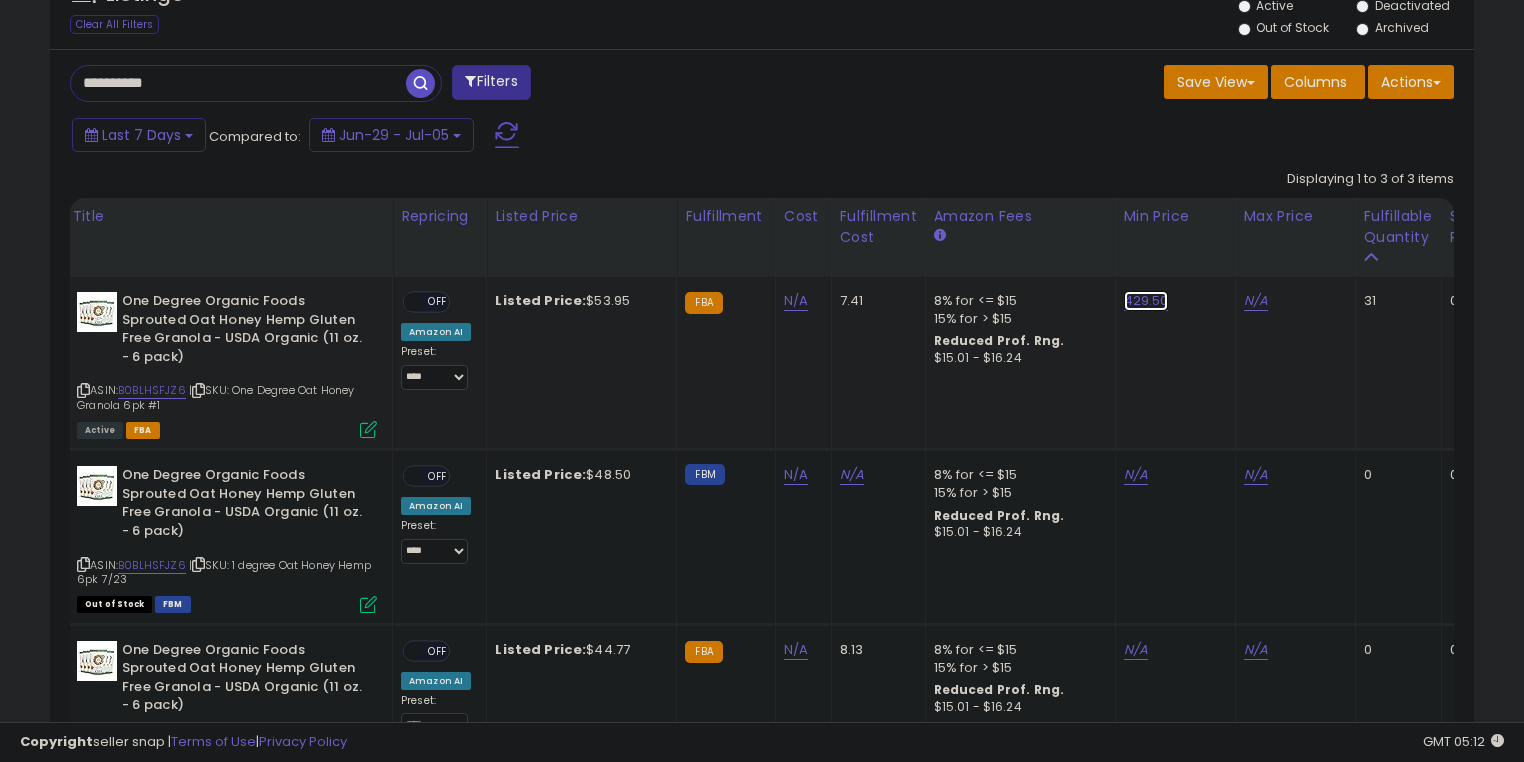 click on "429.50" at bounding box center [1146, 301] 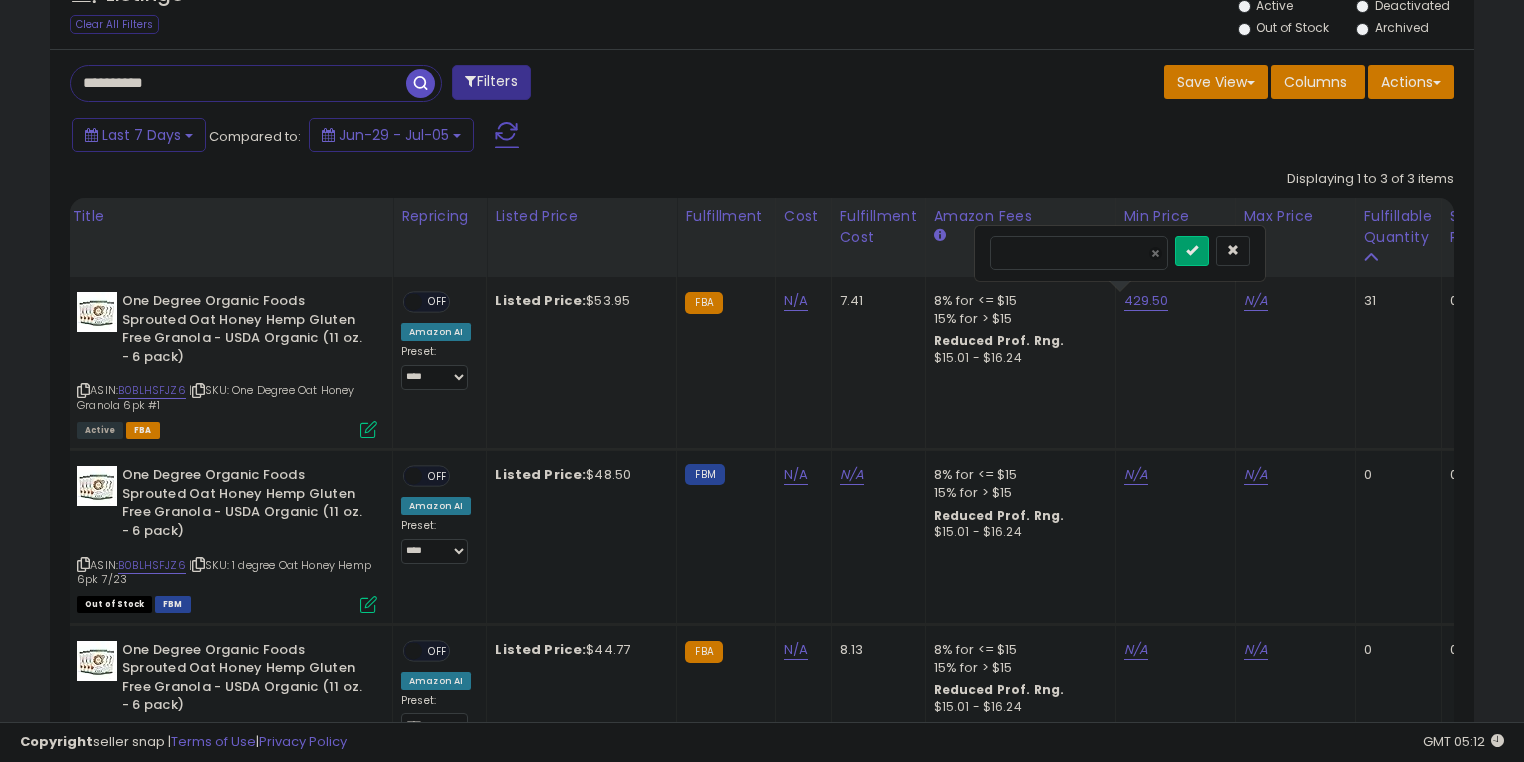 click on "******" at bounding box center [1079, 253] 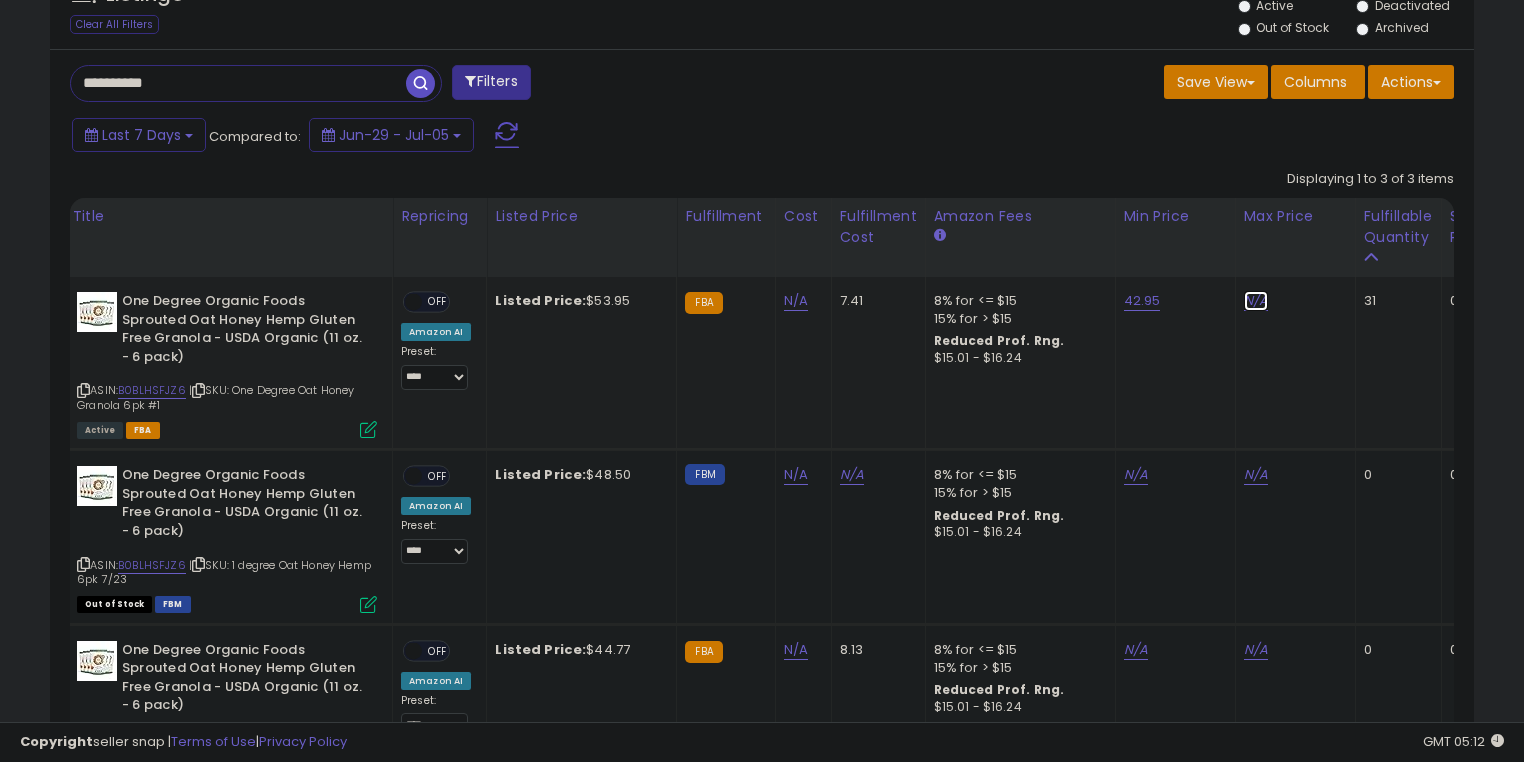 click on "N/A" at bounding box center (1256, 301) 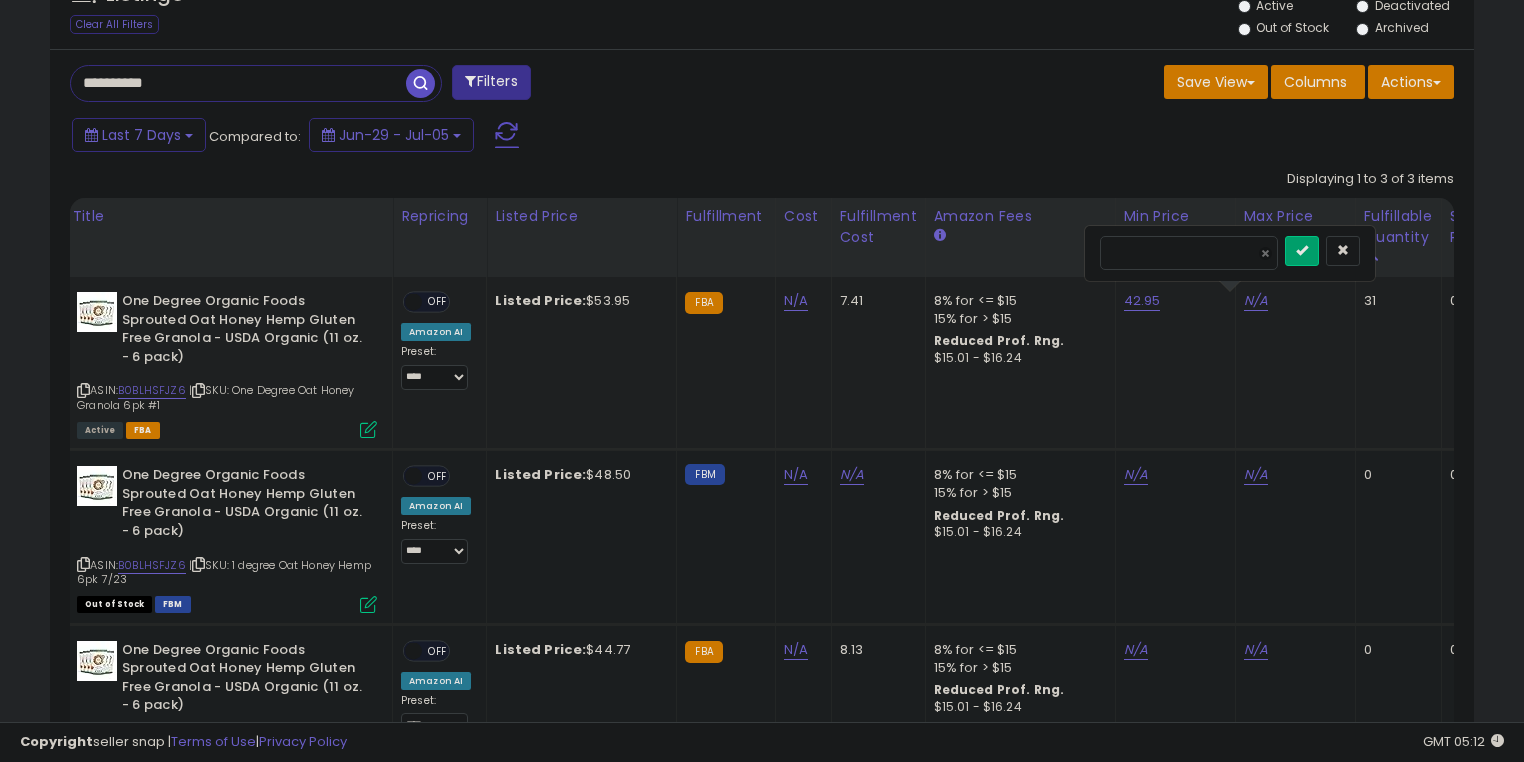 type on "*****" 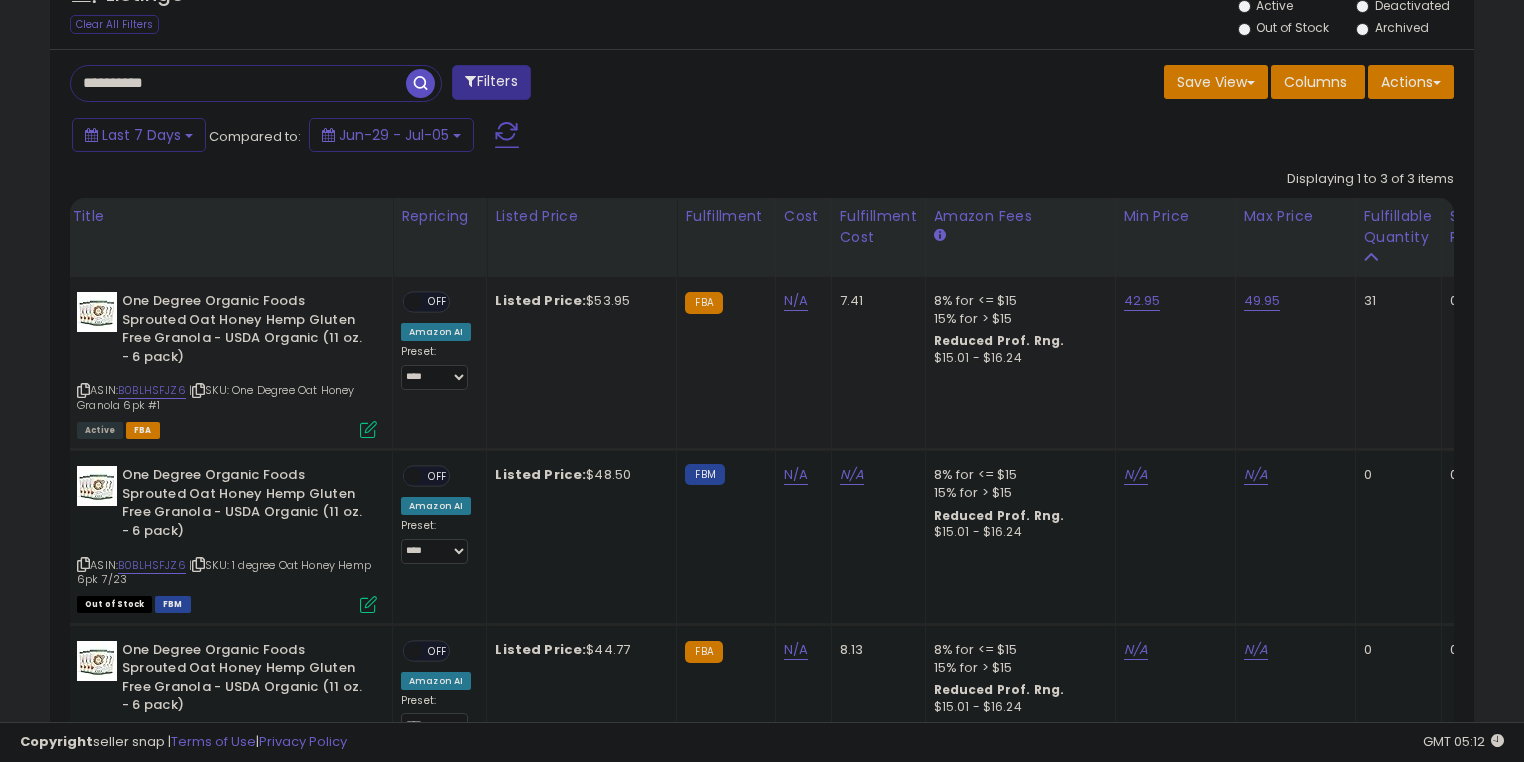 click on "OFF" at bounding box center (438, 302) 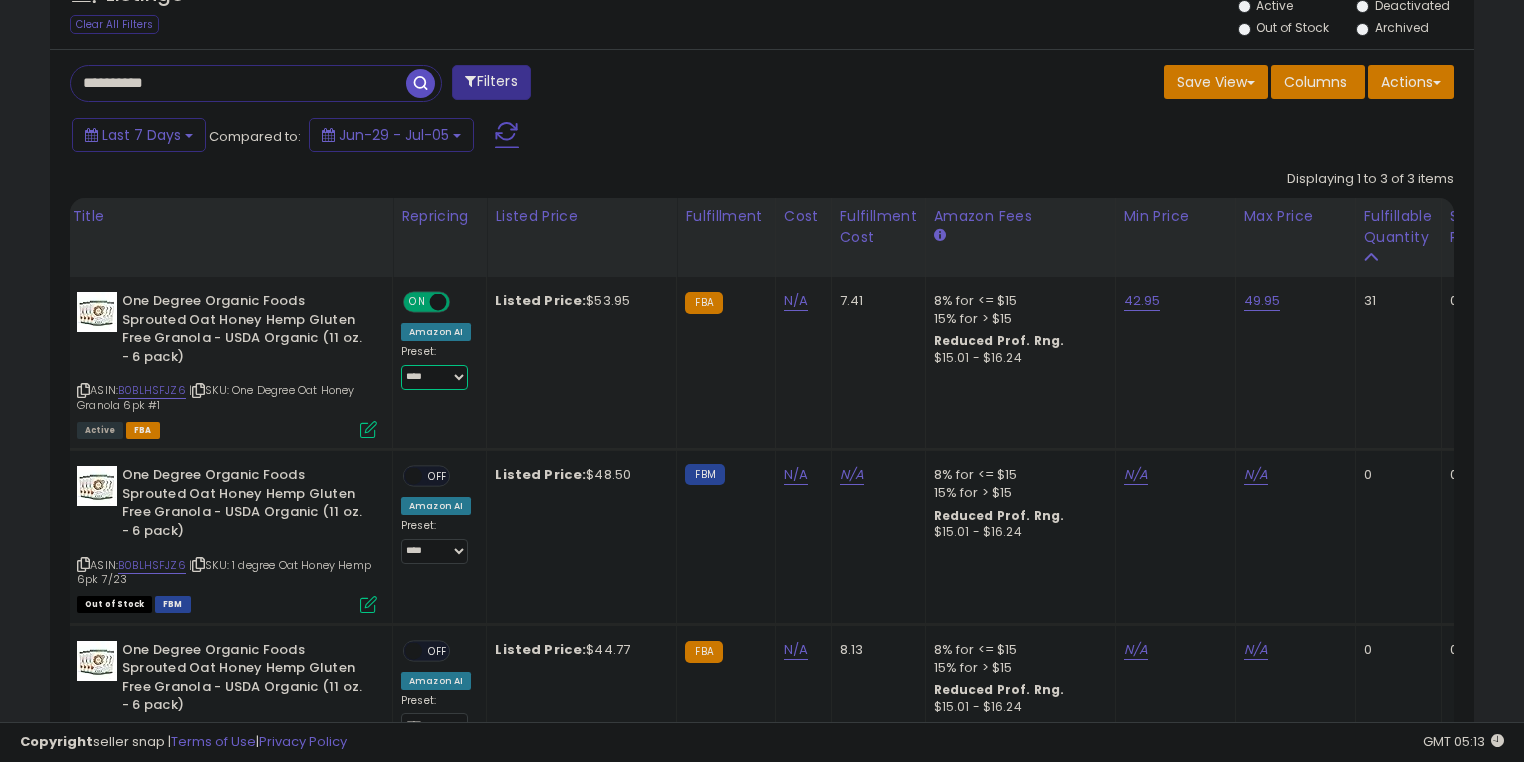 click on "**********" at bounding box center (434, 377) 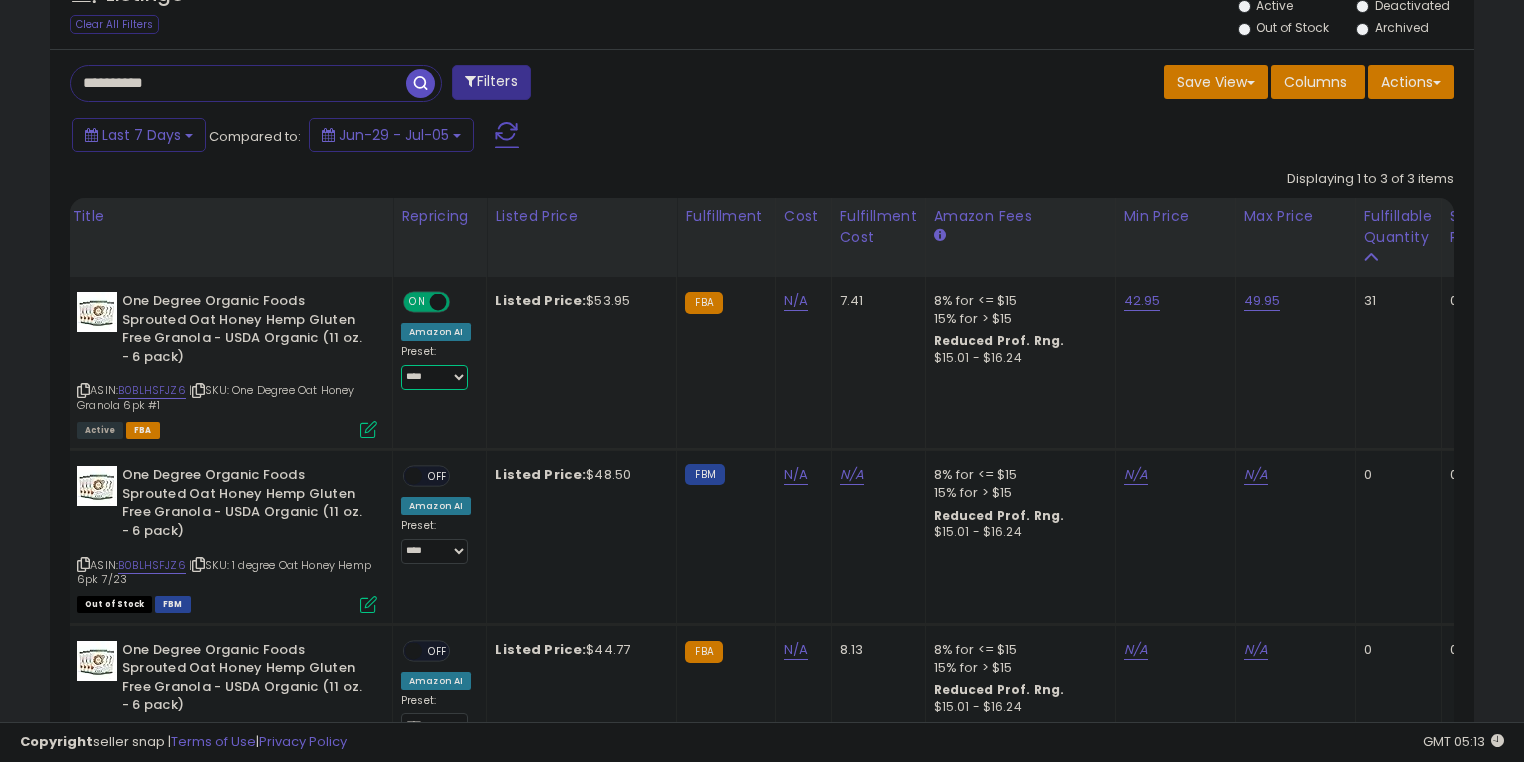 select on "********" 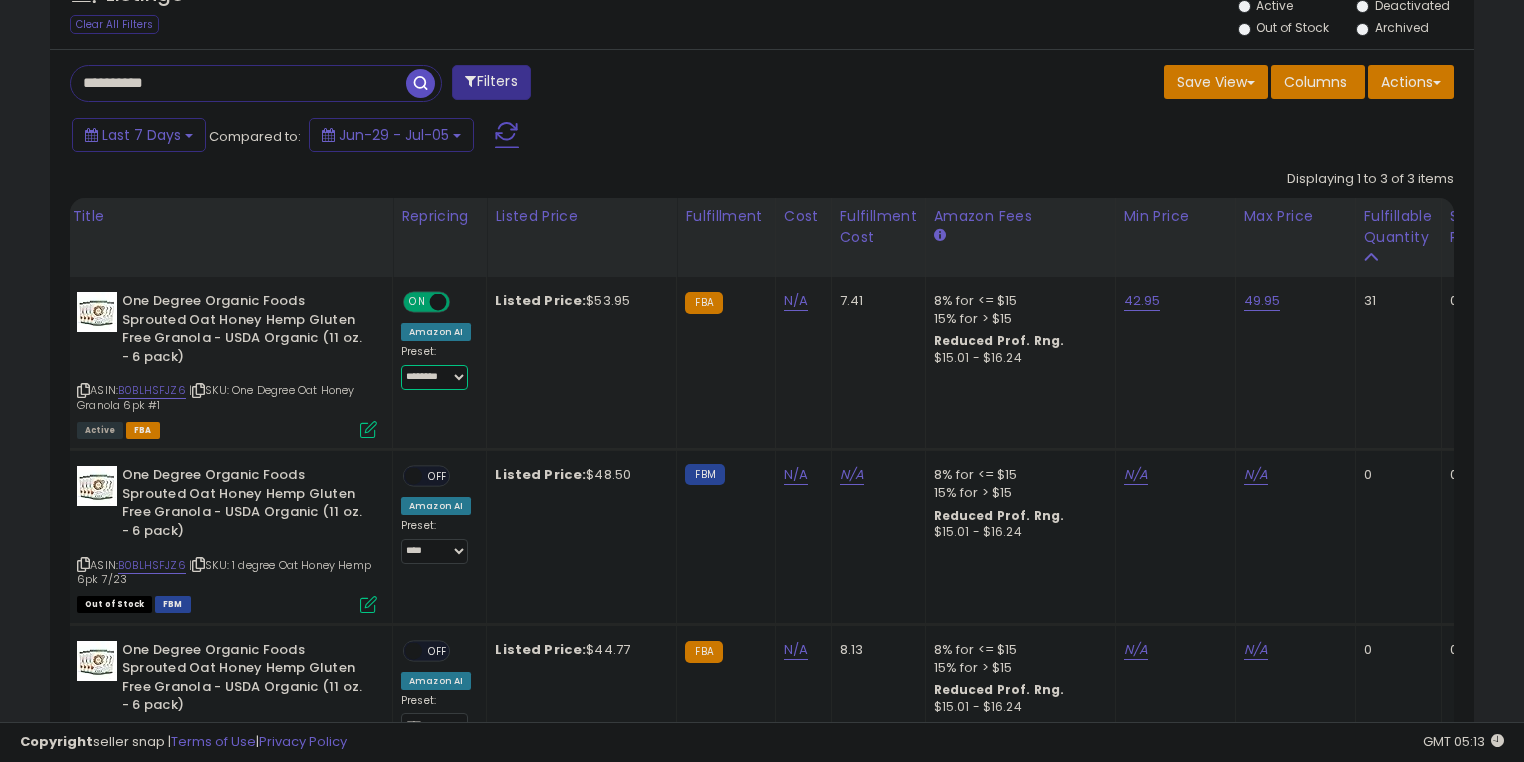 click on "**********" at bounding box center [434, 377] 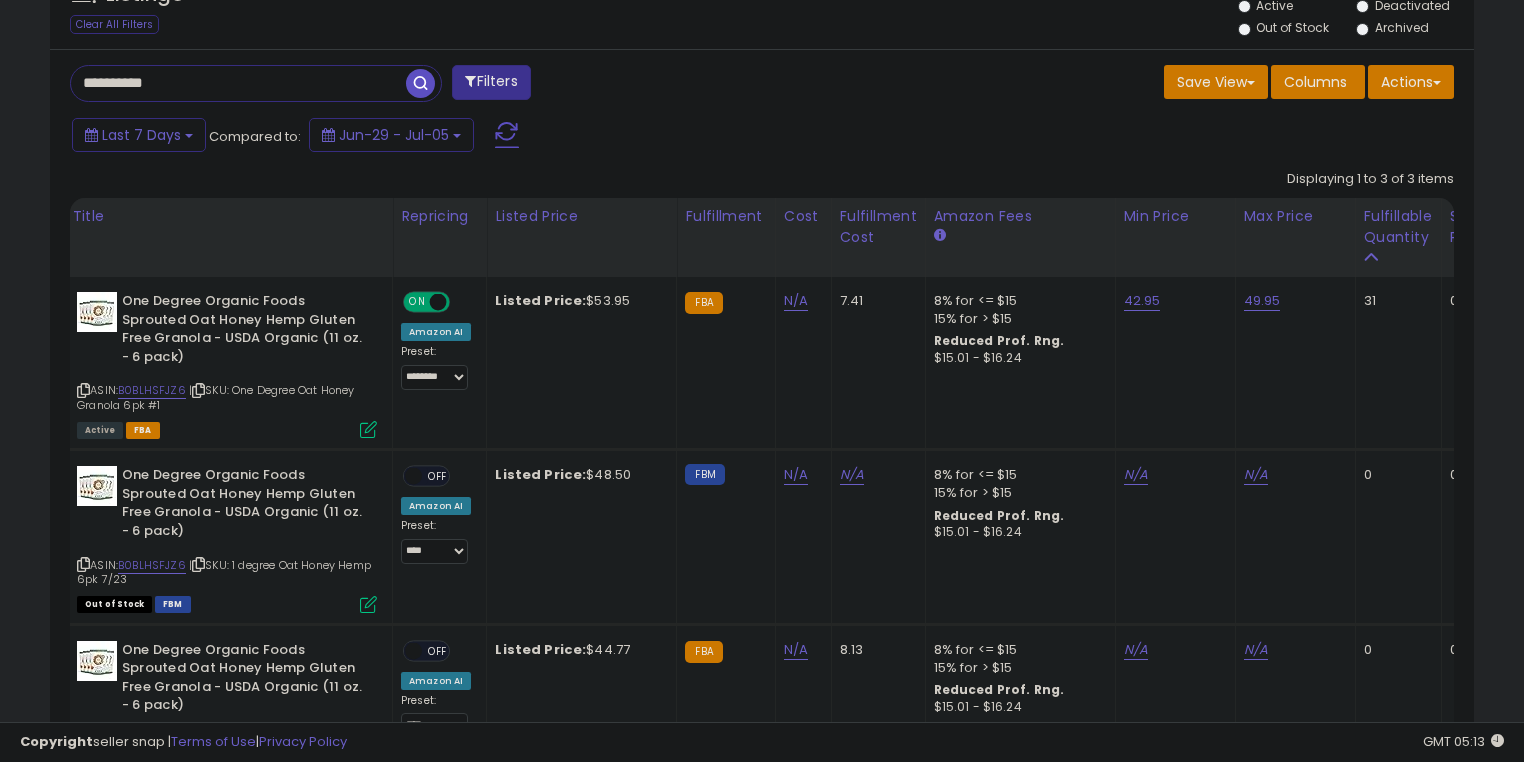 drag, startPoint x: 655, startPoint y: 355, endPoint x: 26, endPoint y: 212, distance: 645.0504 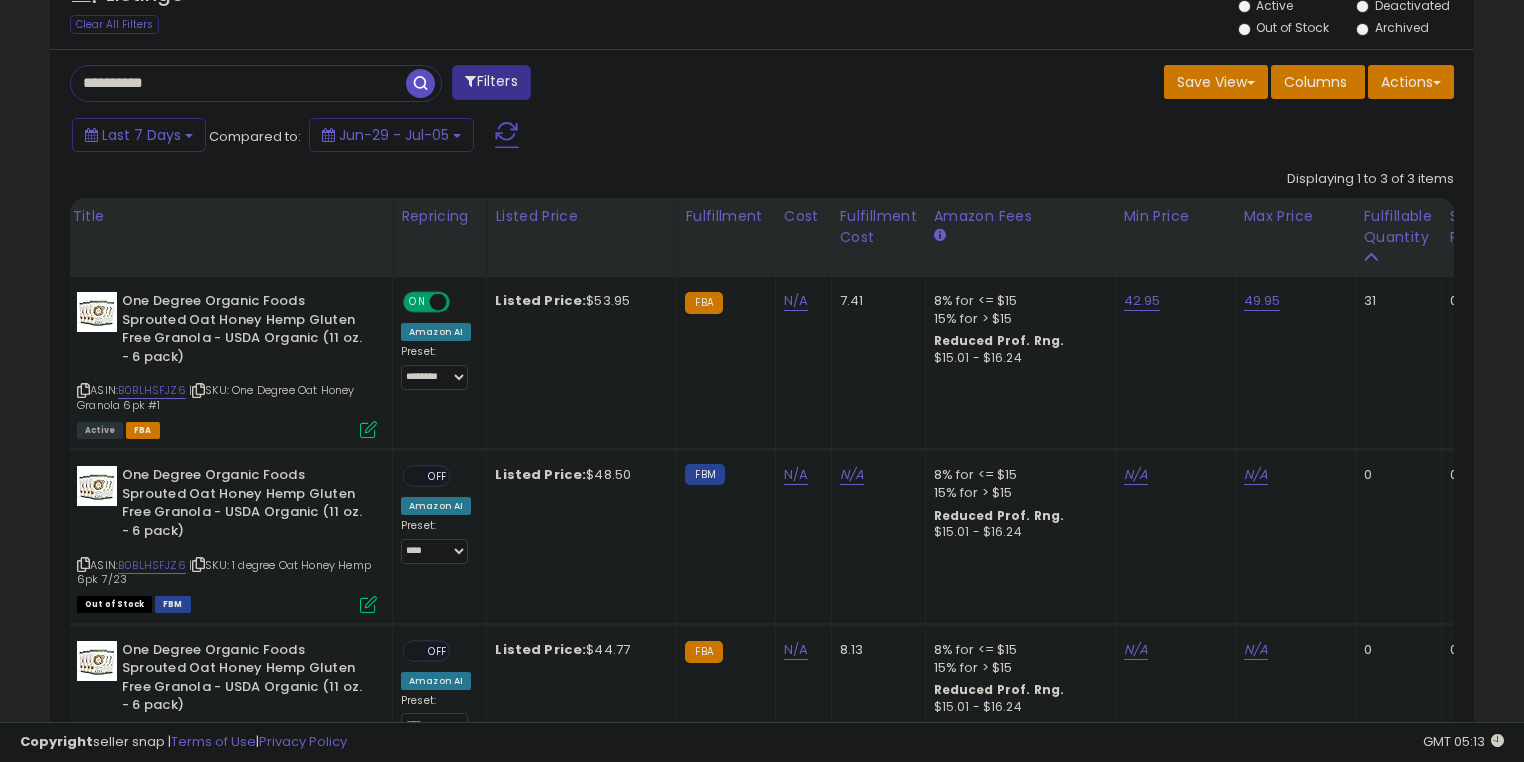 click on "**********" at bounding box center (238, 83) 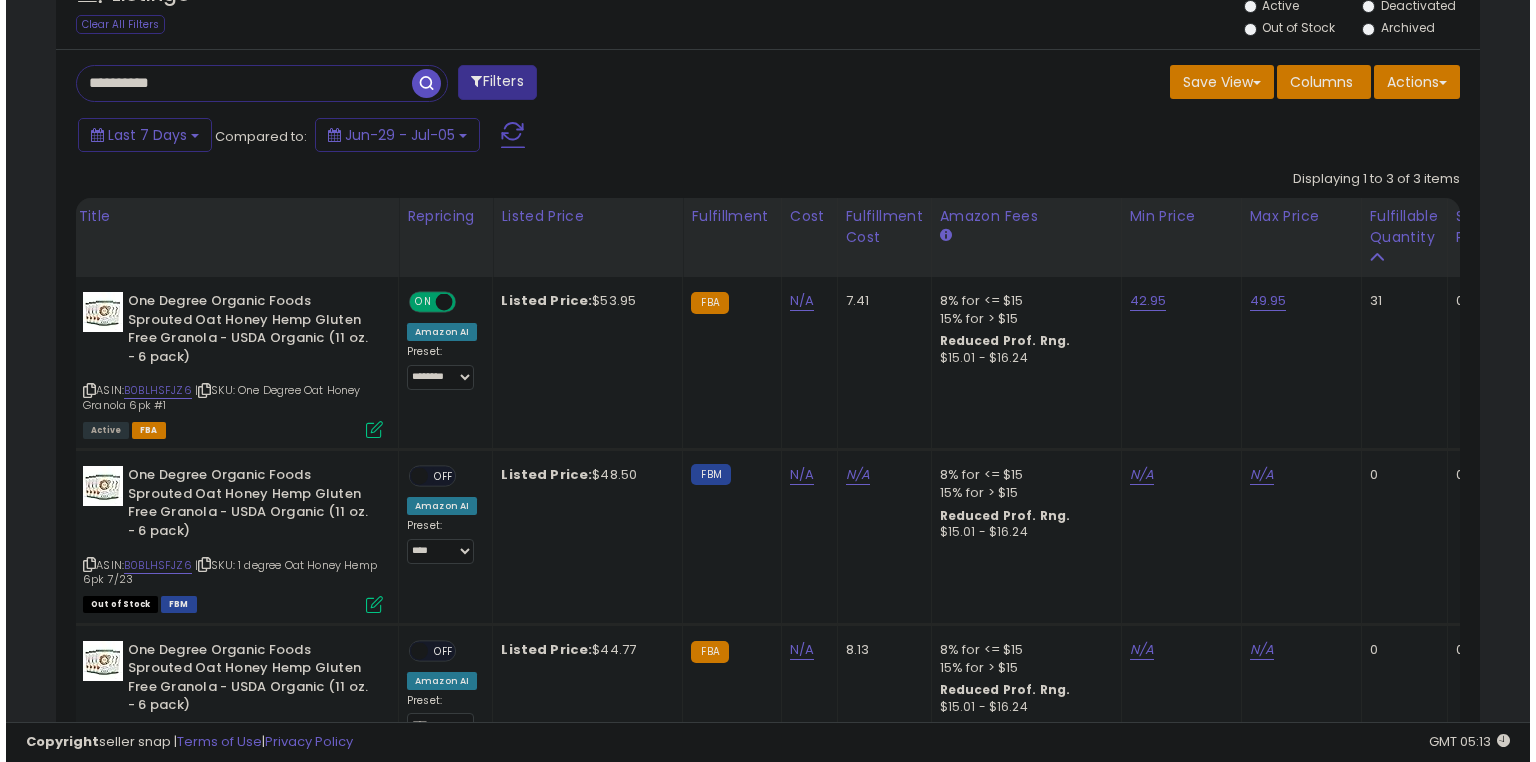 scroll, scrollTop: 453, scrollLeft: 0, axis: vertical 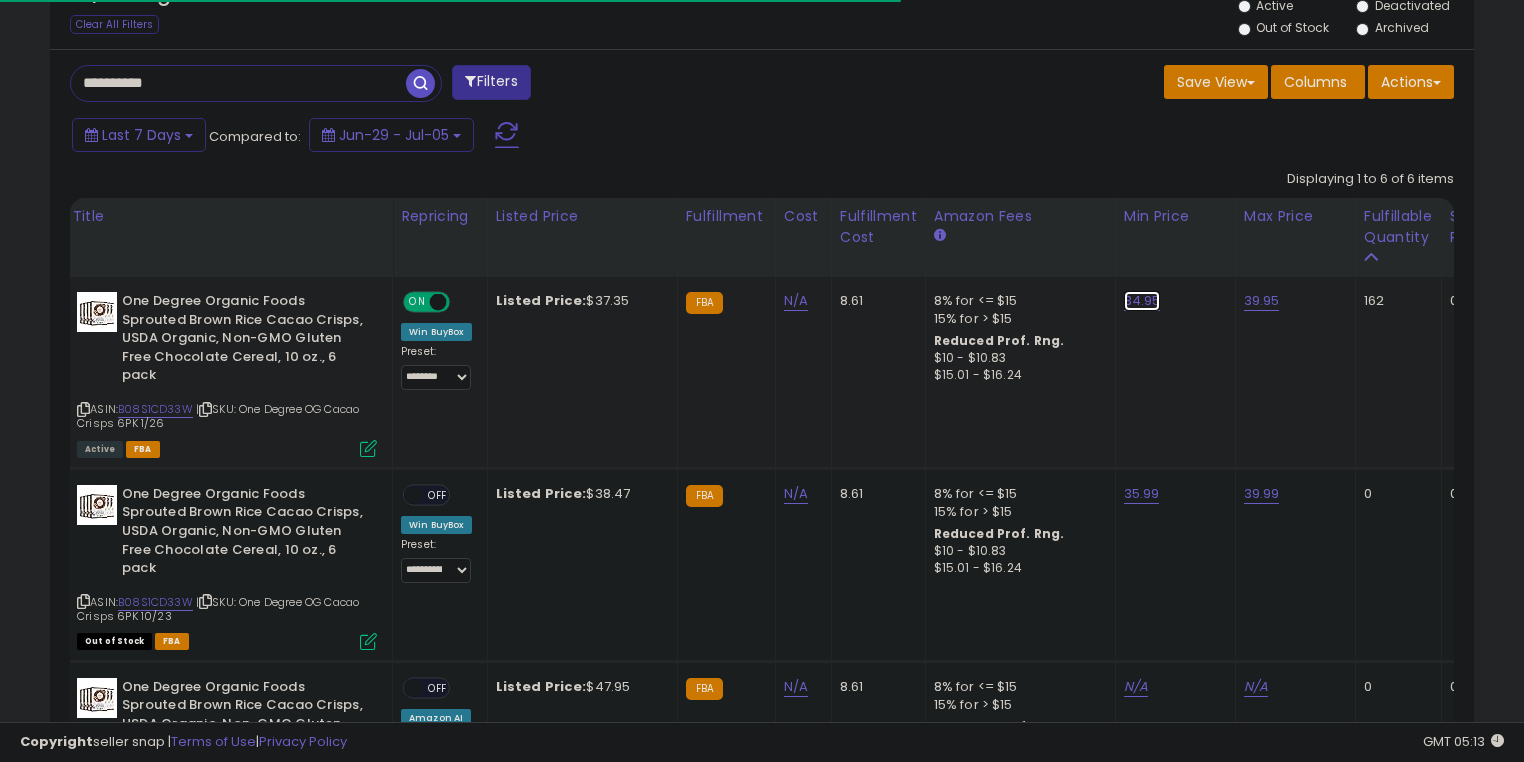 click on "34.95" at bounding box center [1142, 301] 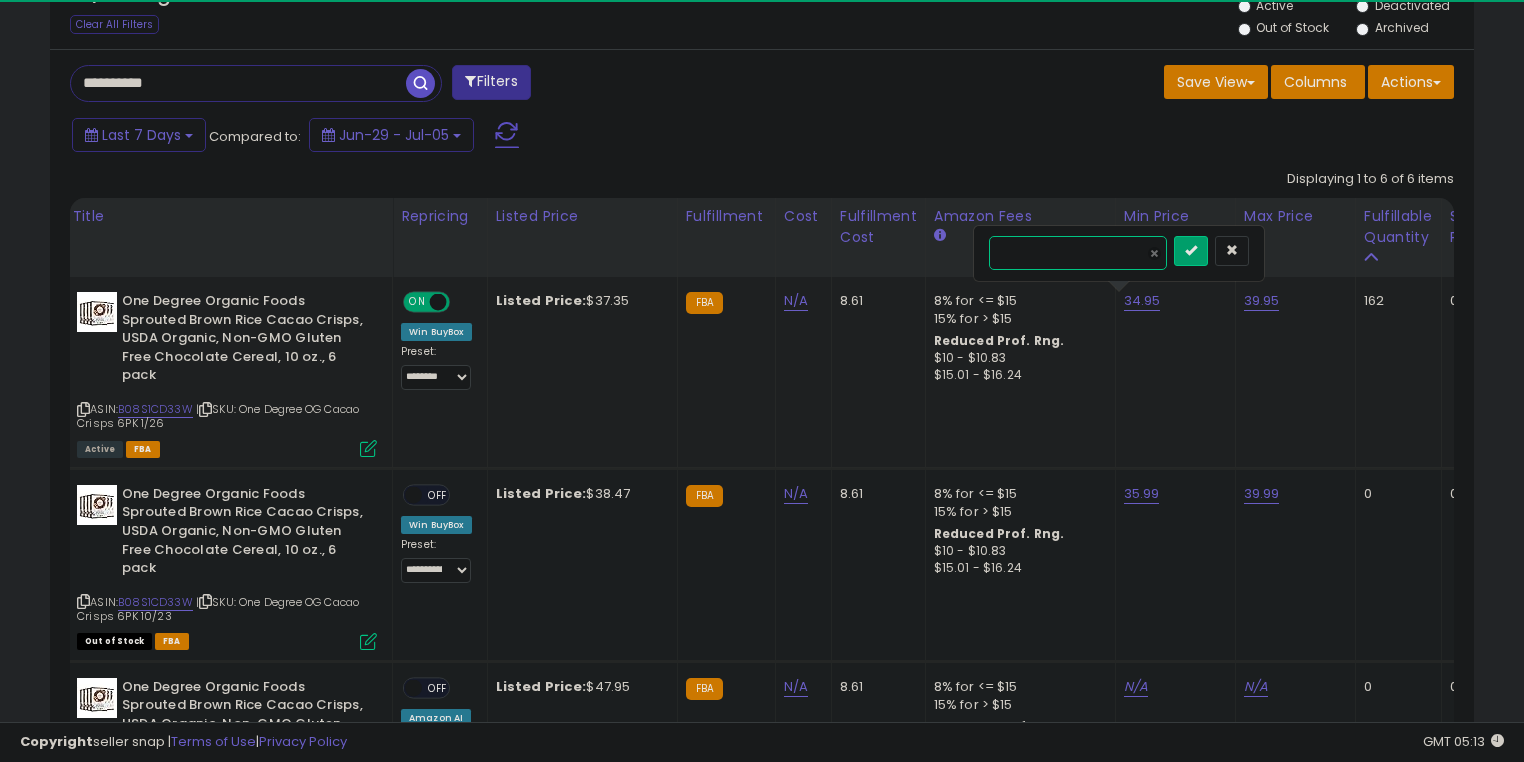 scroll, scrollTop: 999589, scrollLeft: 999175, axis: both 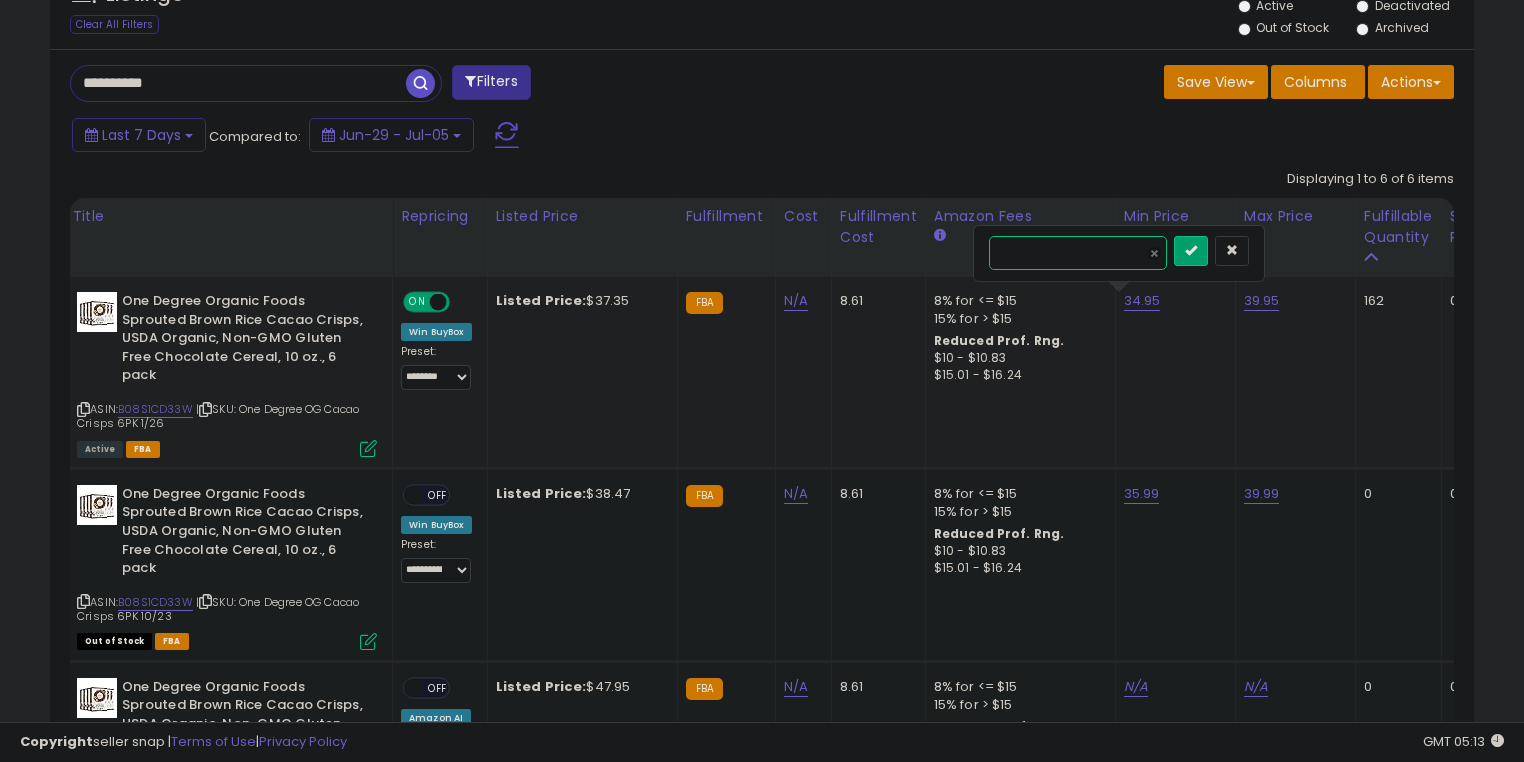 drag, startPoint x: 1016, startPoint y: 258, endPoint x: 1004, endPoint y: 257, distance: 12.0415945 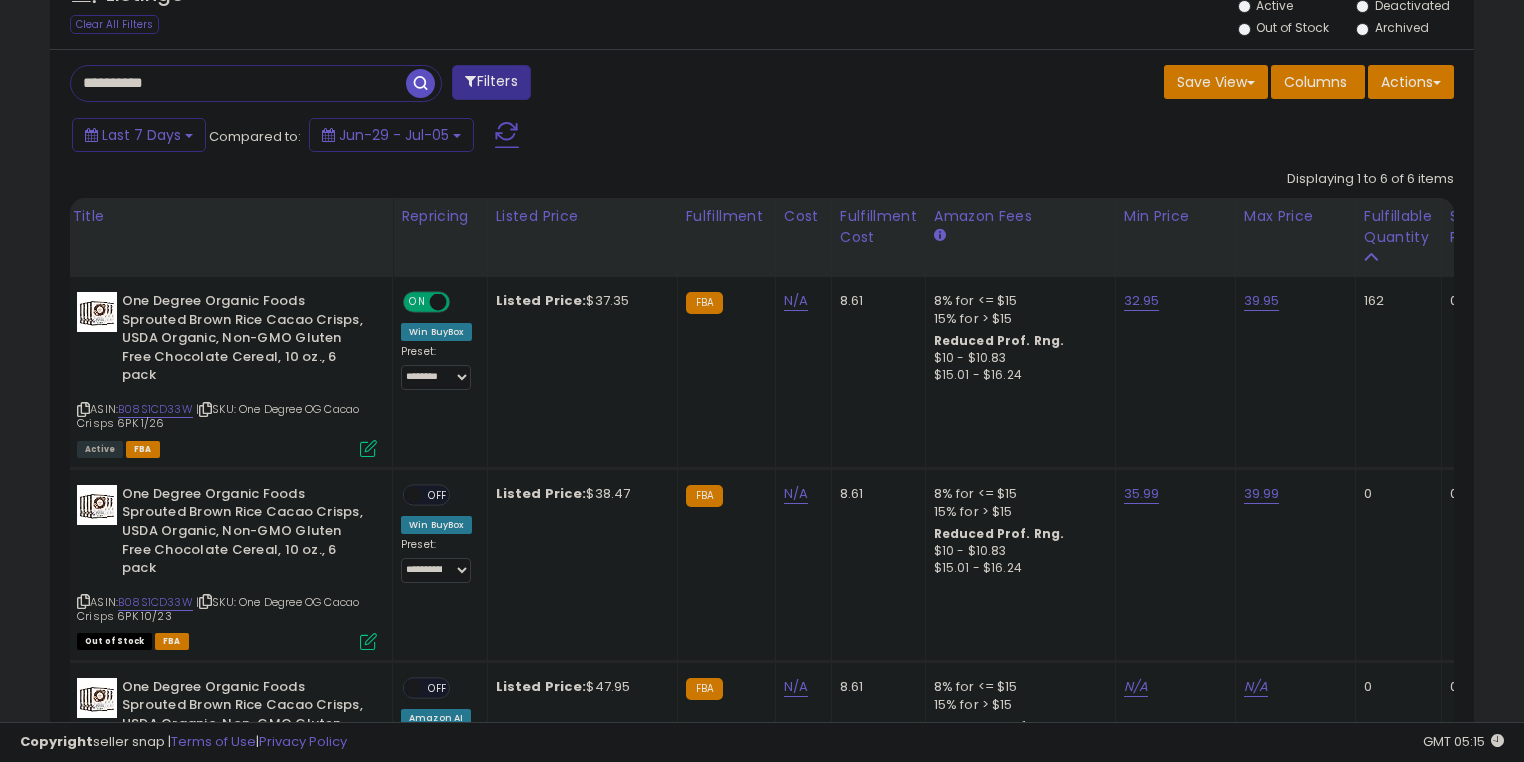 click on "**********" at bounding box center [238, 83] 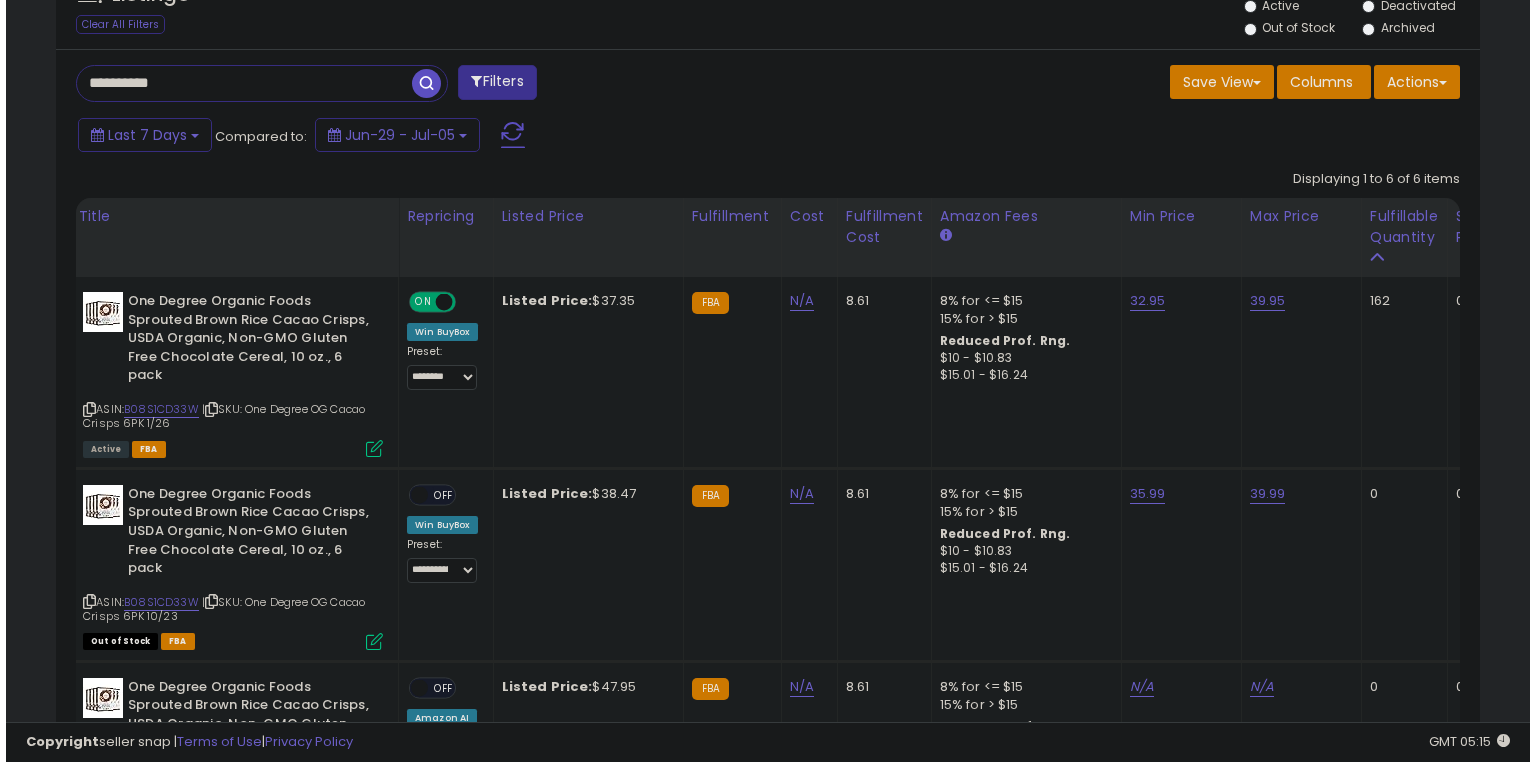 scroll, scrollTop: 453, scrollLeft: 0, axis: vertical 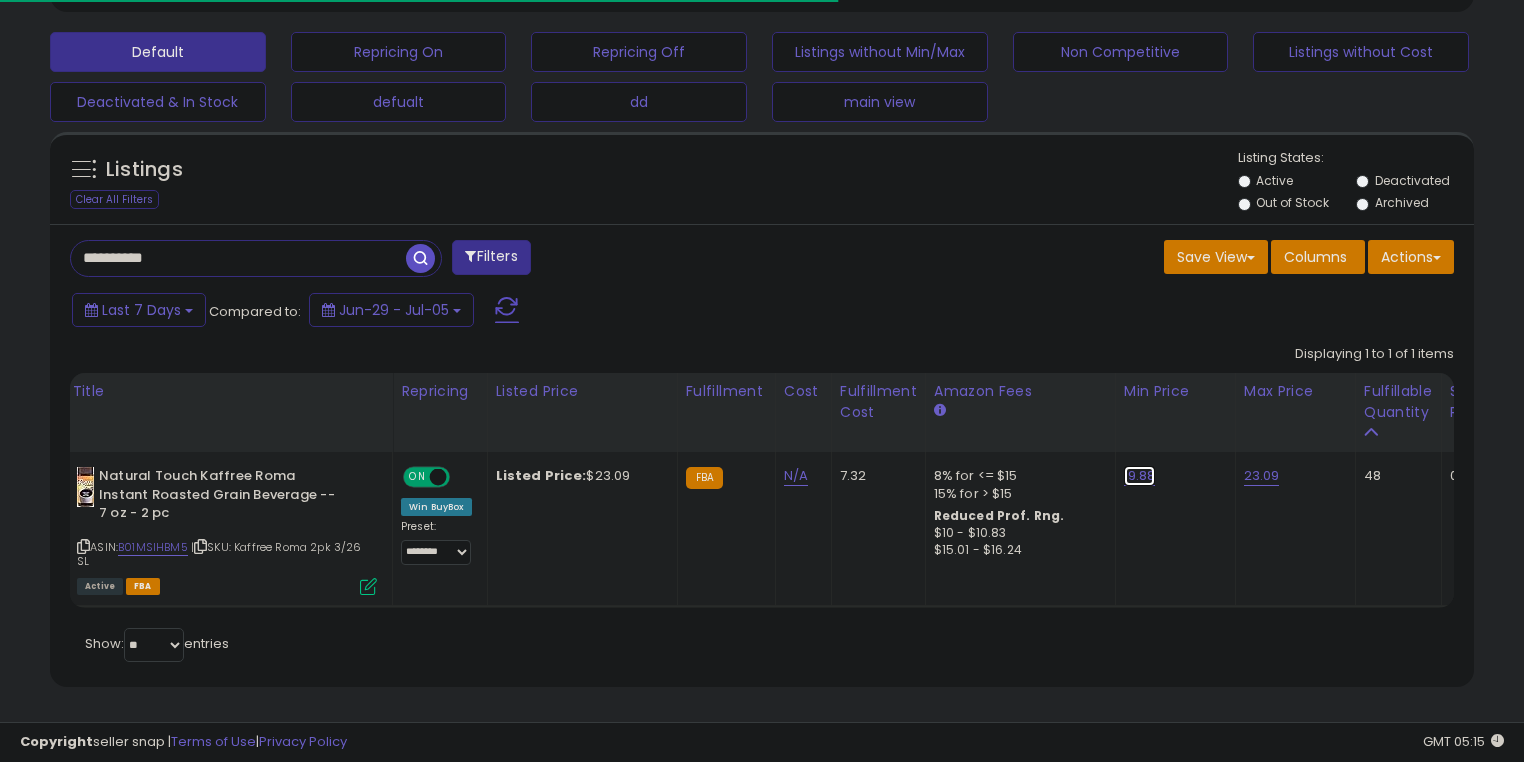 click on "19.88" at bounding box center (1140, 476) 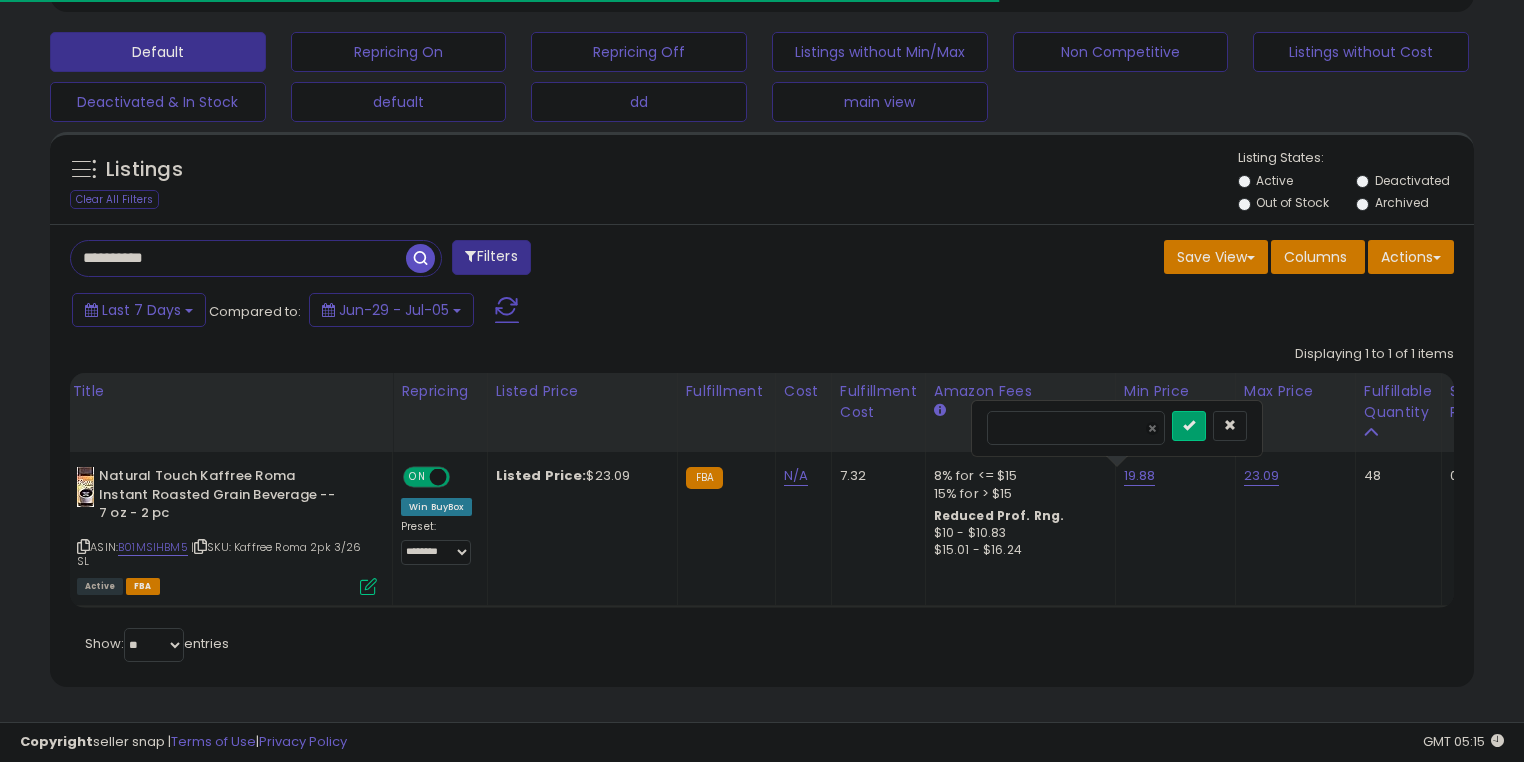 drag, startPoint x: 1061, startPoint y: 421, endPoint x: 957, endPoint y: 415, distance: 104.172935 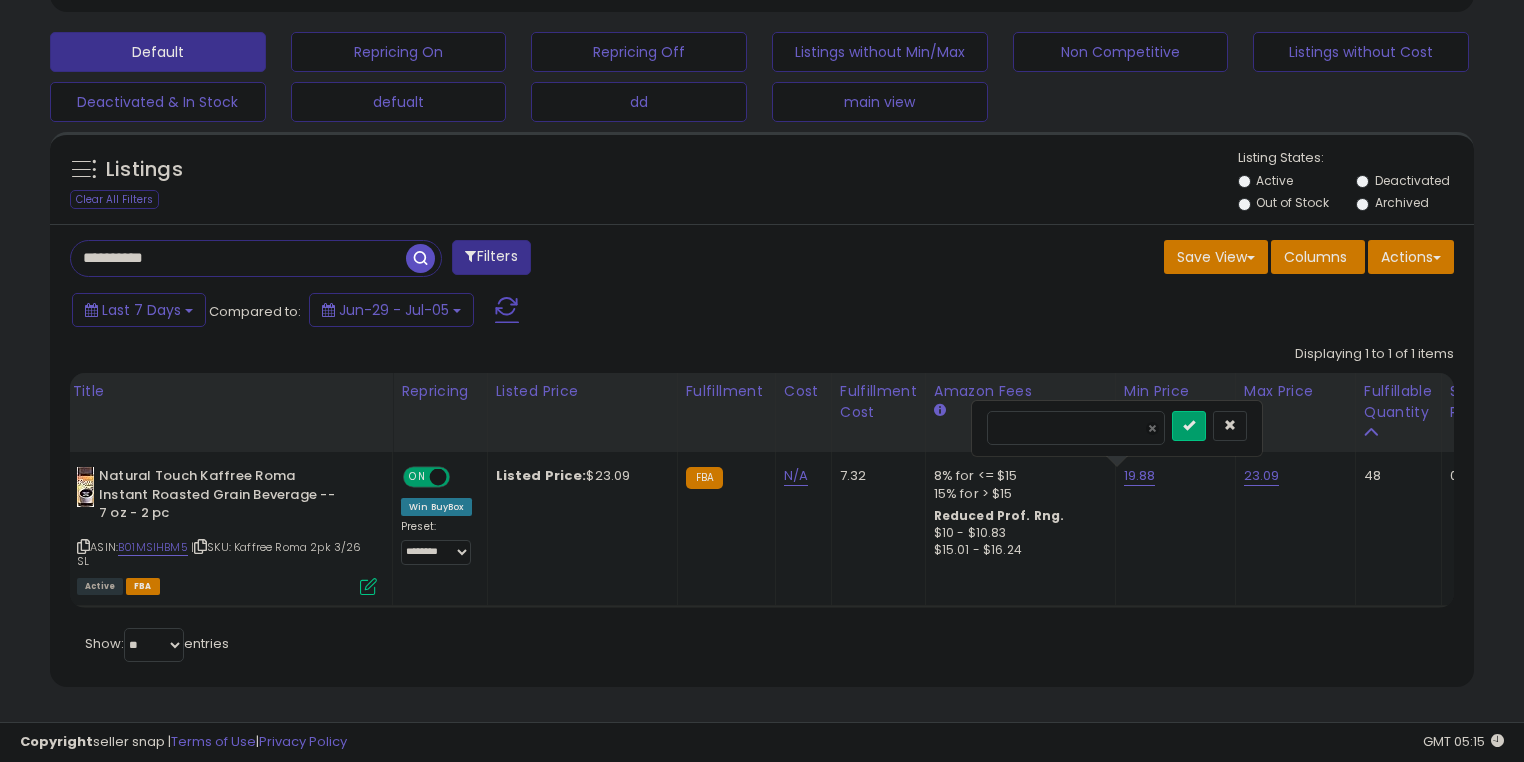 scroll, scrollTop: 999589, scrollLeft: 999175, axis: both 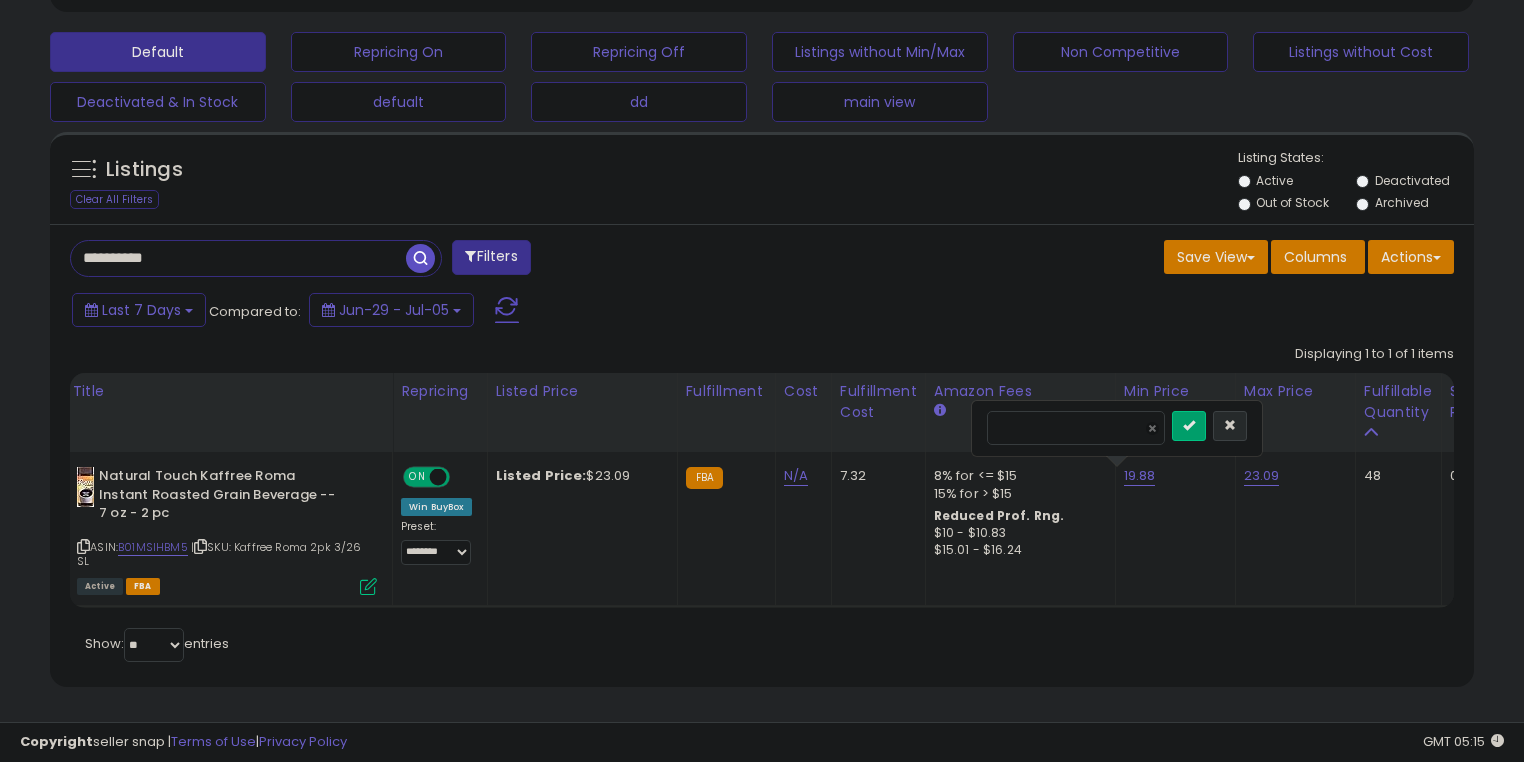 click at bounding box center [1230, 426] 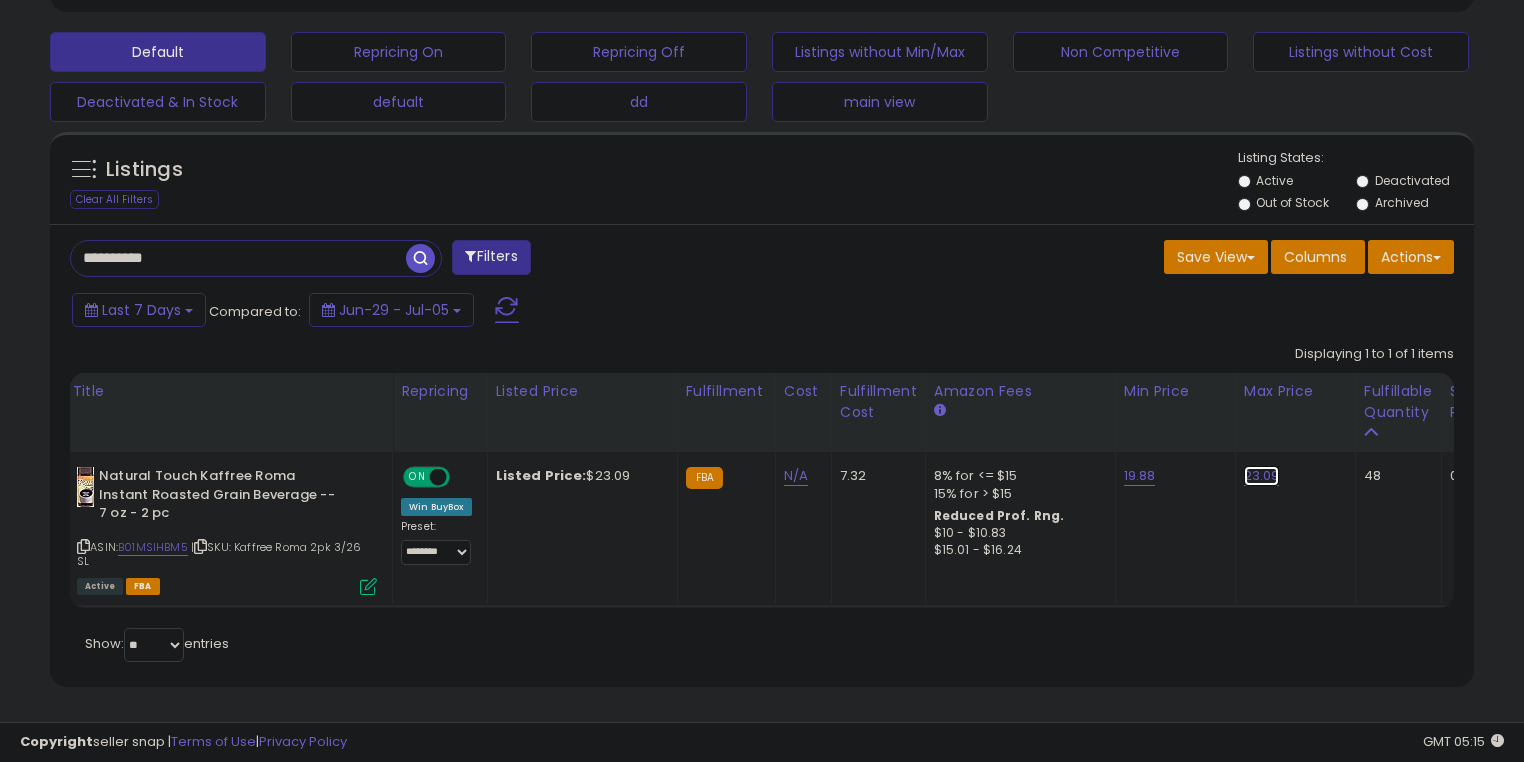 click on "23.09" at bounding box center (1262, 476) 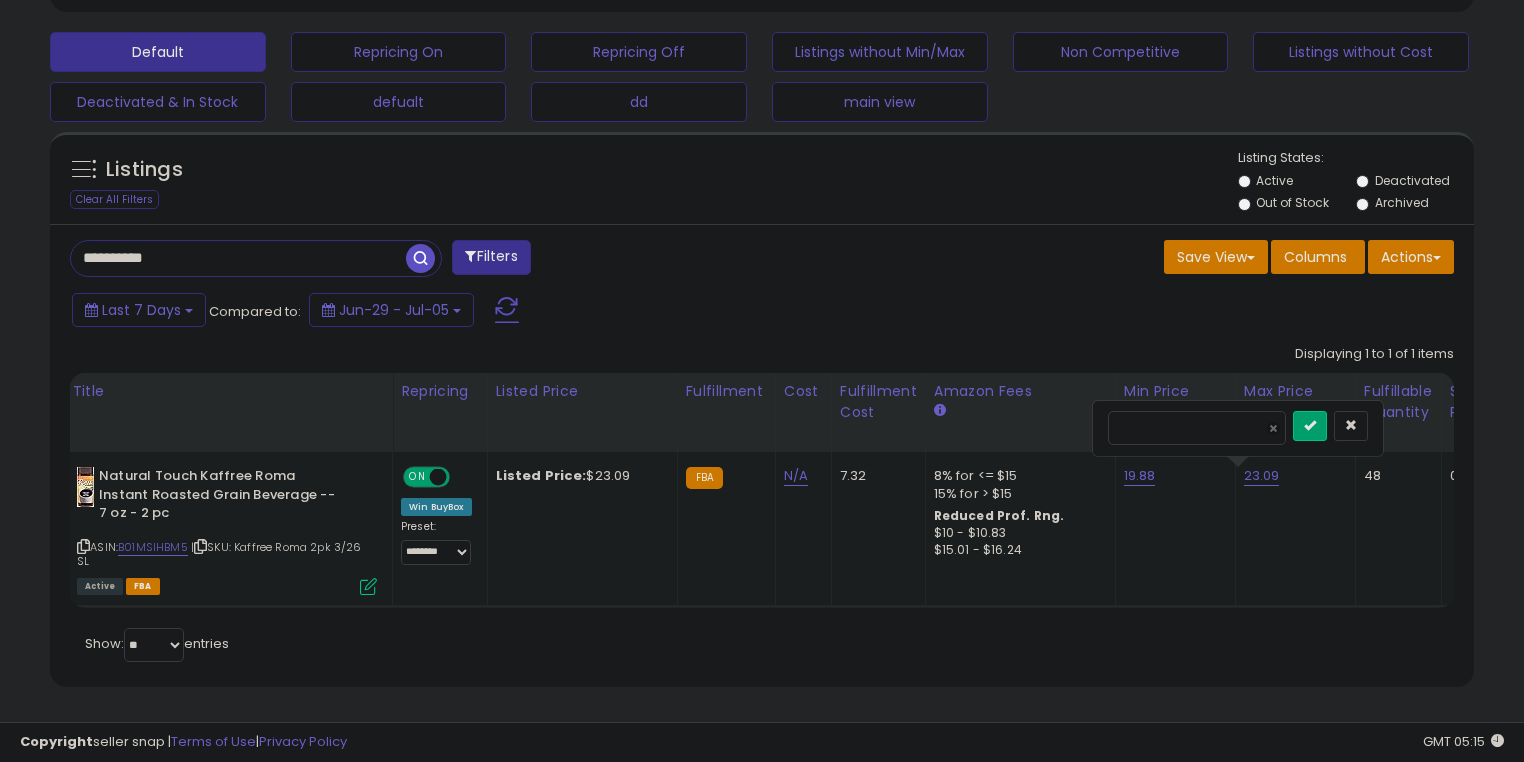 drag, startPoint x: 1161, startPoint y: 416, endPoint x: 1044, endPoint y: 414, distance: 117.01709 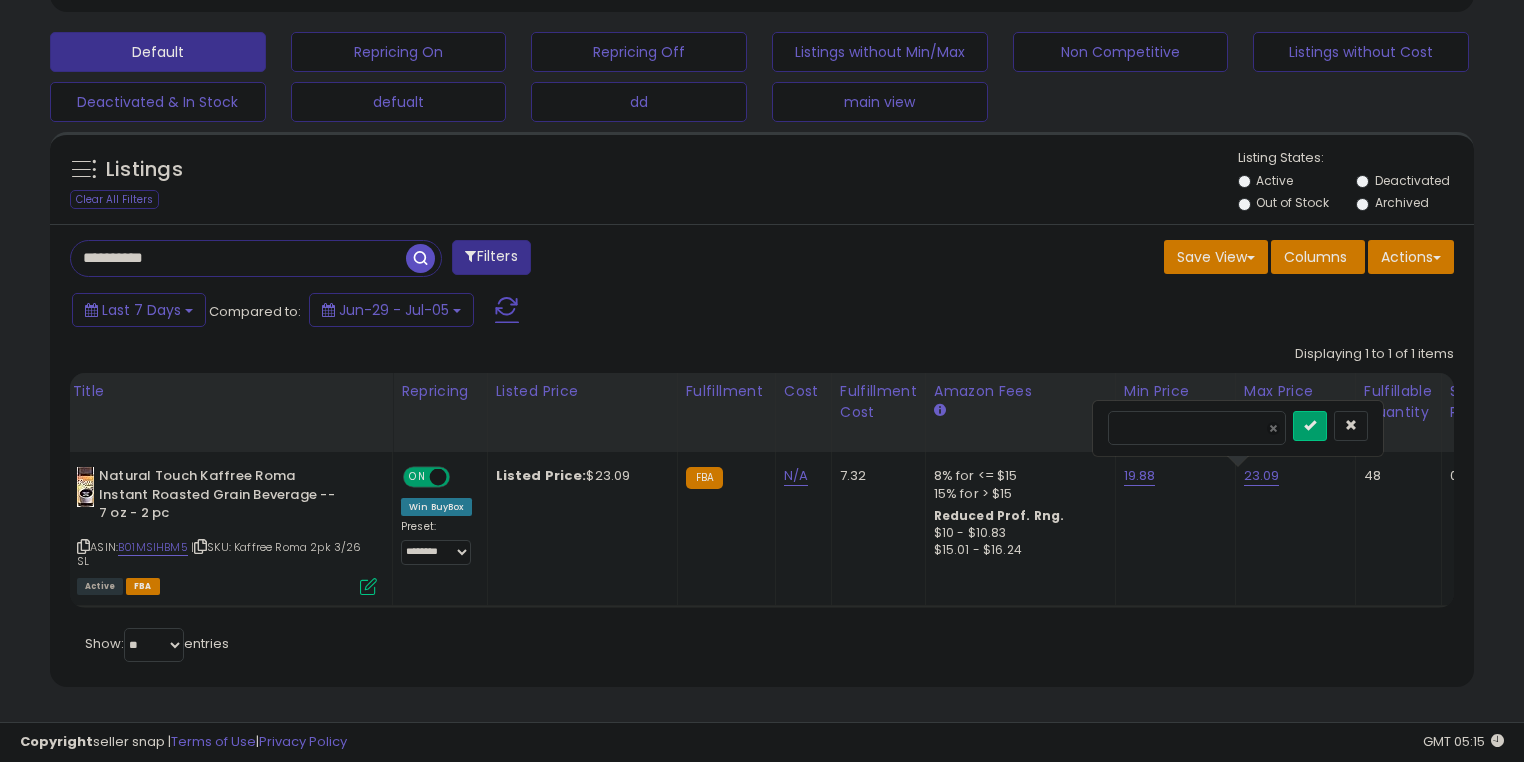 type on "*****" 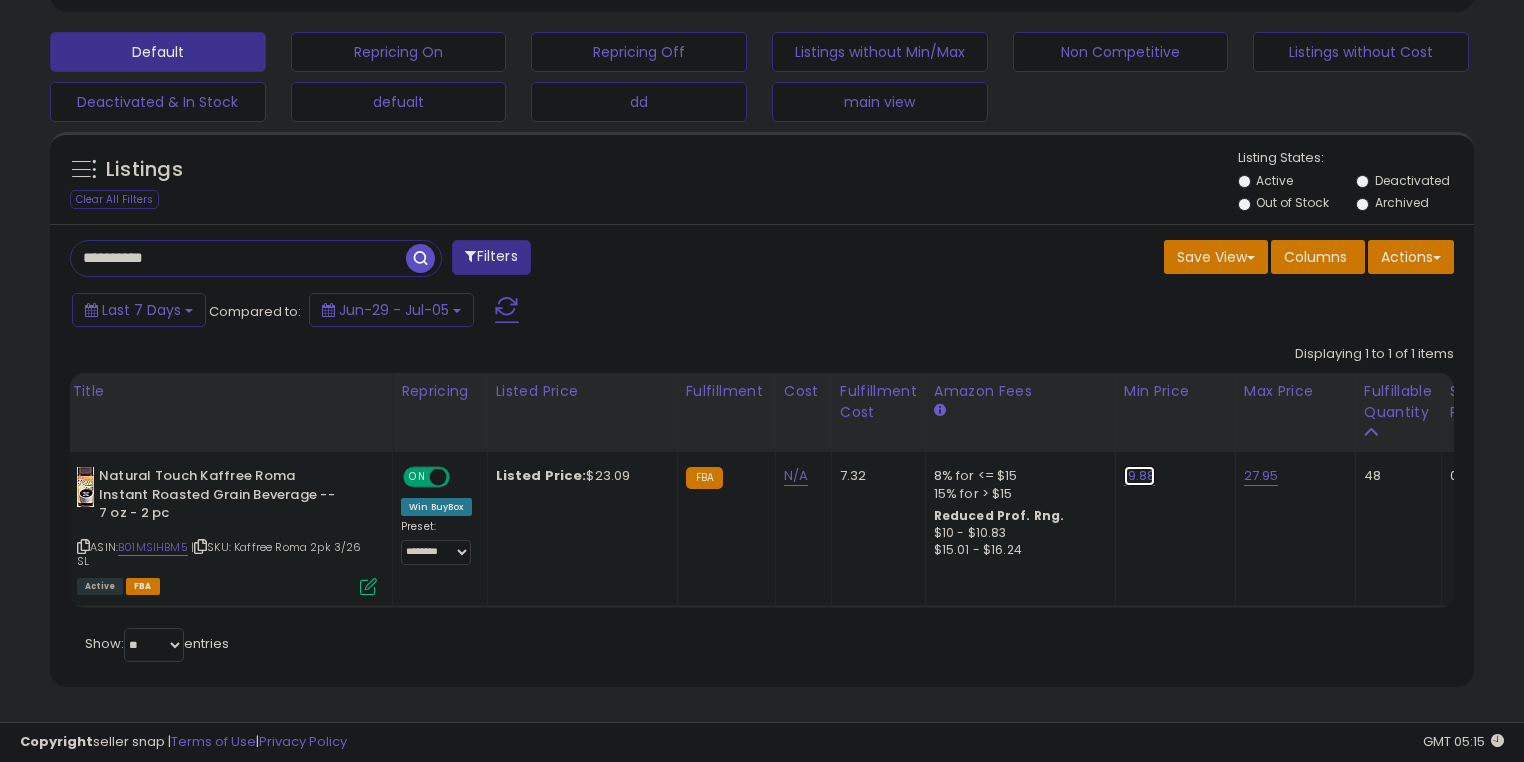 click on "19.88" at bounding box center (1140, 476) 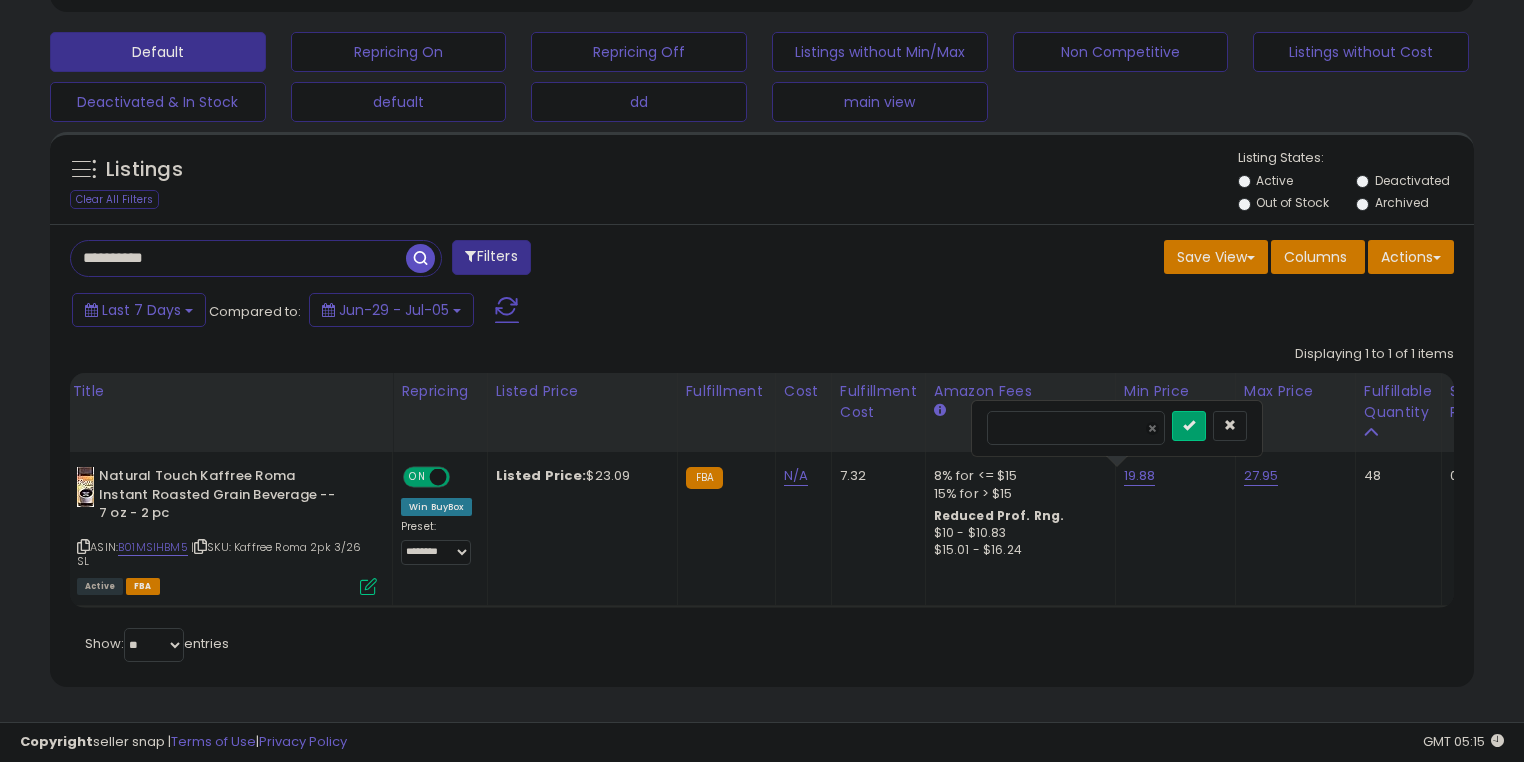drag, startPoint x: 1015, startPoint y: 418, endPoint x: 976, endPoint y: 419, distance: 39.012817 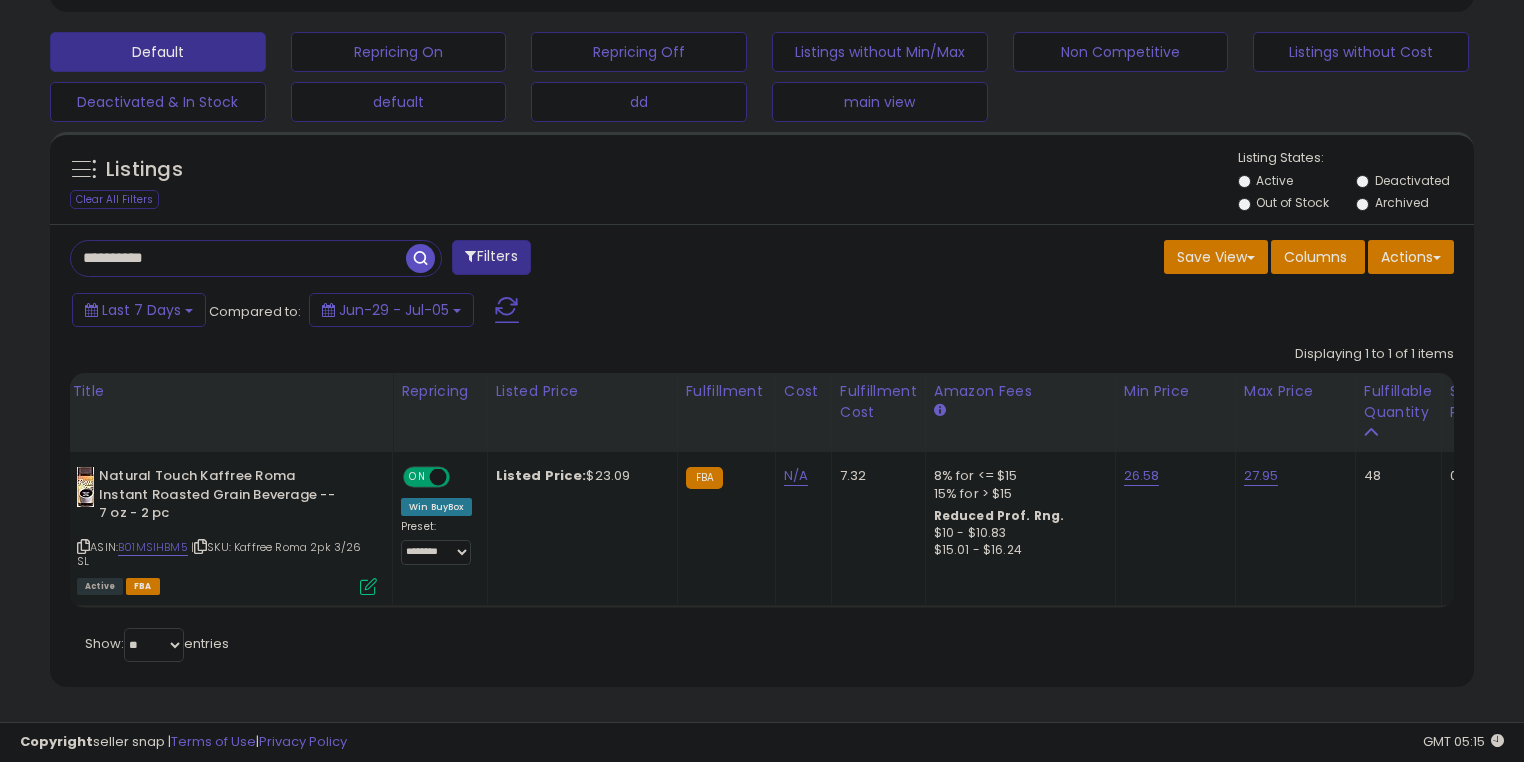 click on "**********" at bounding box center (238, 258) 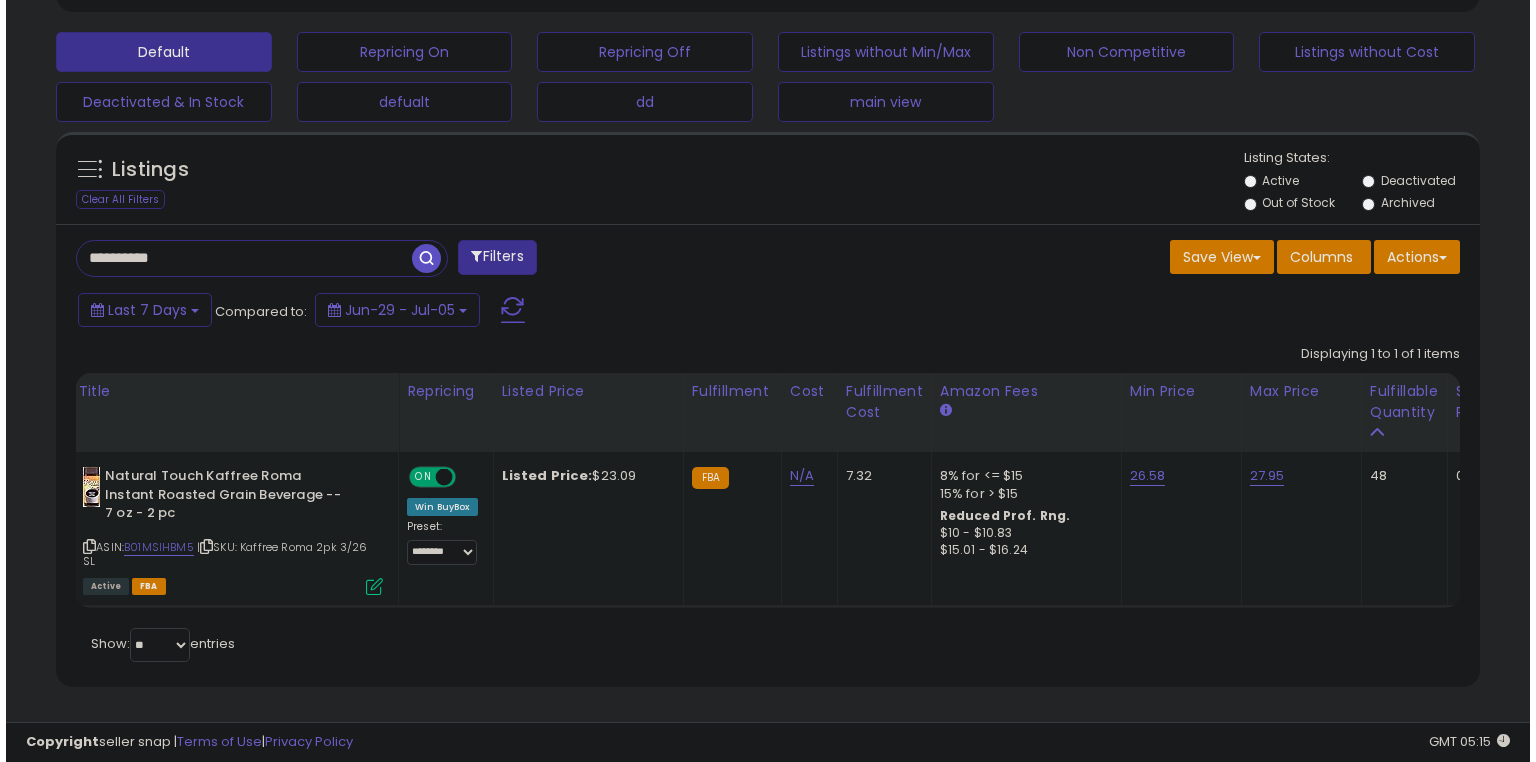 scroll, scrollTop: 453, scrollLeft: 0, axis: vertical 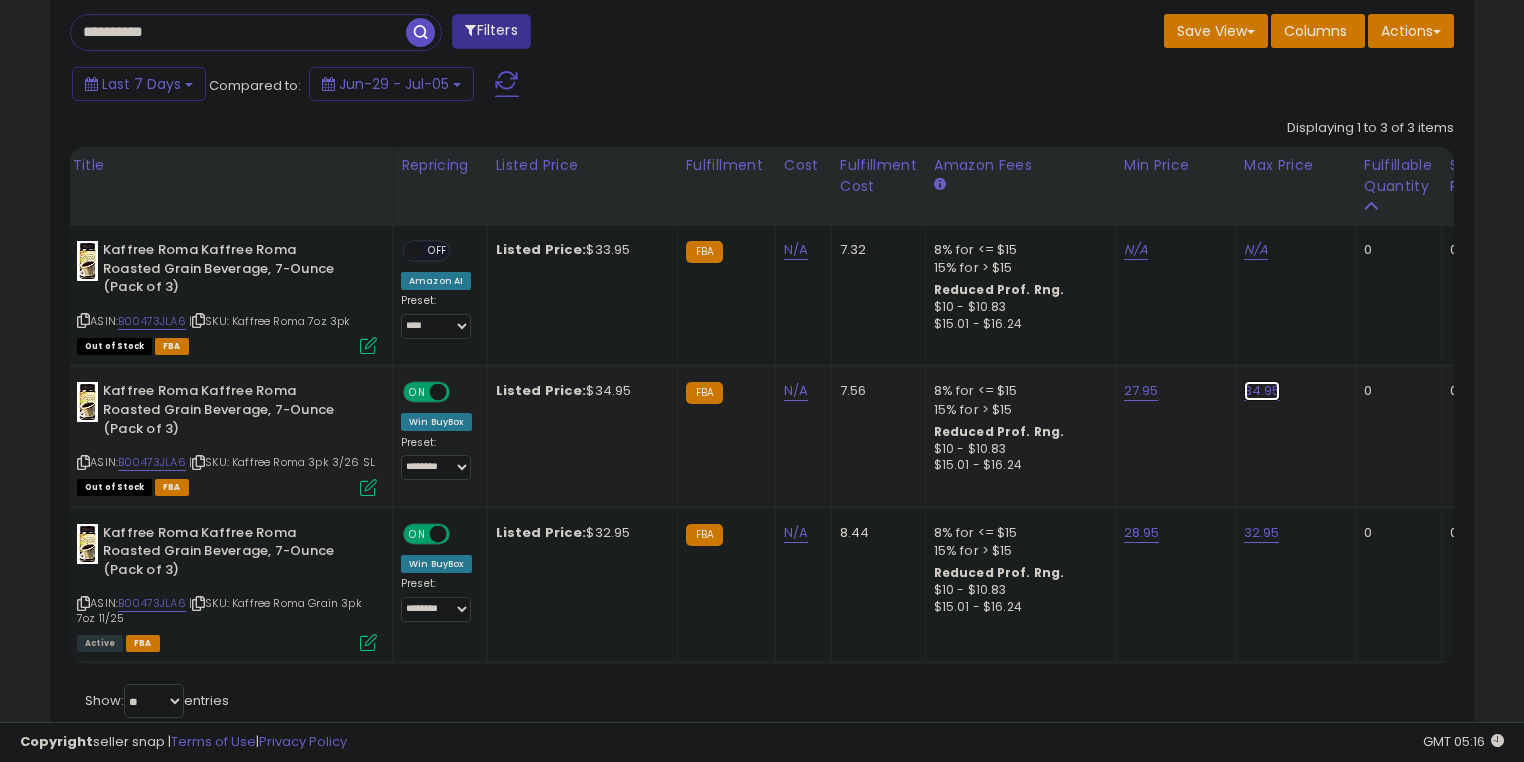 click on "34.95" at bounding box center (1256, 250) 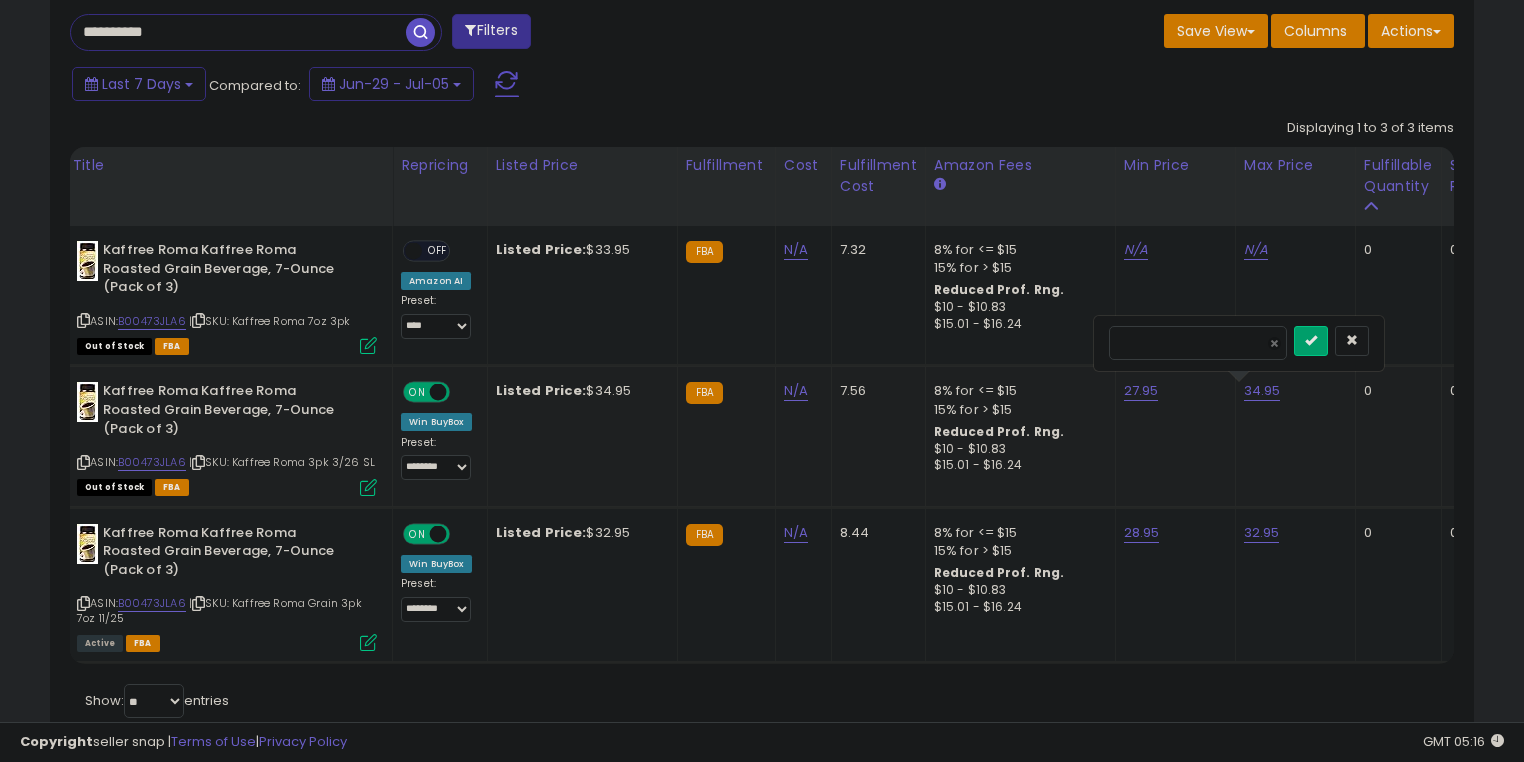 click on "*****" at bounding box center [1198, 343] 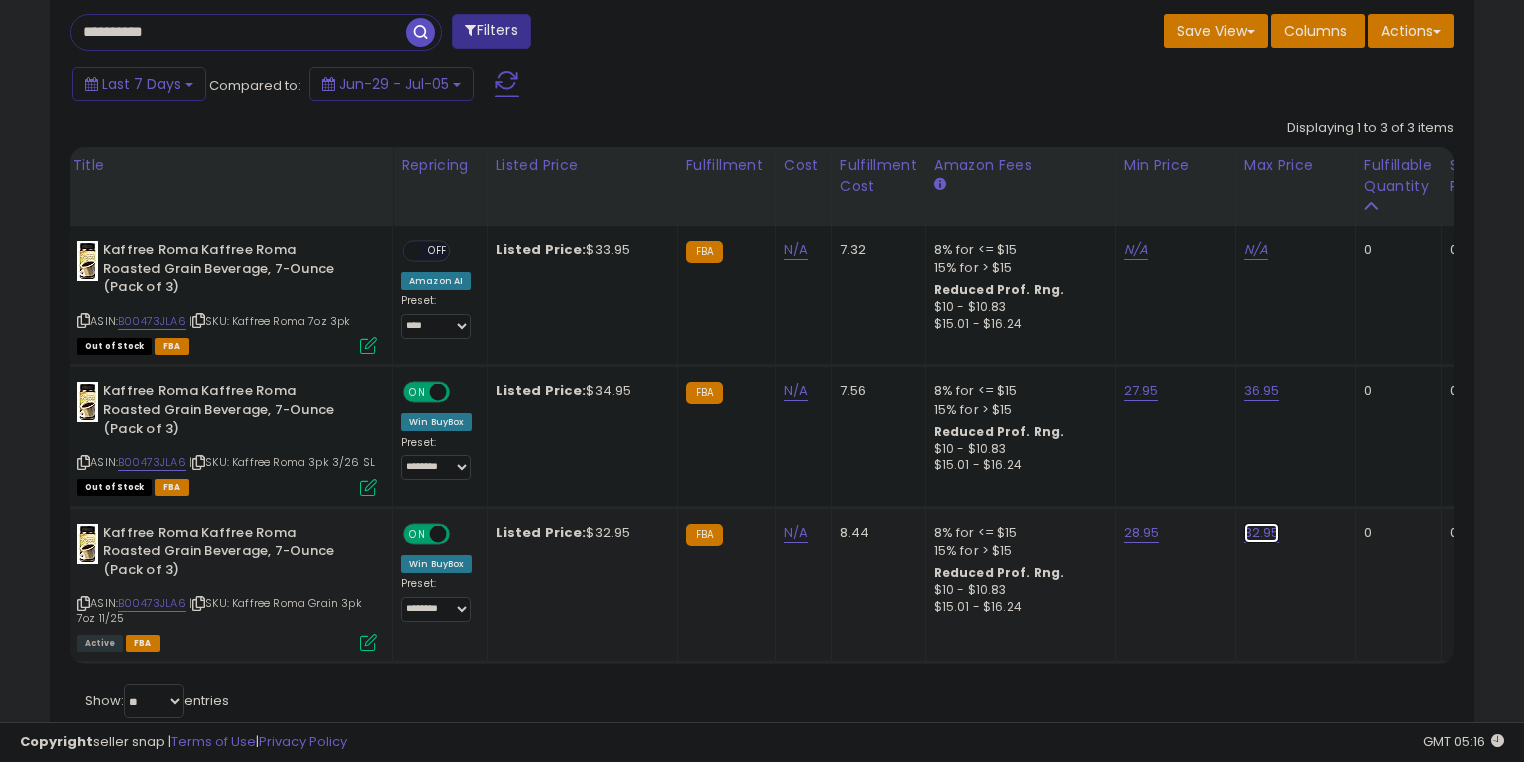 click on "32.95" at bounding box center [1256, 250] 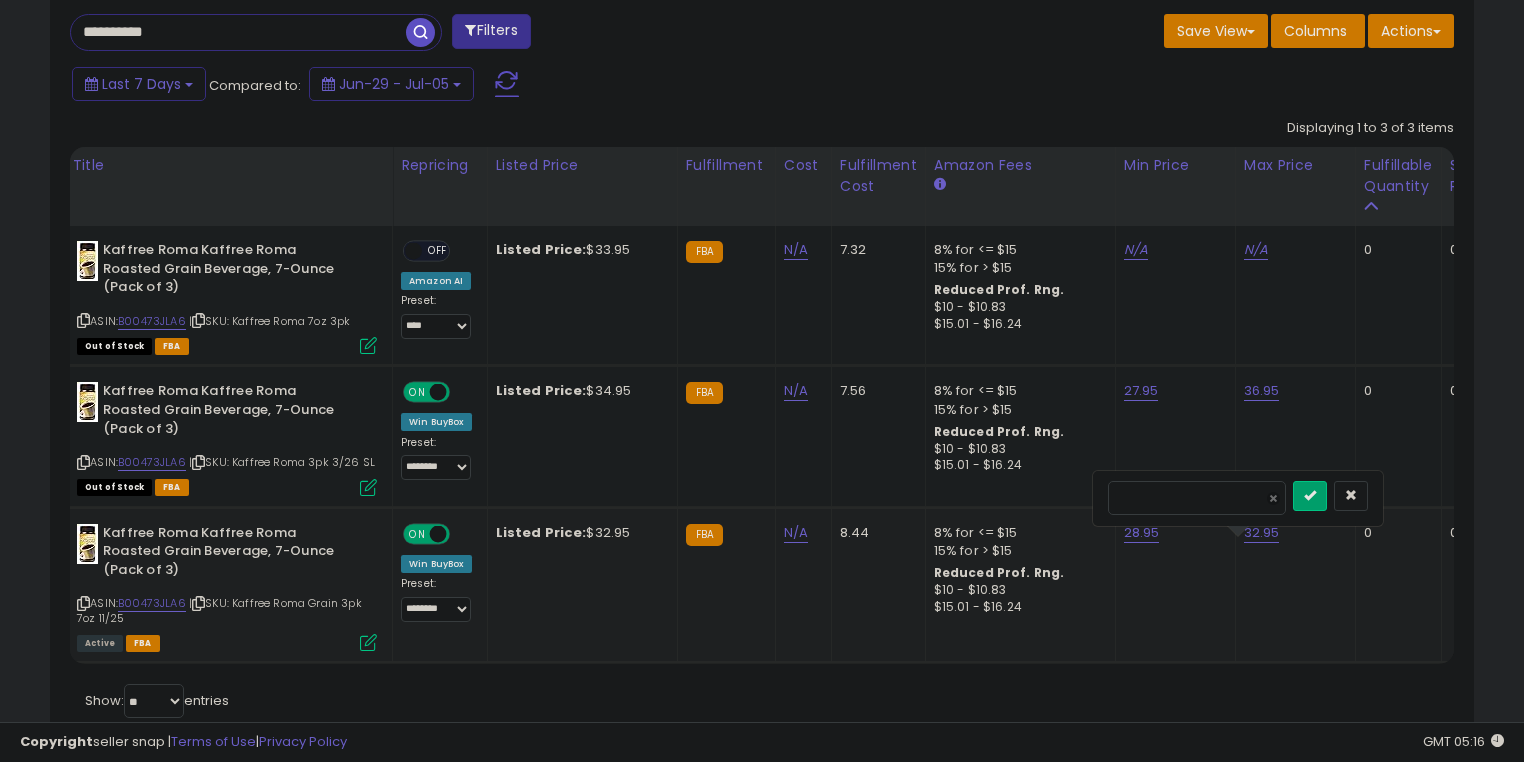 click on "*****" at bounding box center [1197, 498] 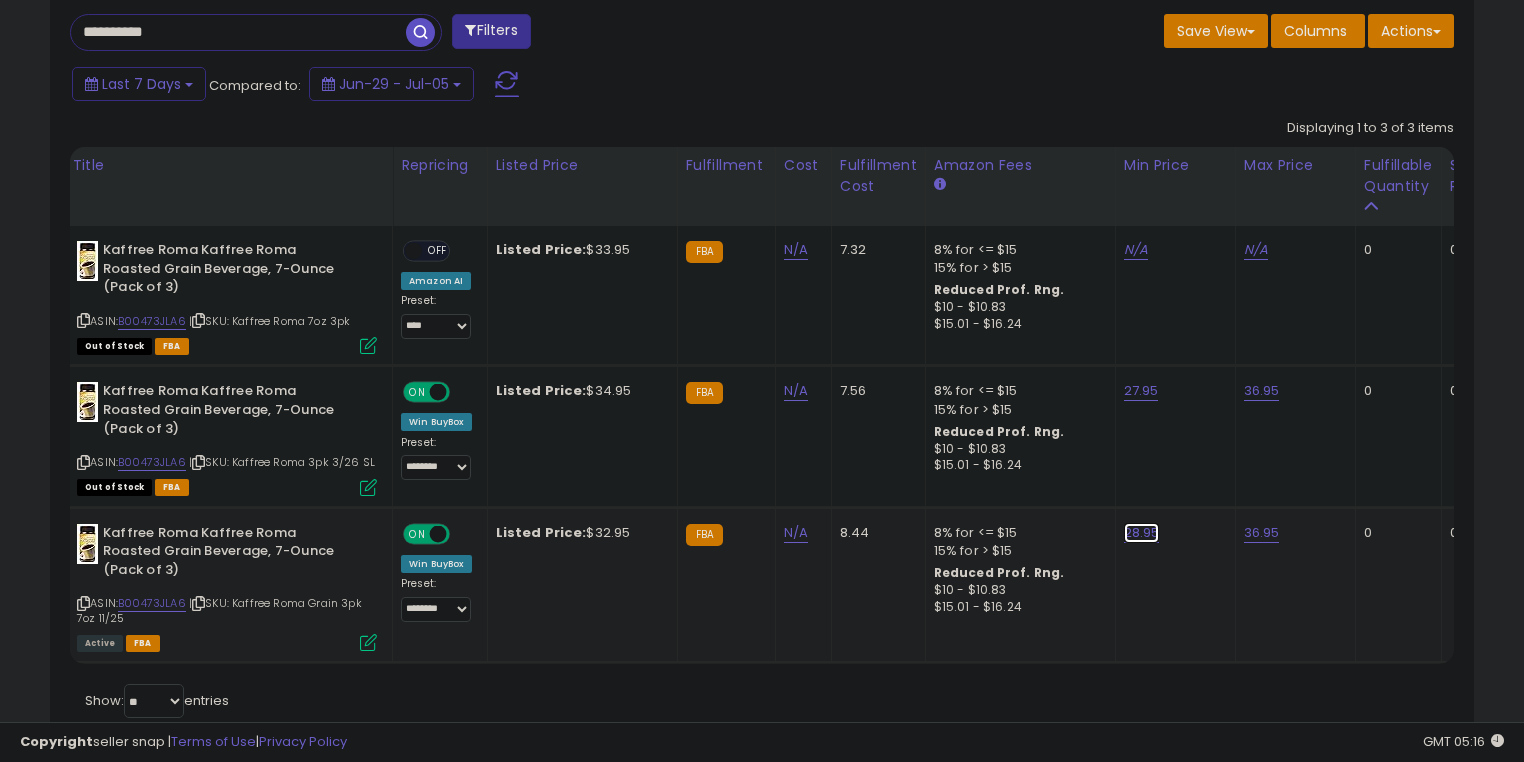 click on "28.95" at bounding box center (1136, 250) 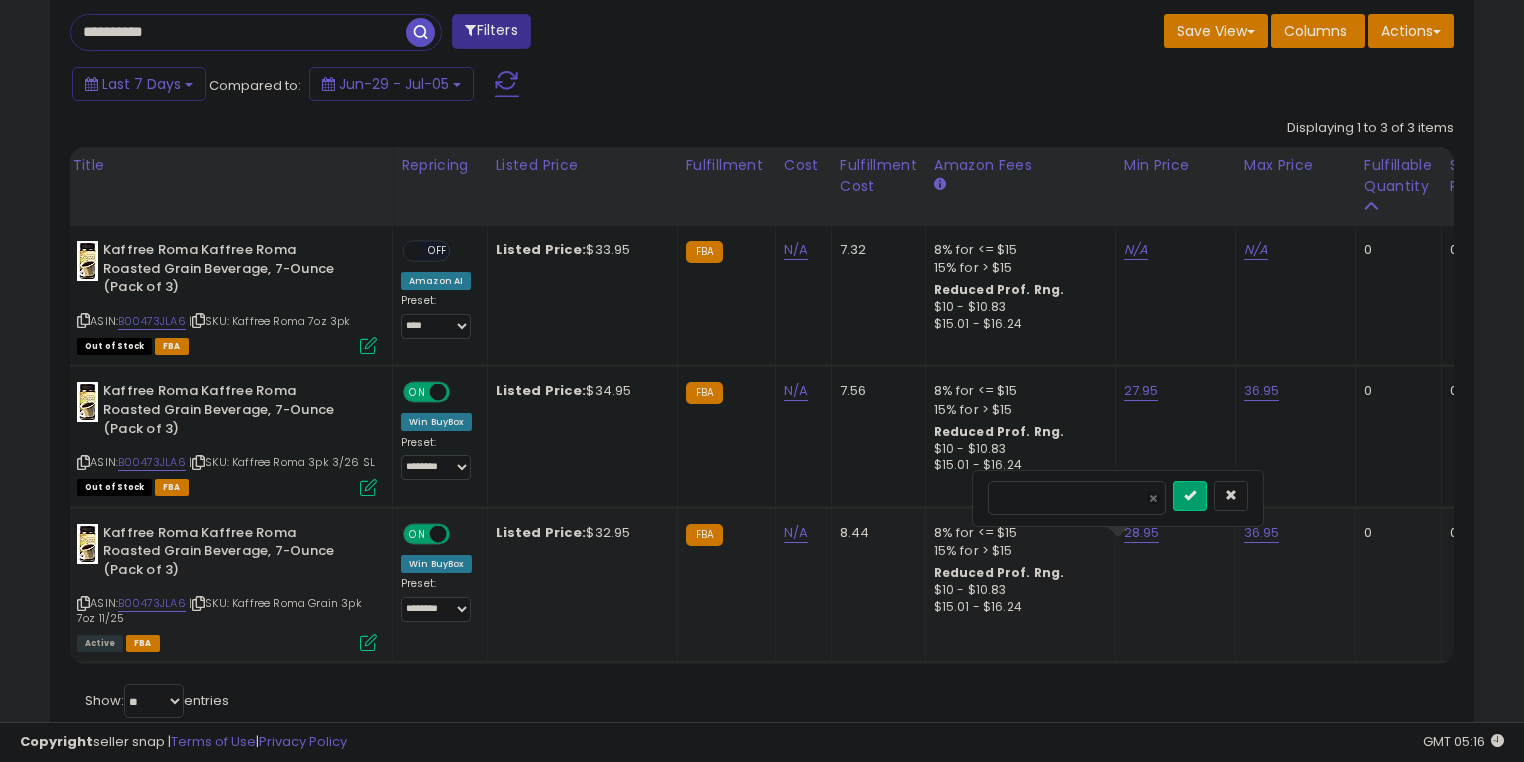click on "*****" at bounding box center [1077, 498] 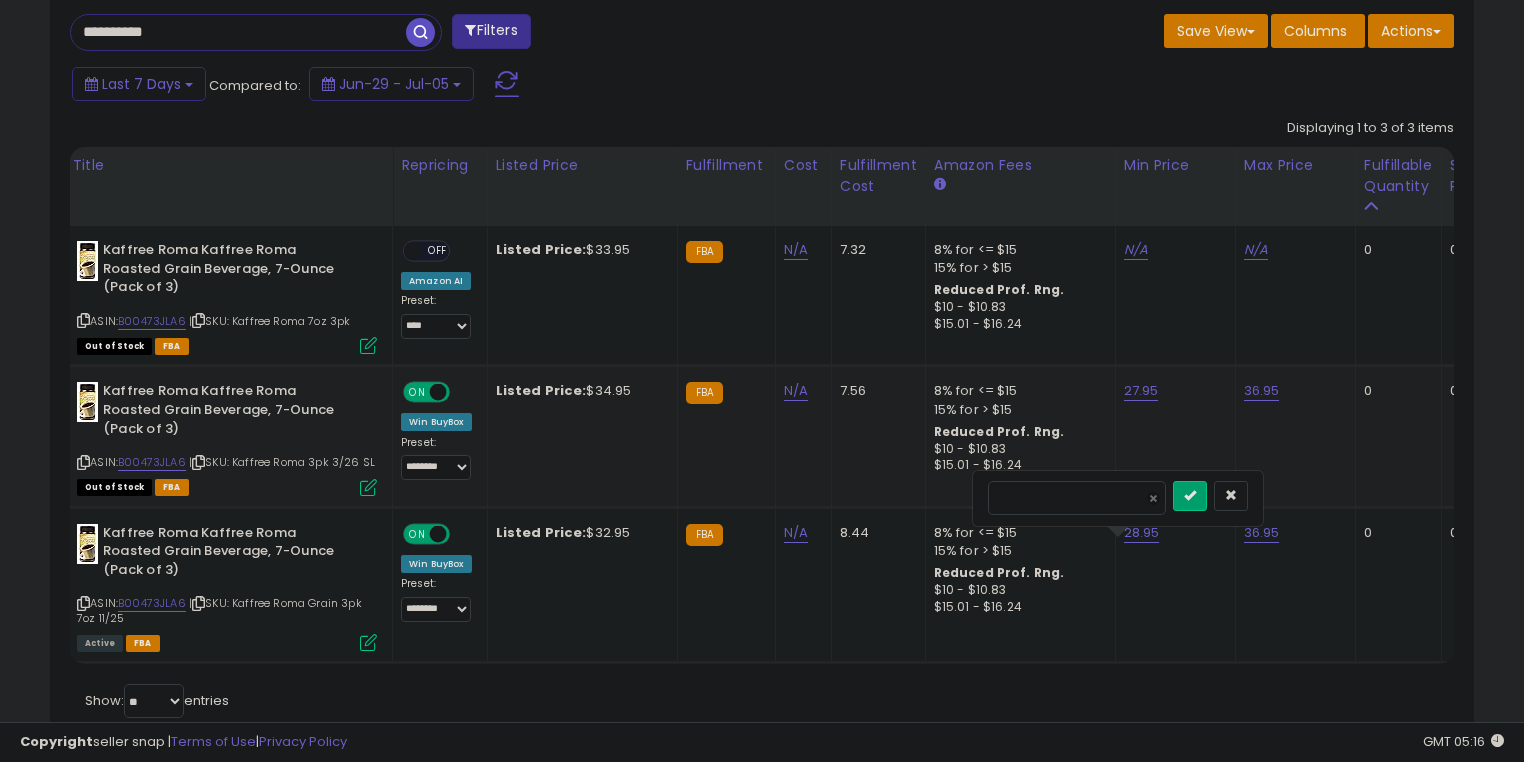 drag, startPoint x: 1042, startPoint y: 489, endPoint x: 953, endPoint y: 488, distance: 89.005615 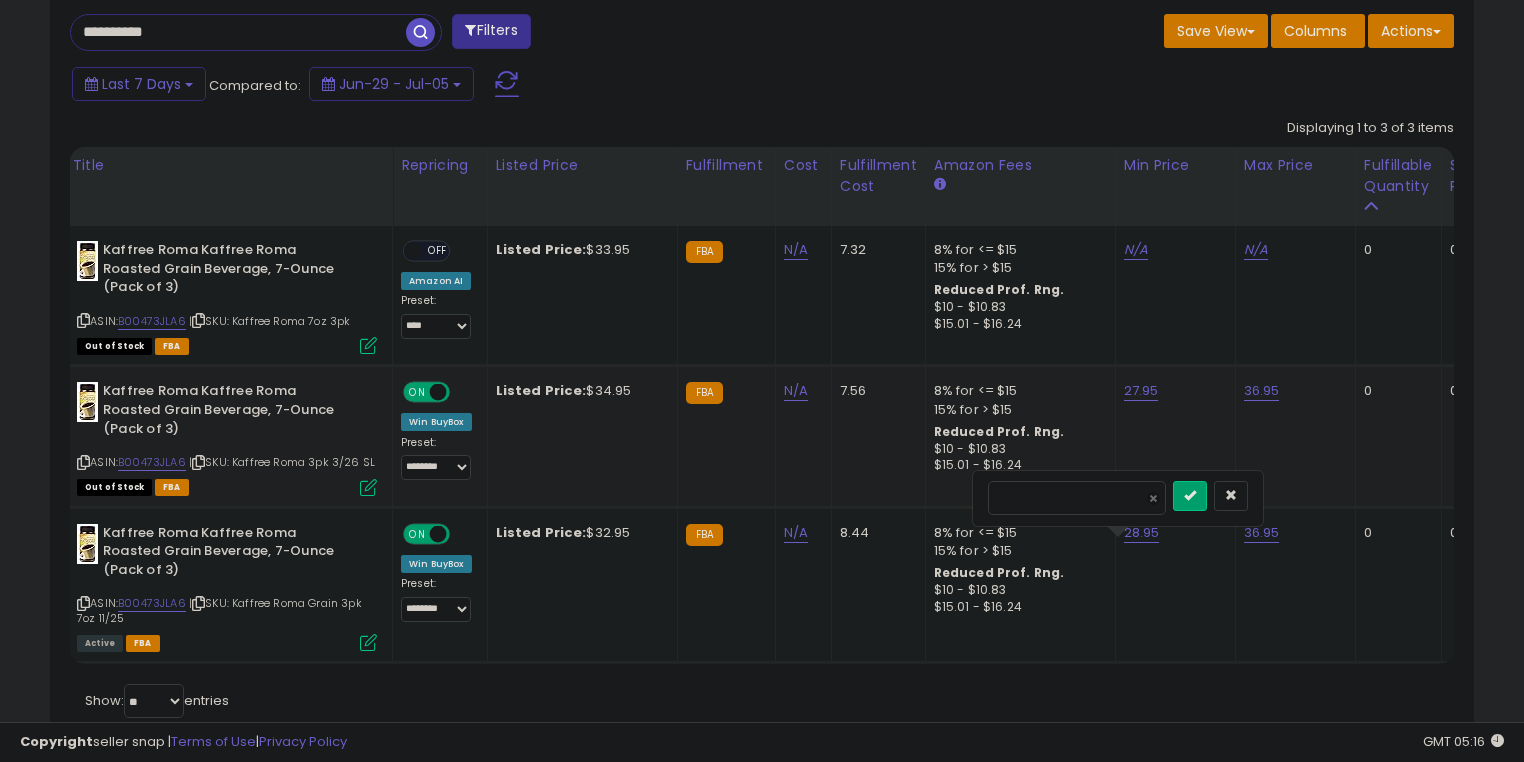 type on "*****" 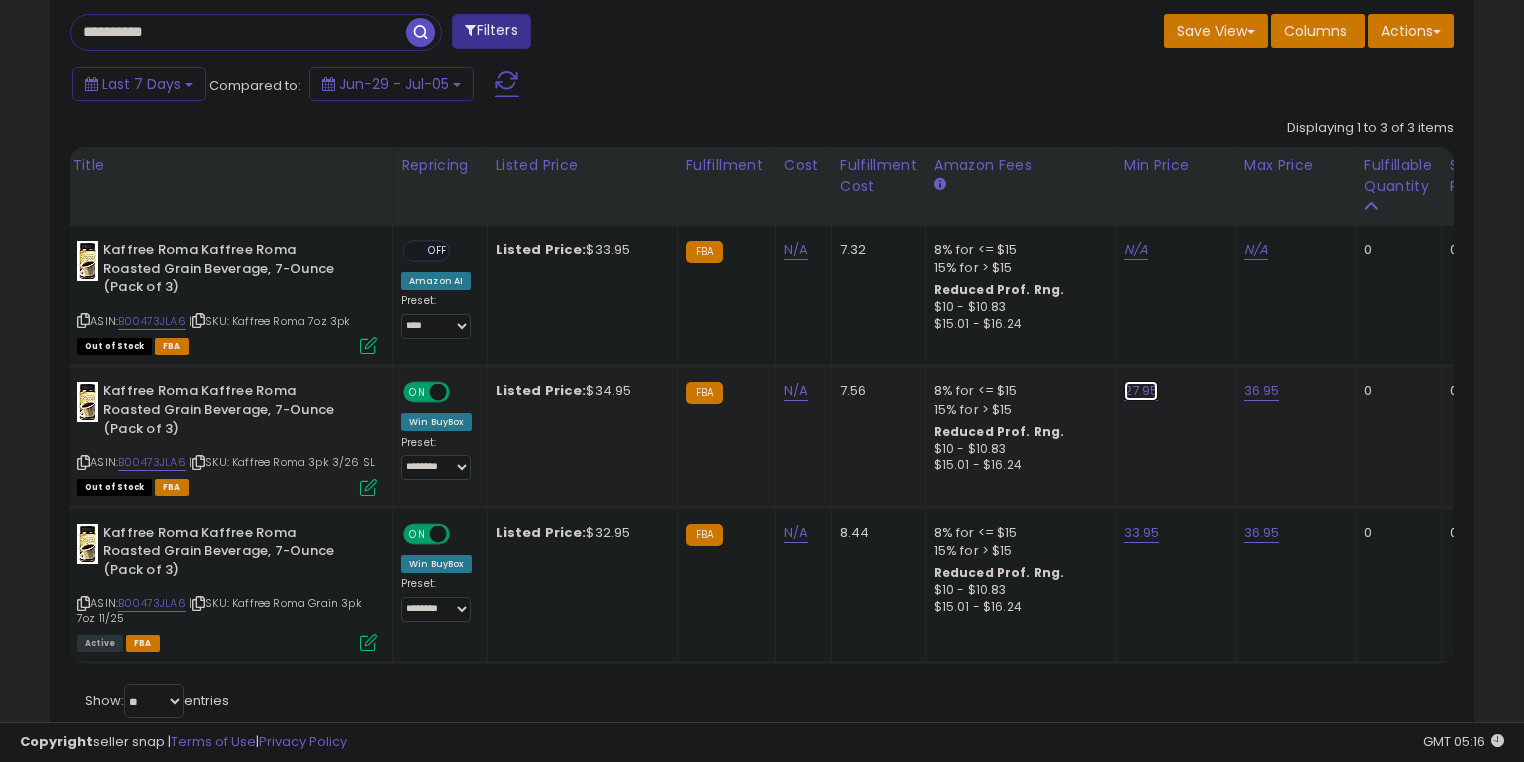 click on "27.95" at bounding box center (1136, 250) 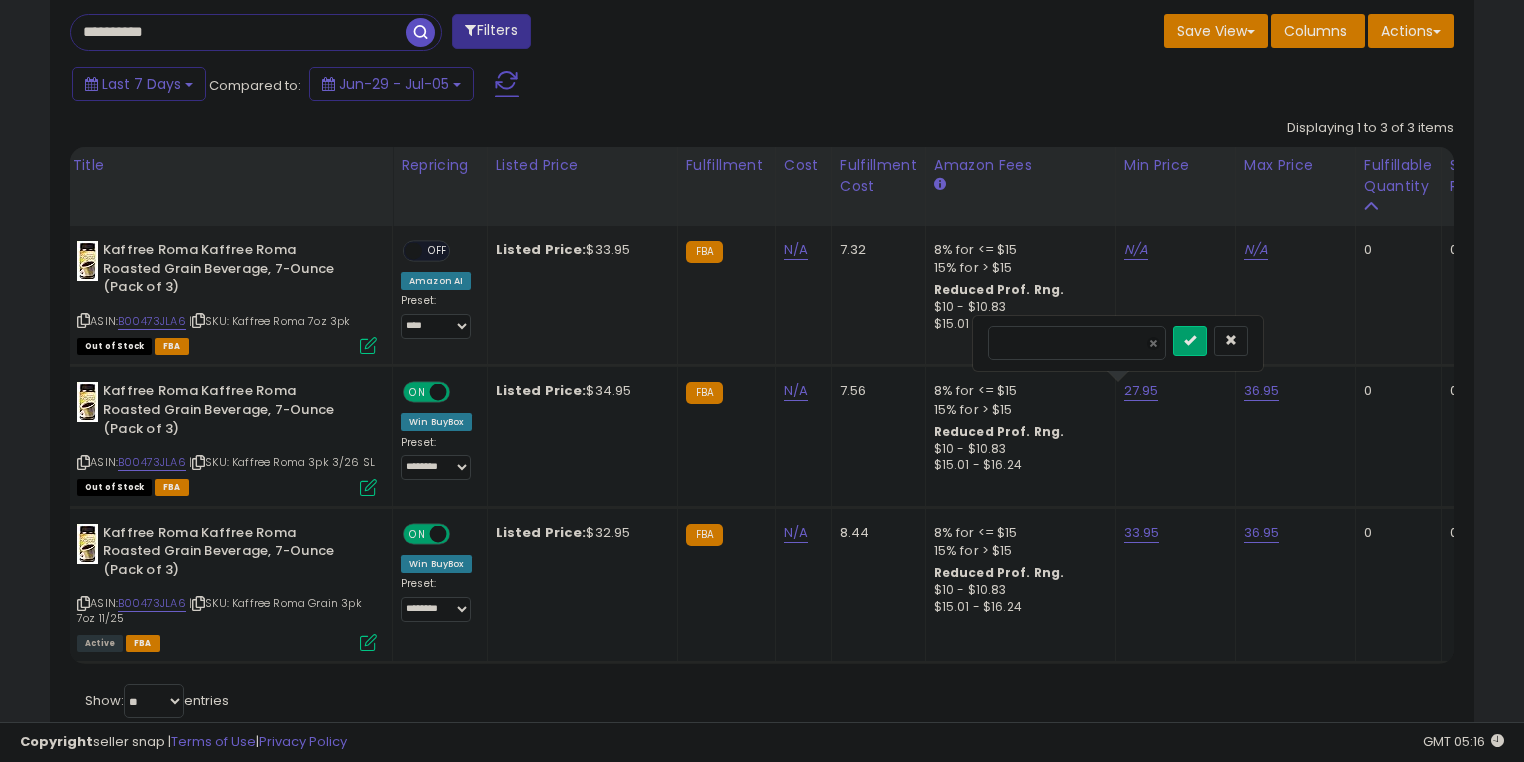 drag, startPoint x: 1078, startPoint y: 343, endPoint x: 918, endPoint y: 341, distance: 160.0125 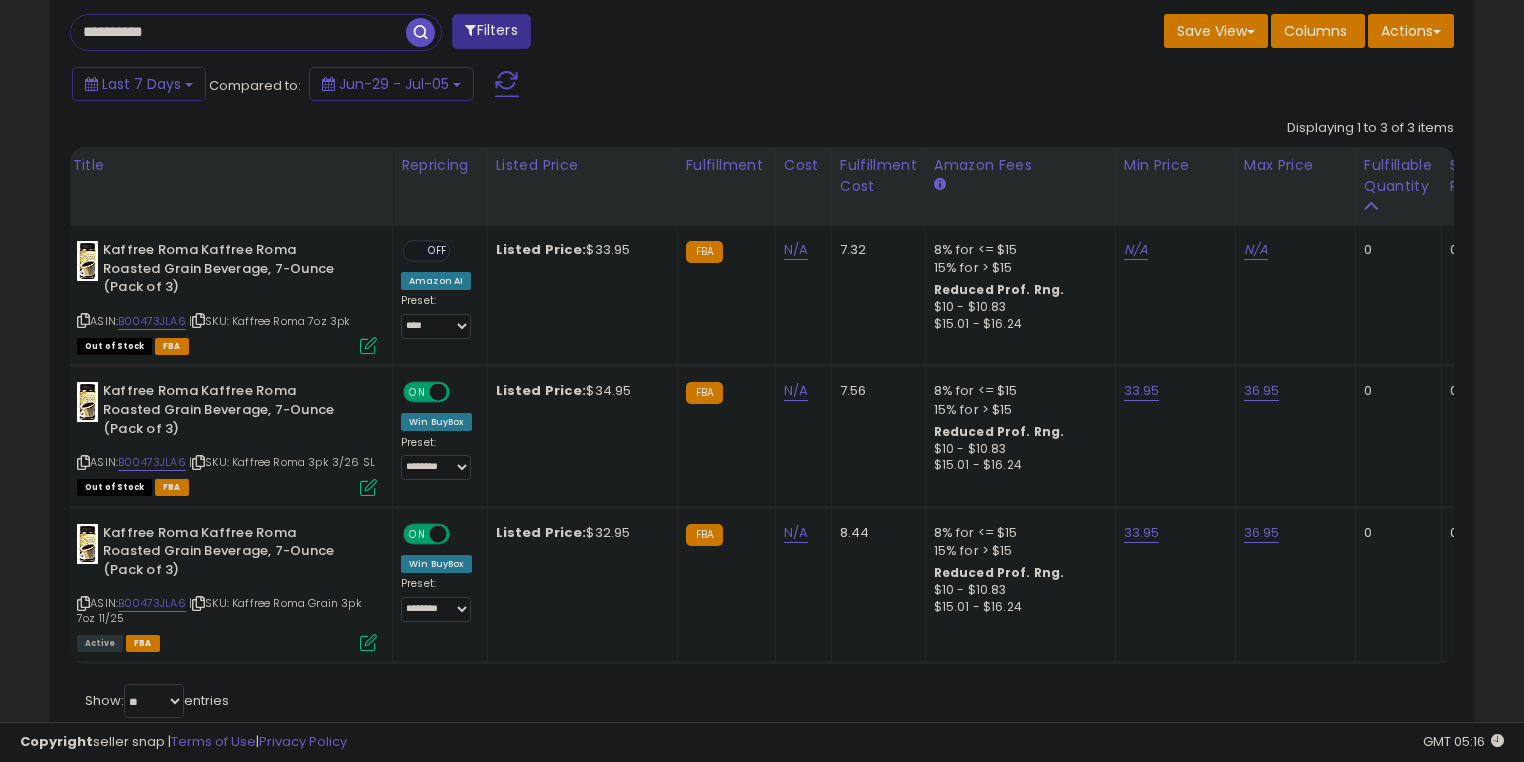 click on "**********" at bounding box center (238, 32) 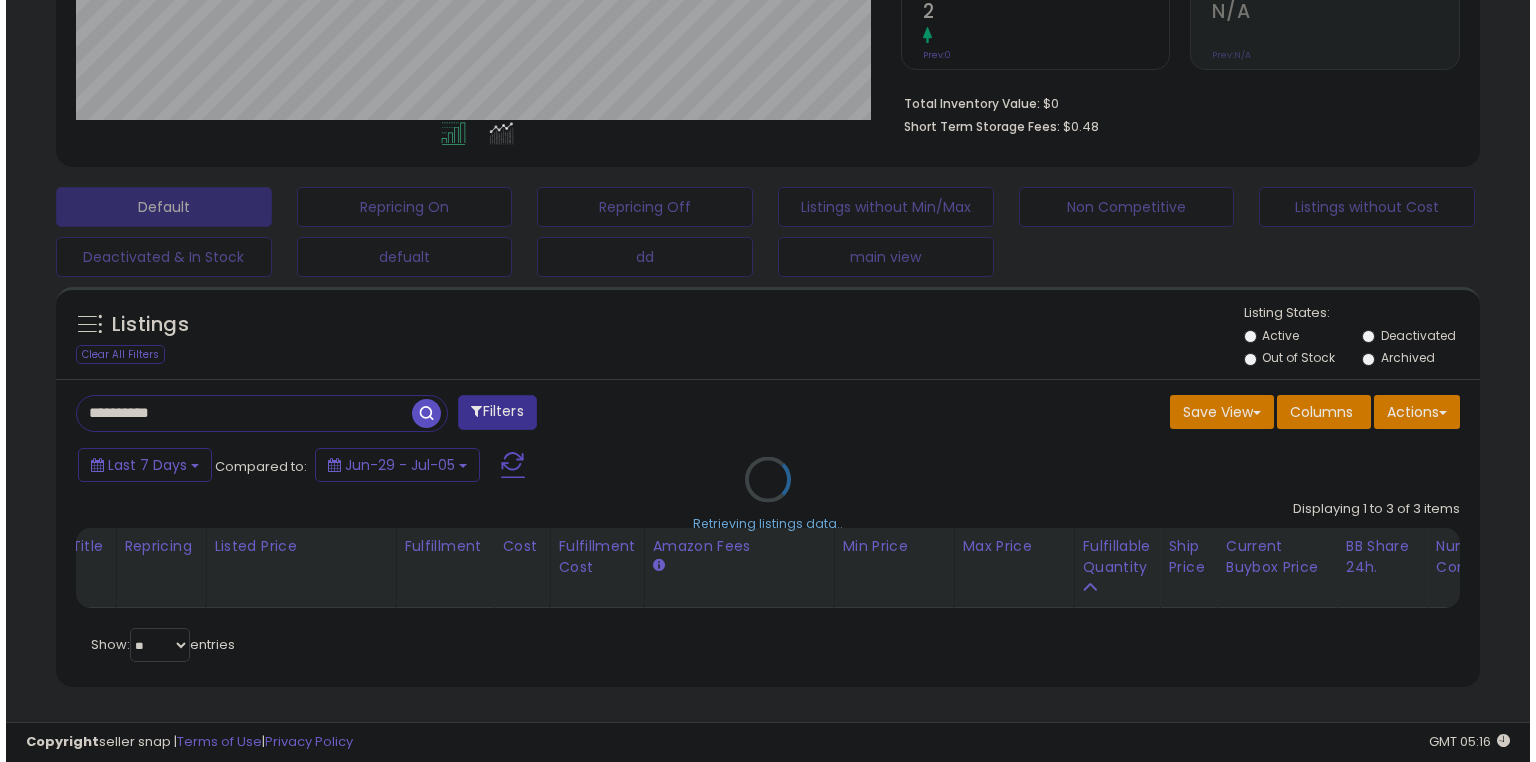 scroll, scrollTop: 453, scrollLeft: 0, axis: vertical 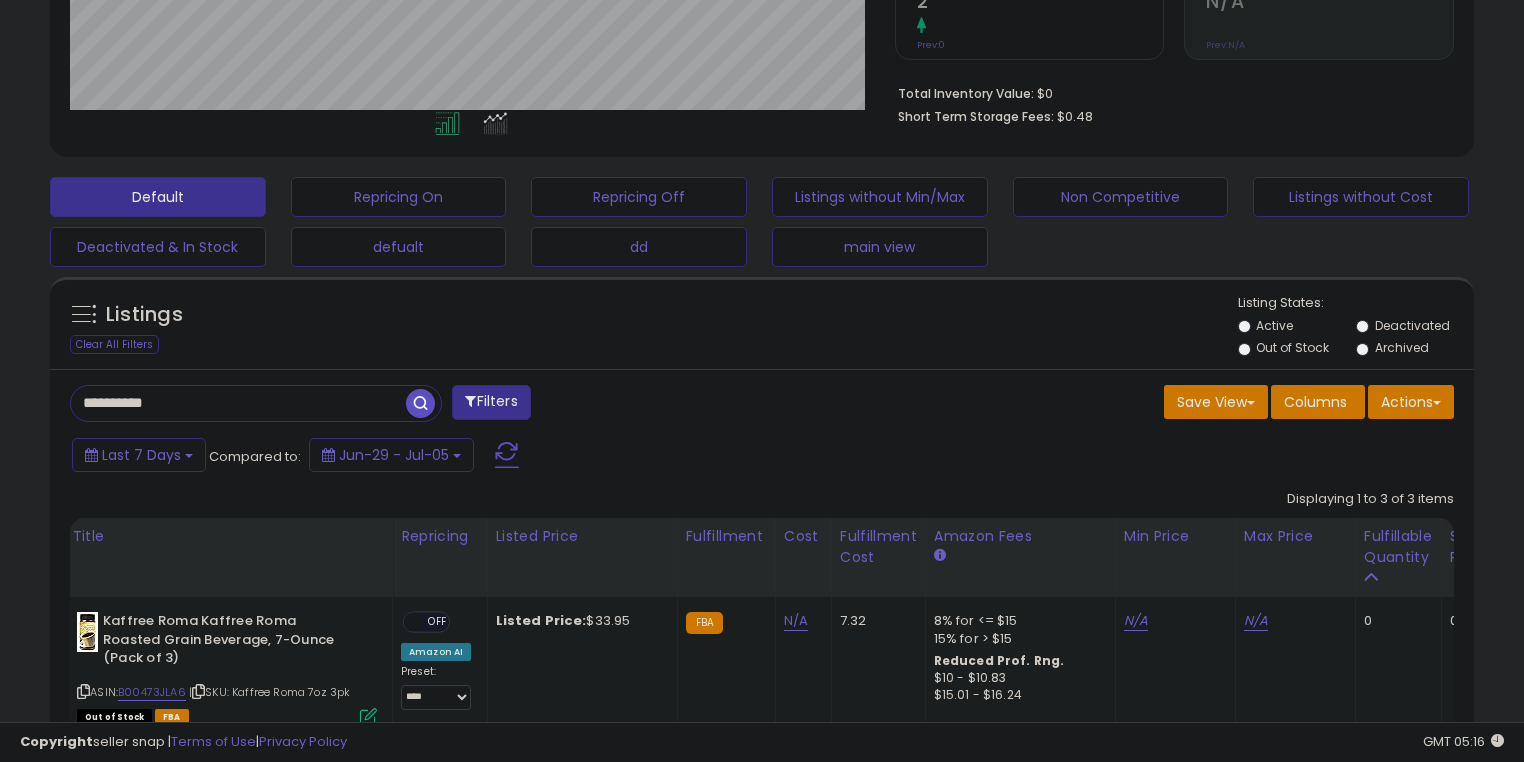 click on "**********" at bounding box center [238, 403] 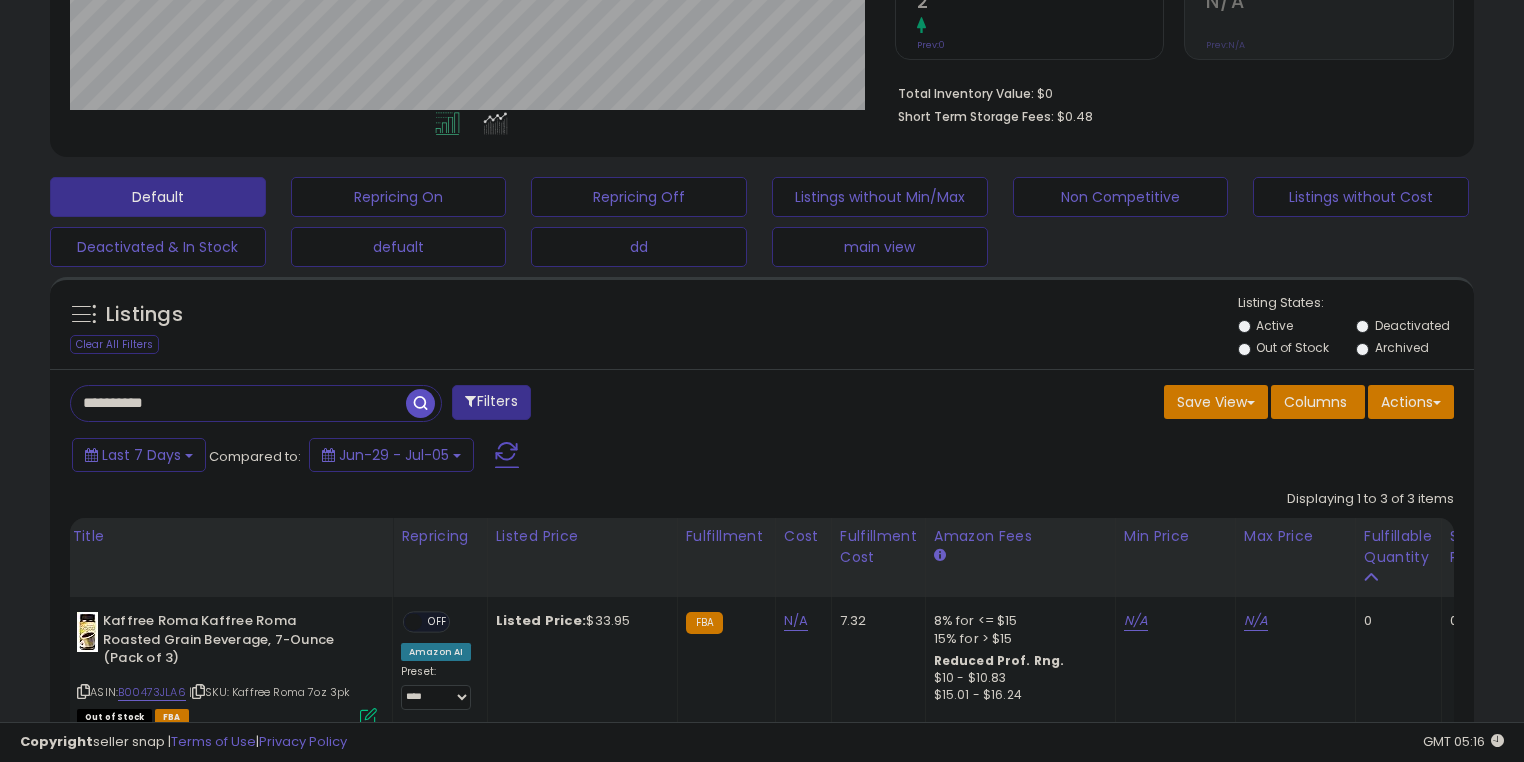 type on "**********" 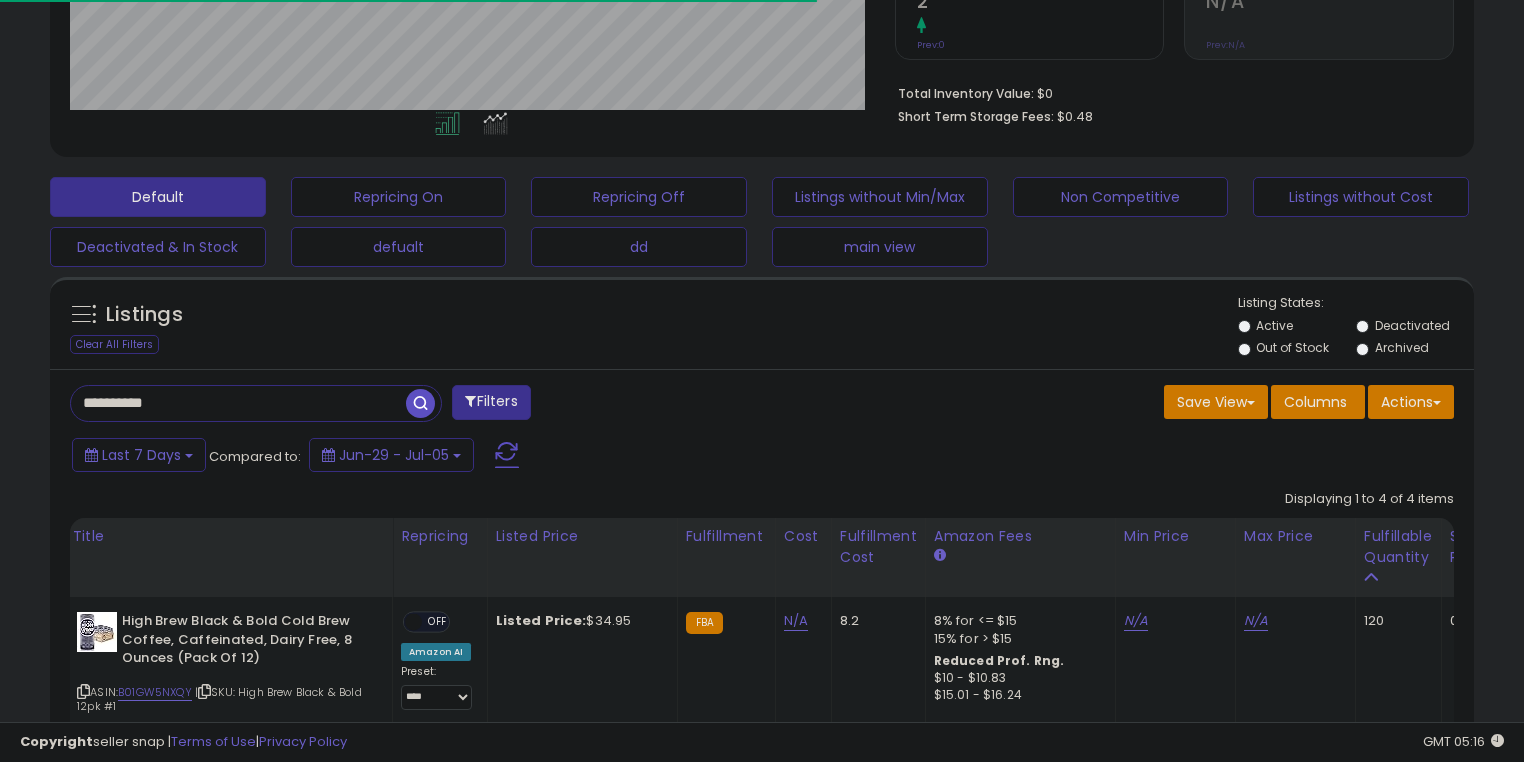 scroll, scrollTop: 409, scrollLeft: 824, axis: both 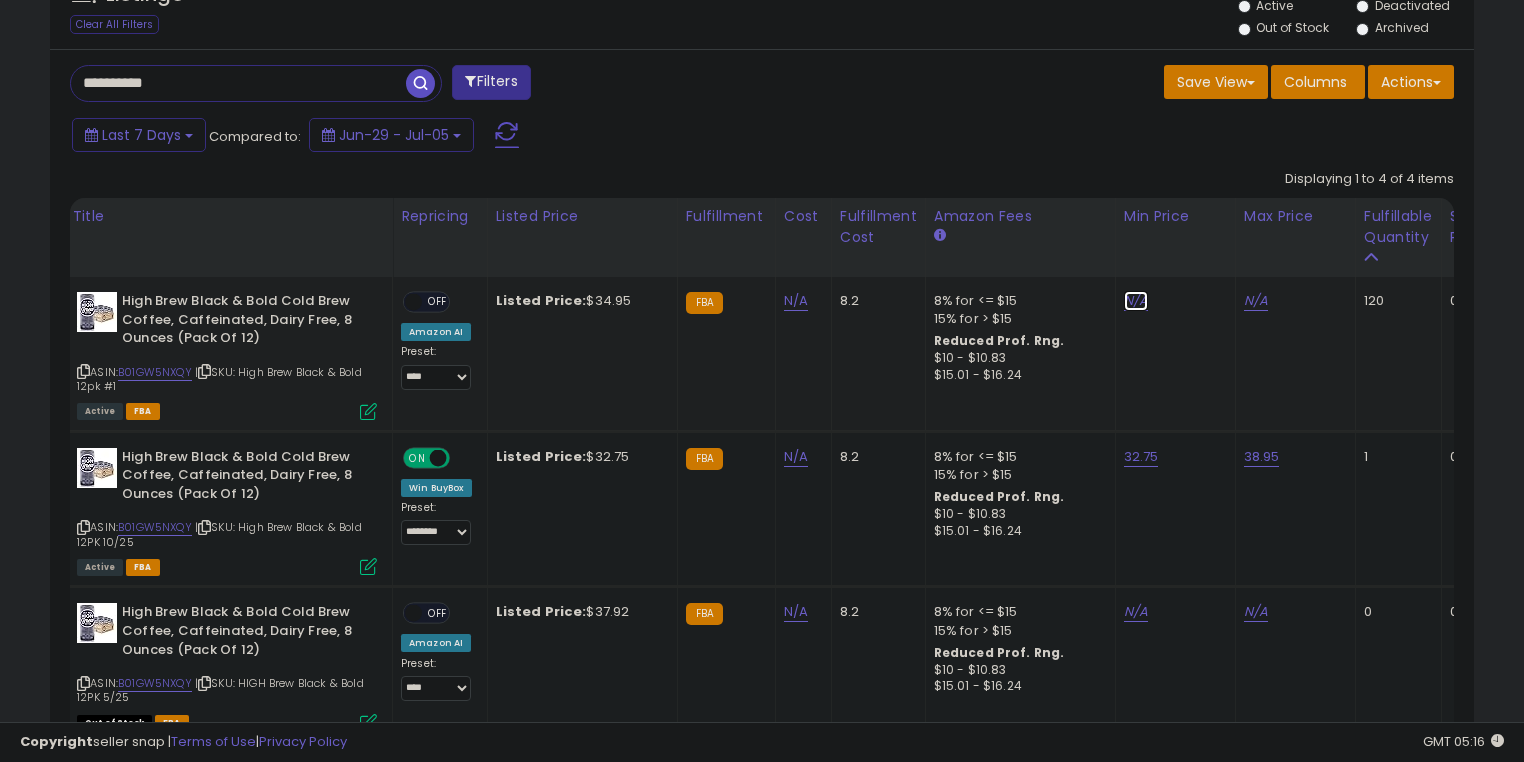 click on "N/A" at bounding box center [1136, 301] 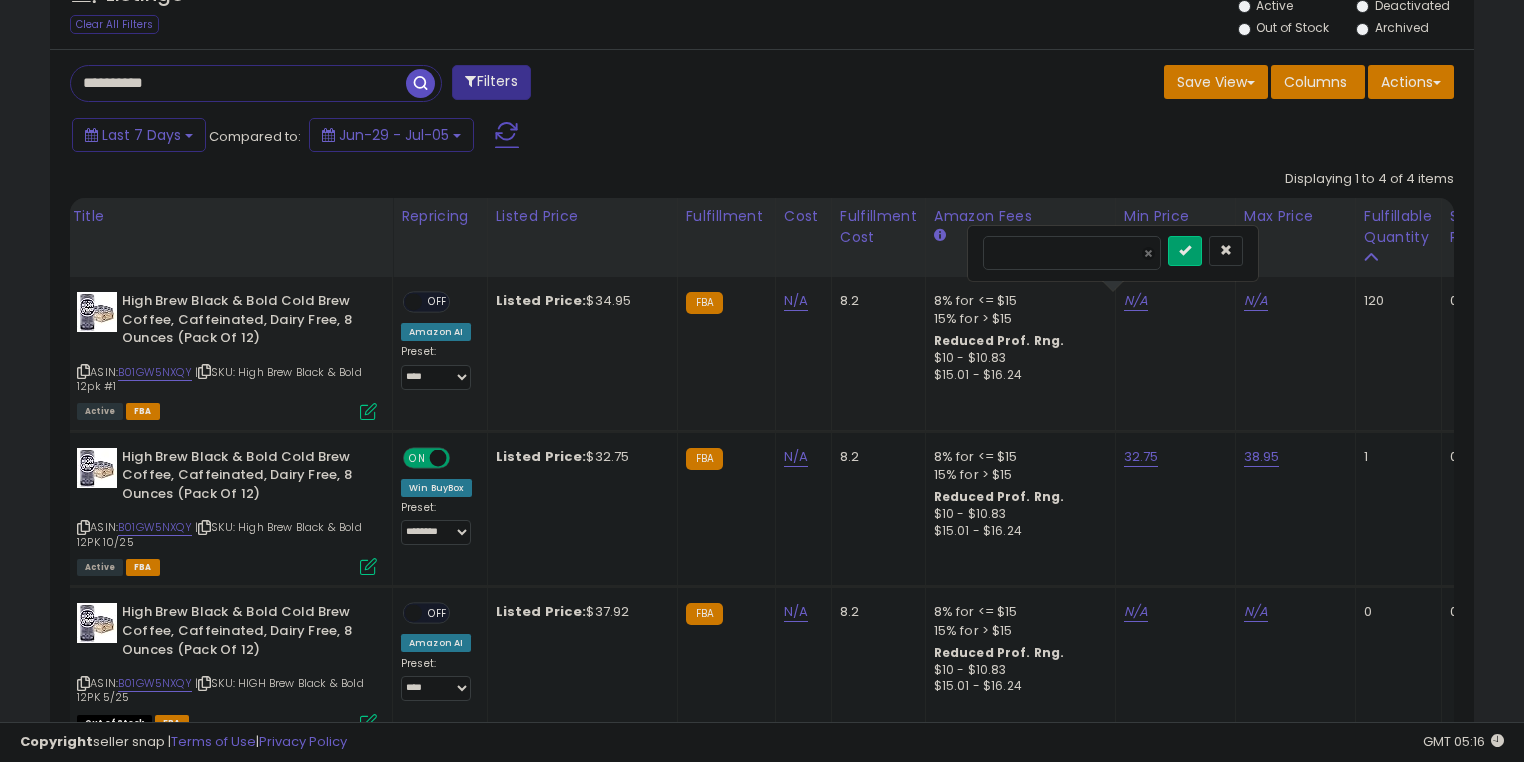 type on "*****" 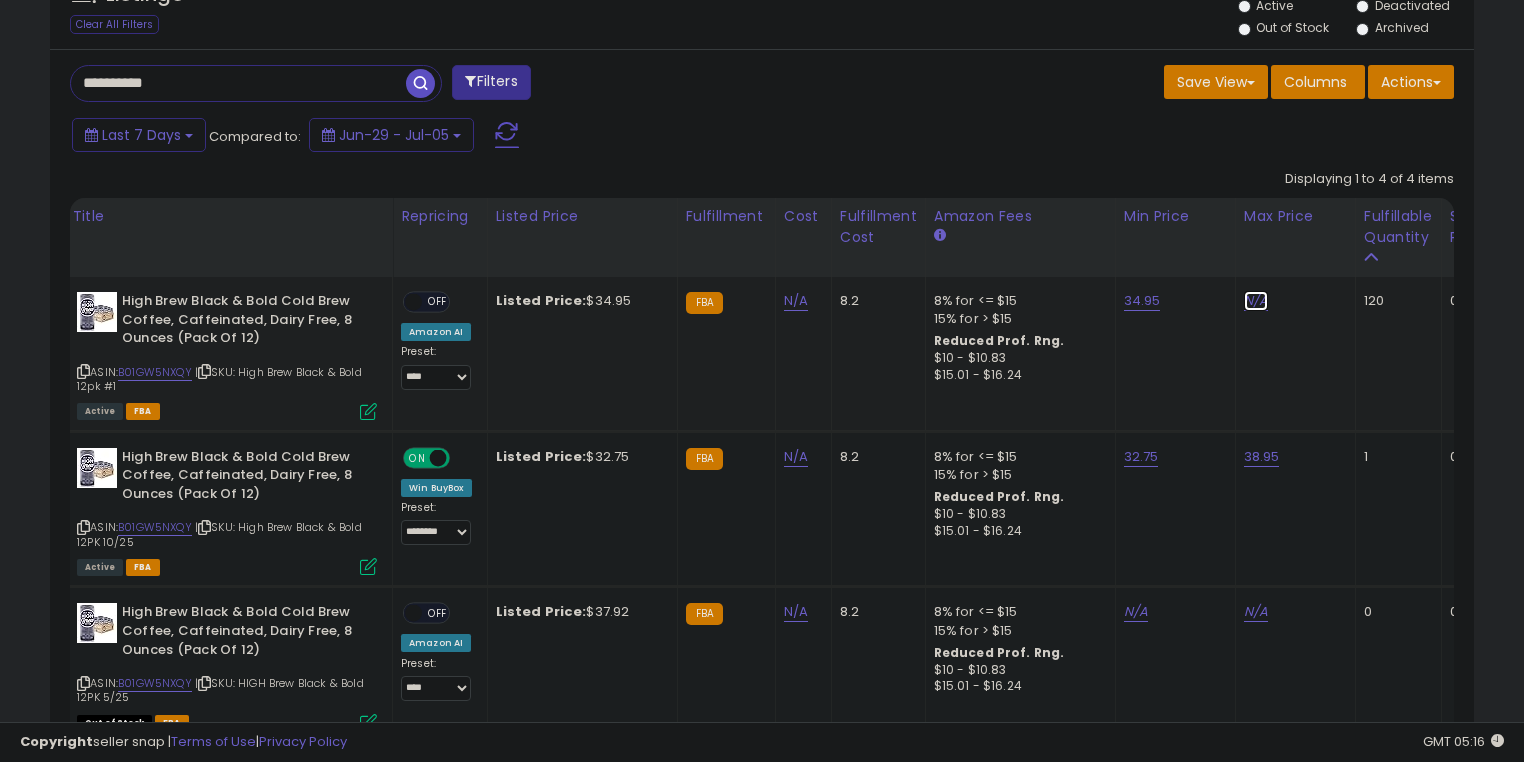 click on "N/A" at bounding box center (1256, 301) 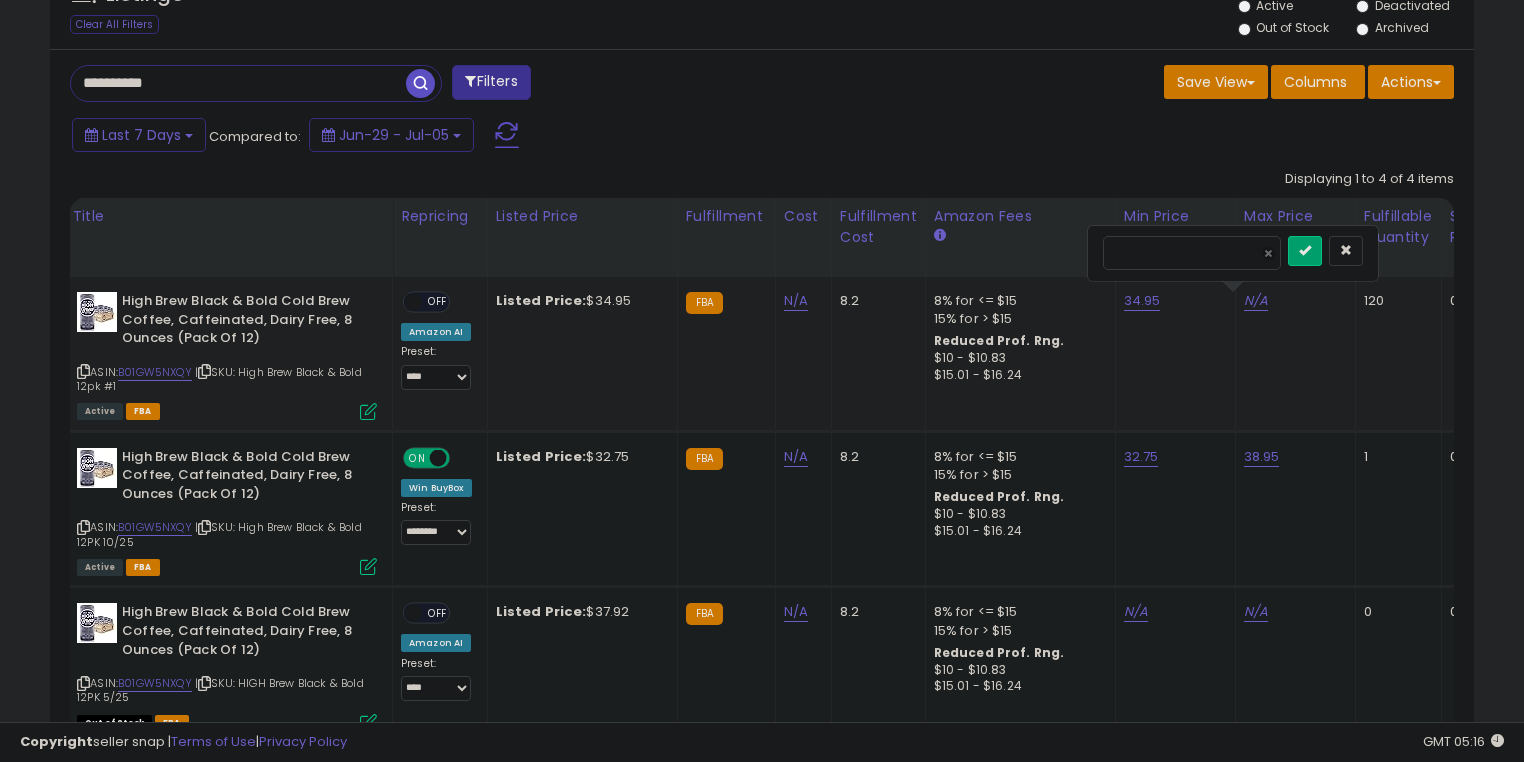 type on "*" 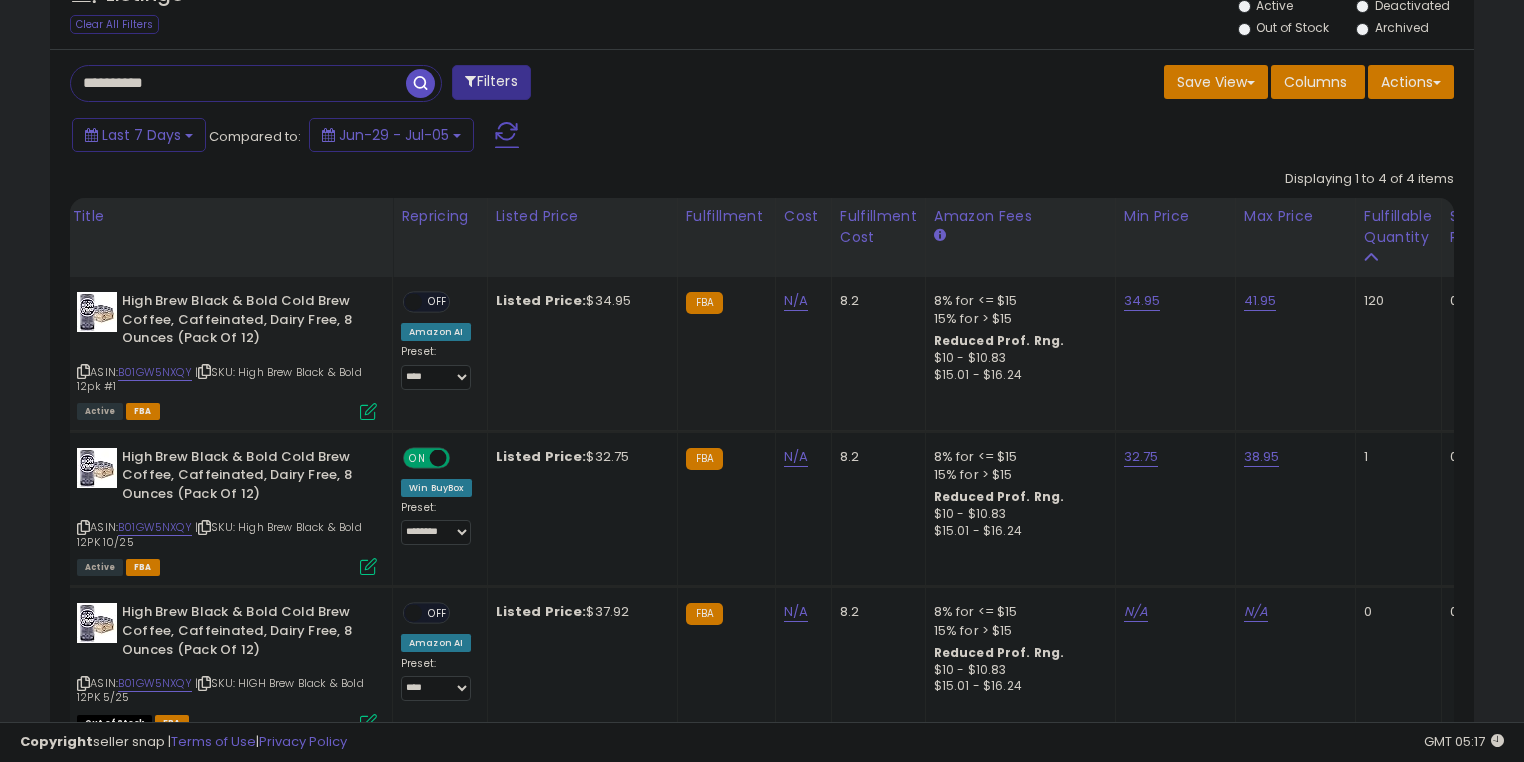 click on "OFF" at bounding box center (438, 302) 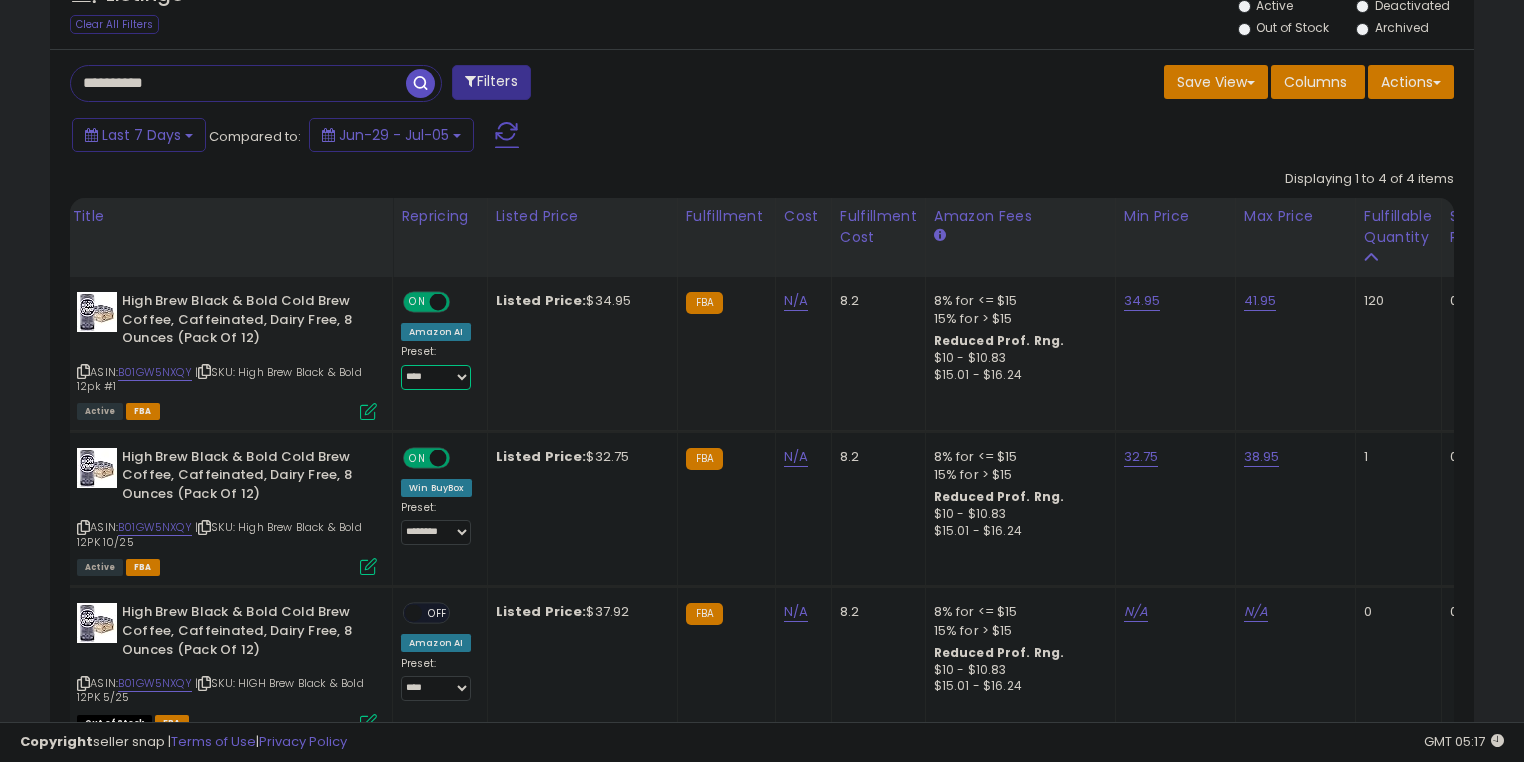 drag, startPoint x: 422, startPoint y: 369, endPoint x: 423, endPoint y: 381, distance: 12.0415945 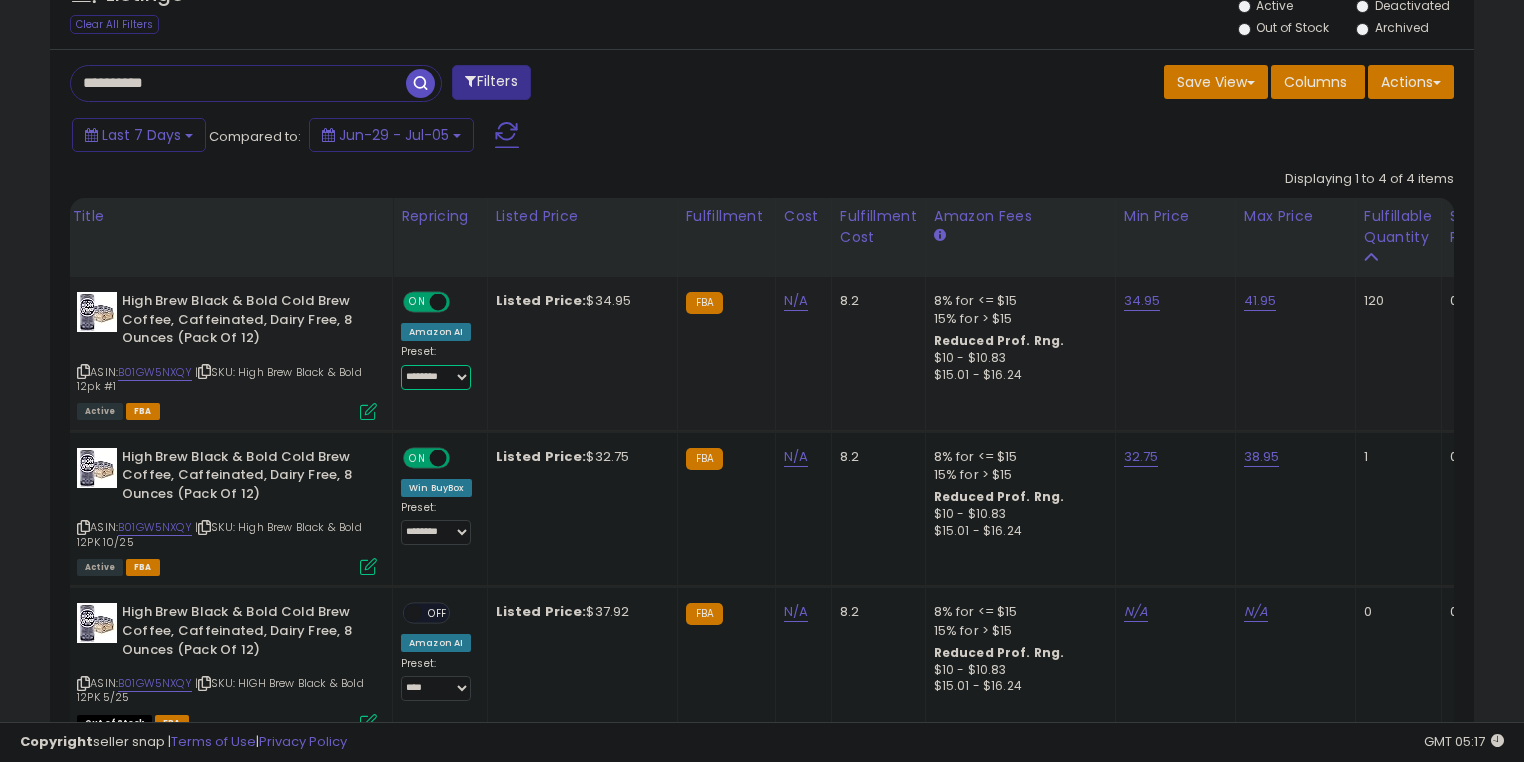 click on "**********" at bounding box center [436, 377] 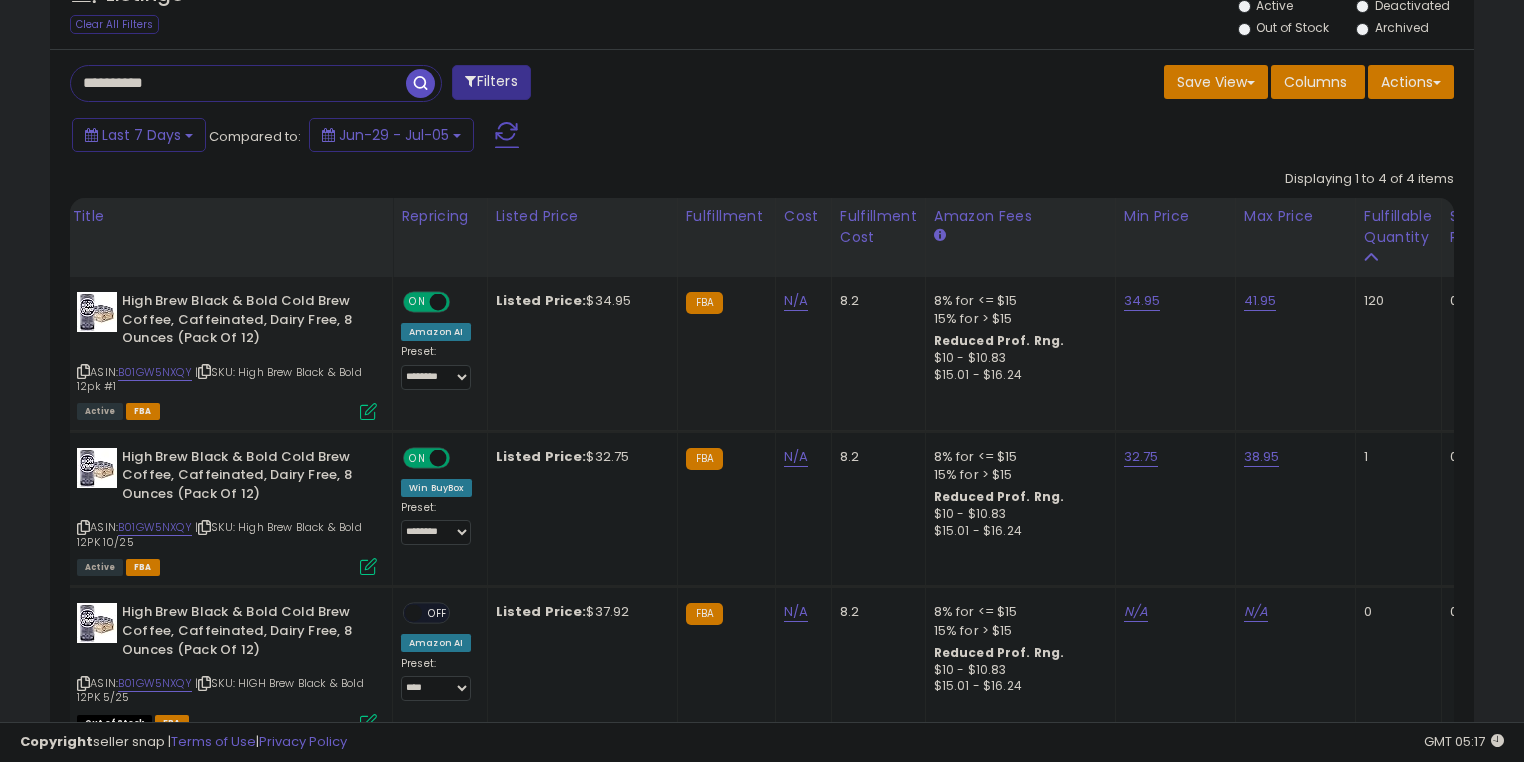 click on "Listed Price:  $34.95" 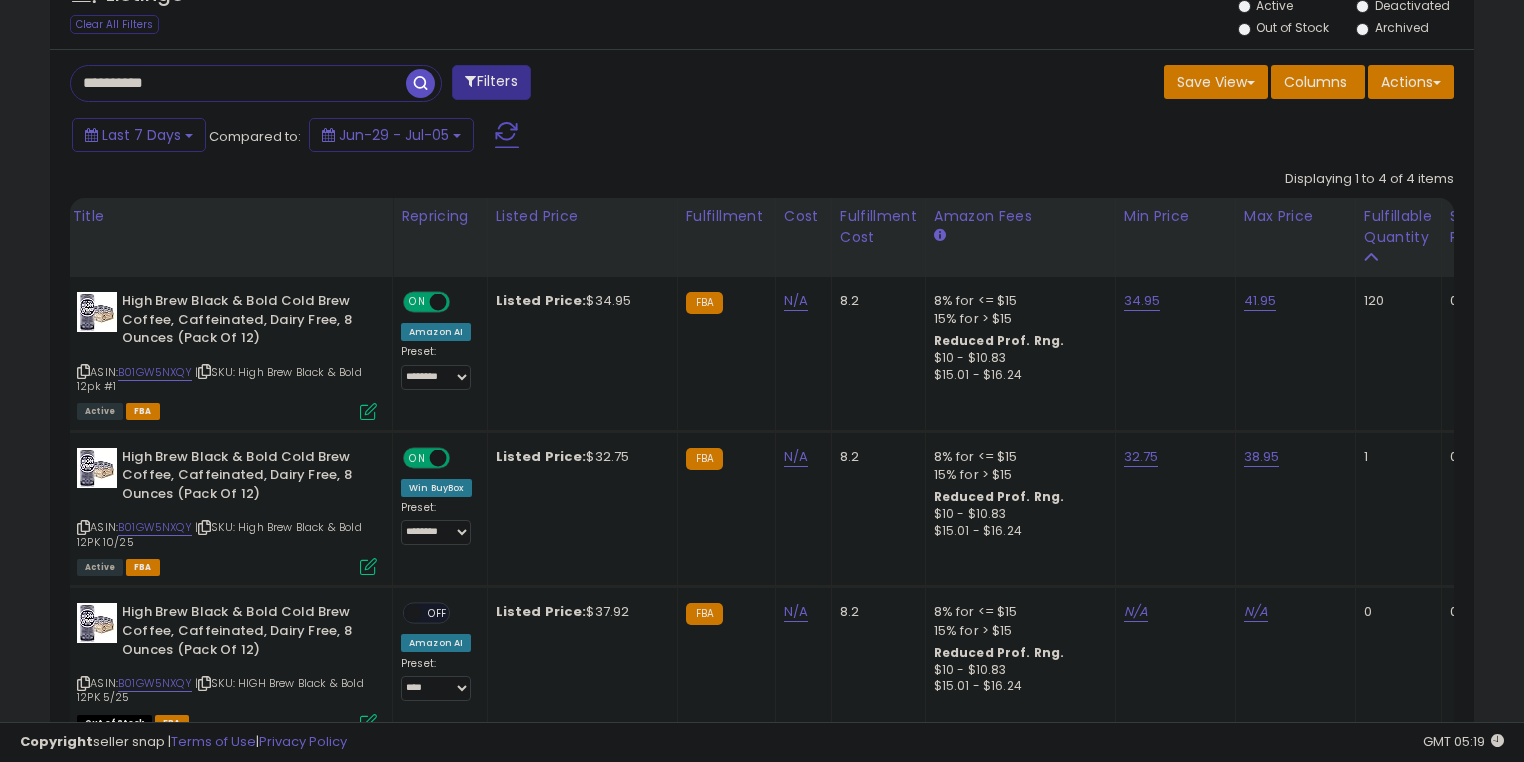 click on "**********" at bounding box center [238, 83] 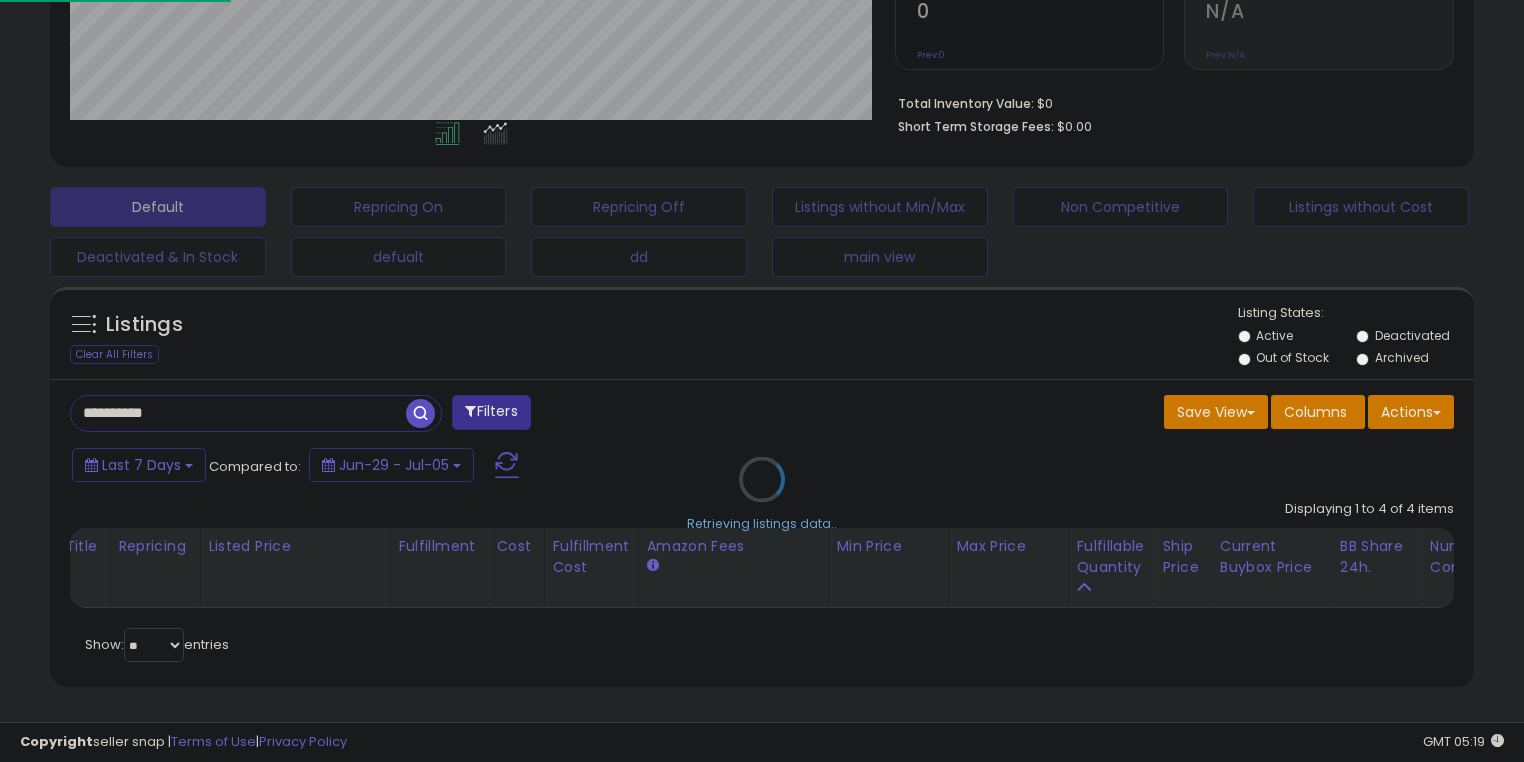 scroll, scrollTop: 999589, scrollLeft: 999168, axis: both 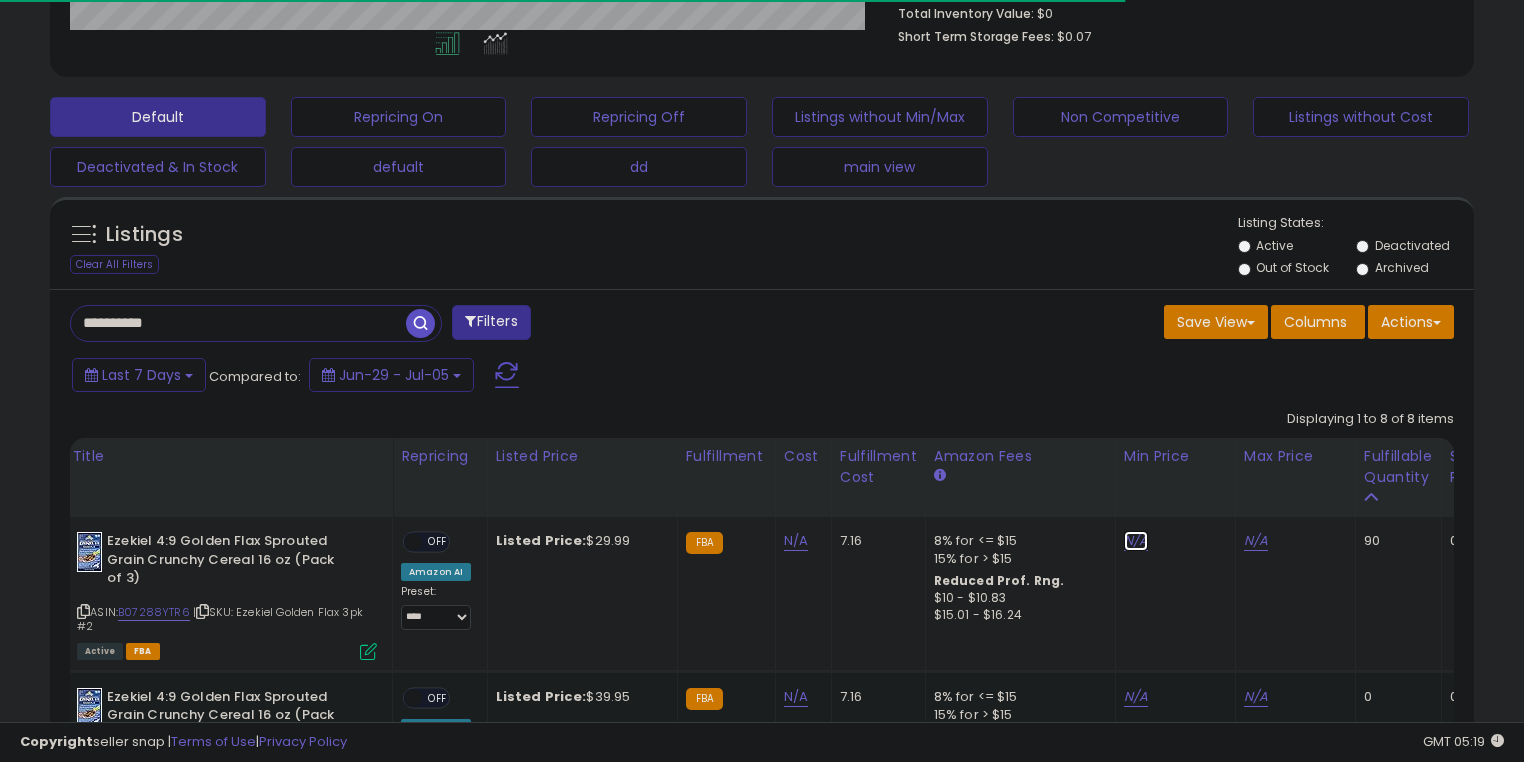 click on "N/A" at bounding box center (1136, 541) 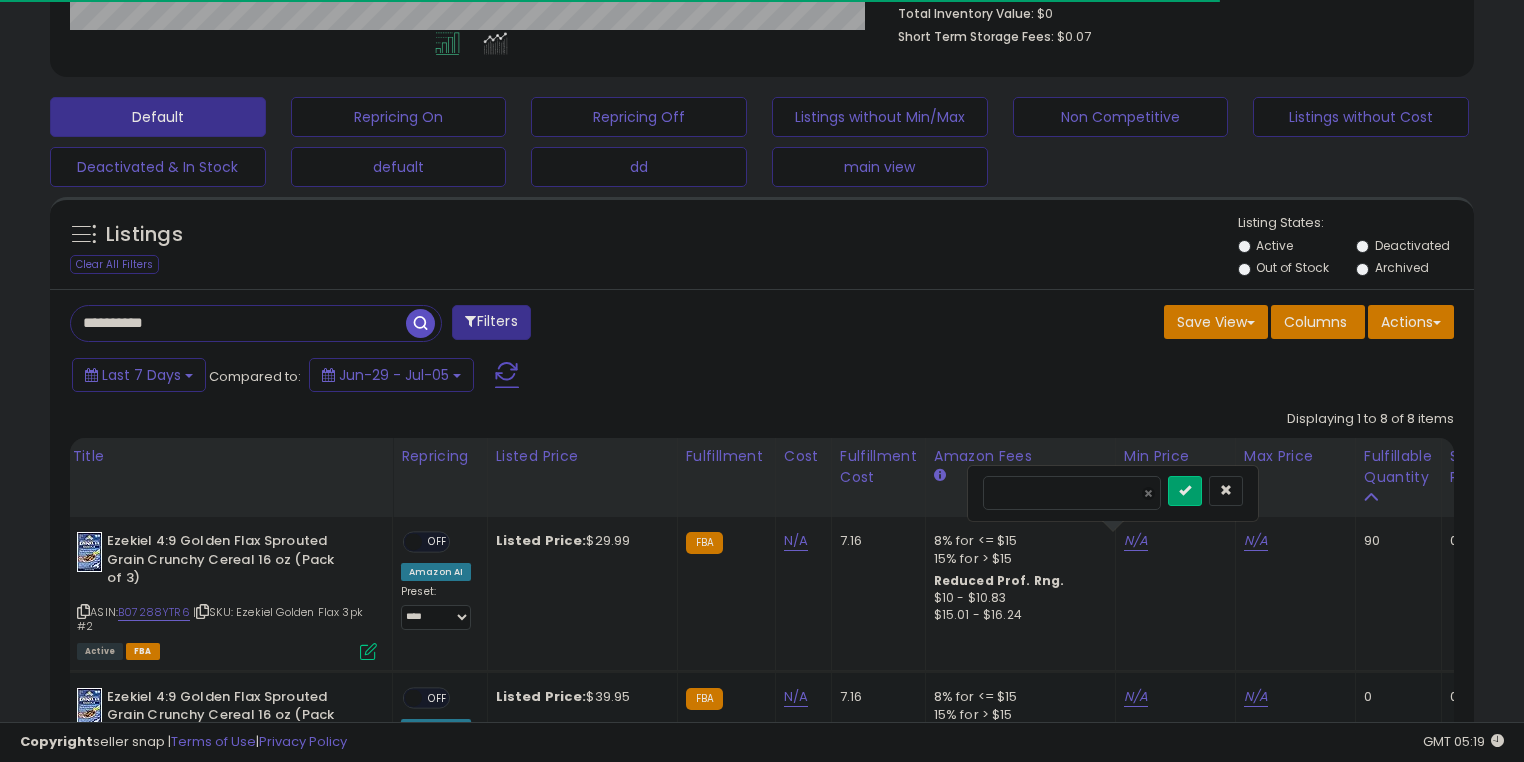 type on "**" 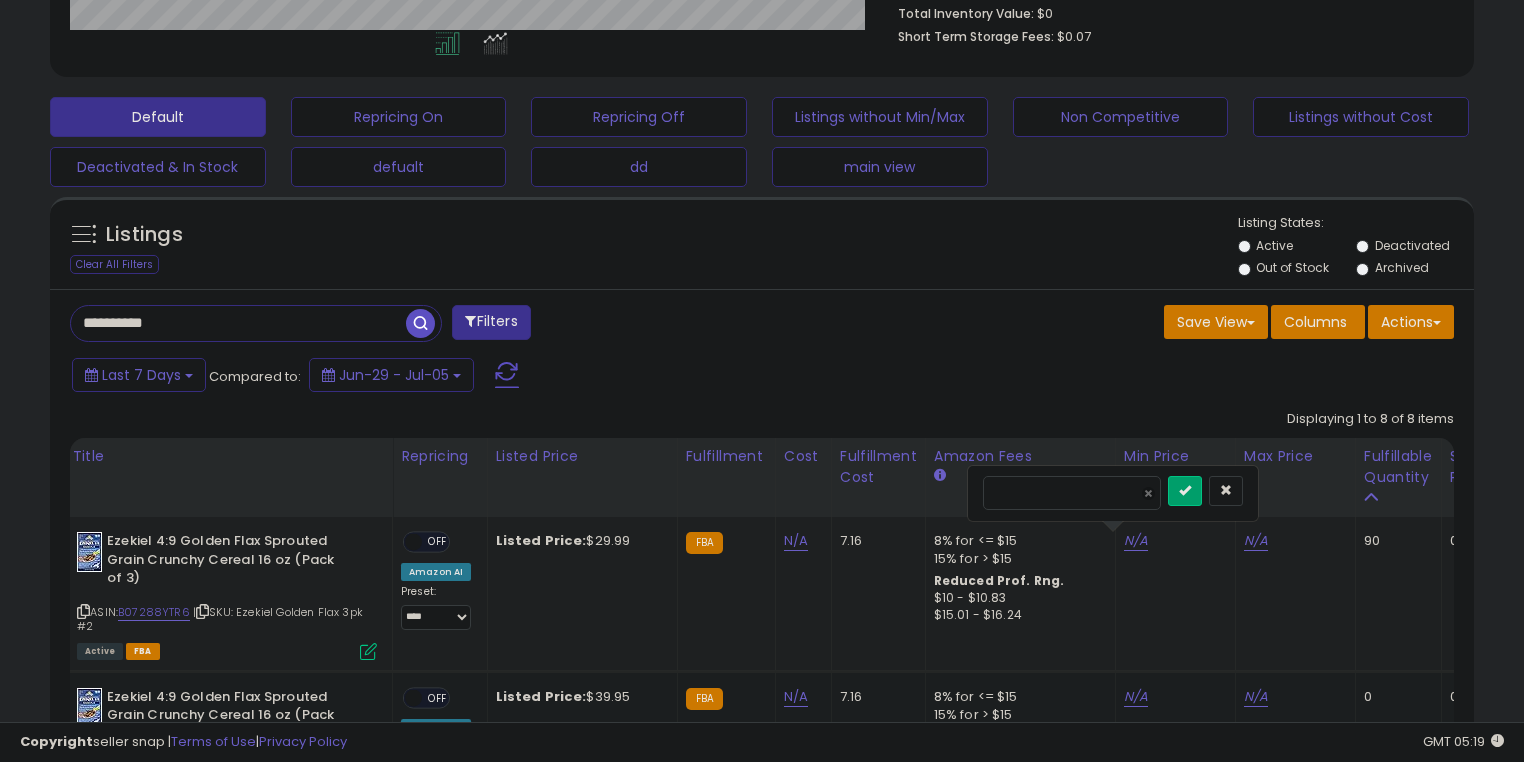 scroll, scrollTop: 999589, scrollLeft: 999175, axis: both 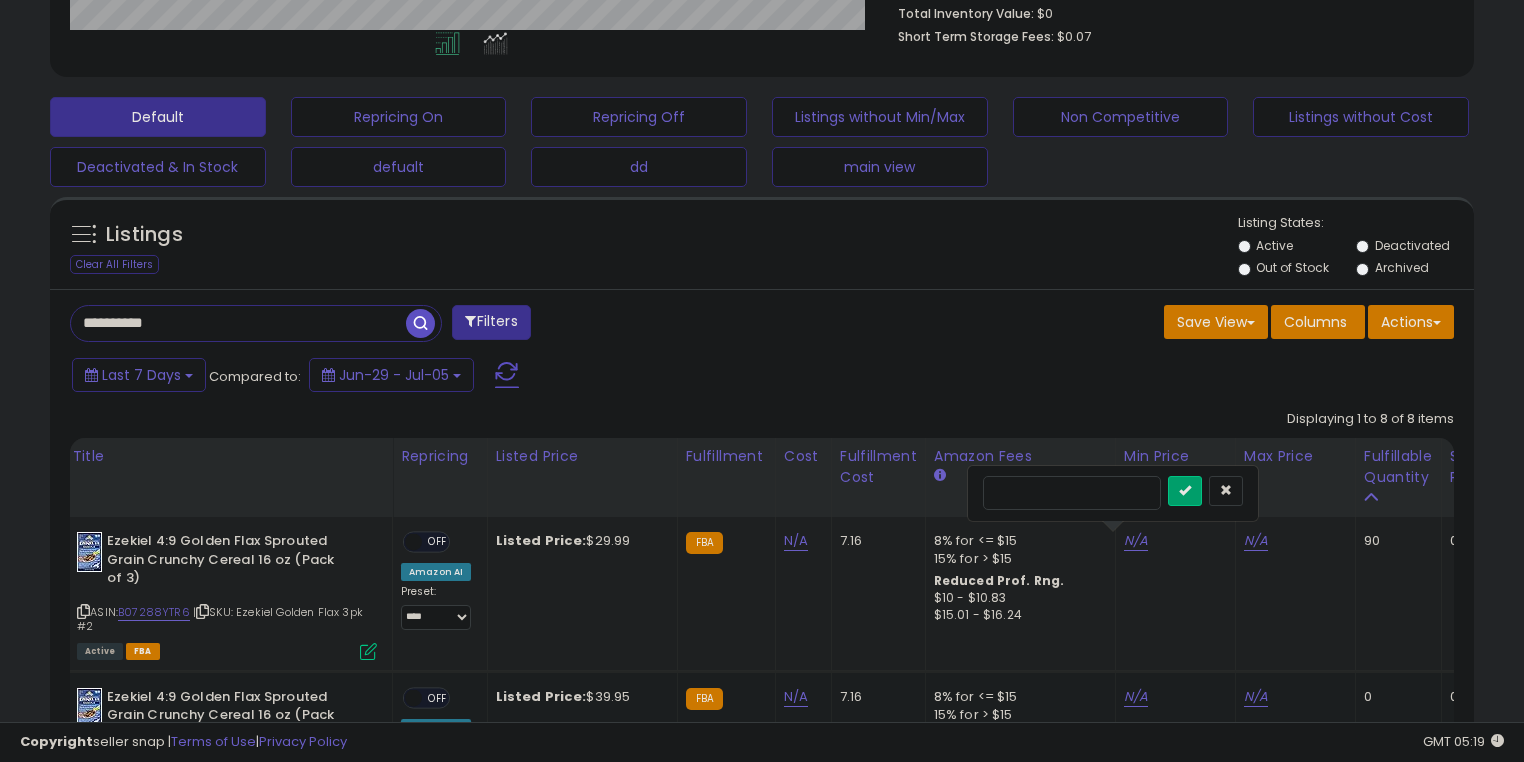 click at bounding box center (1185, 491) 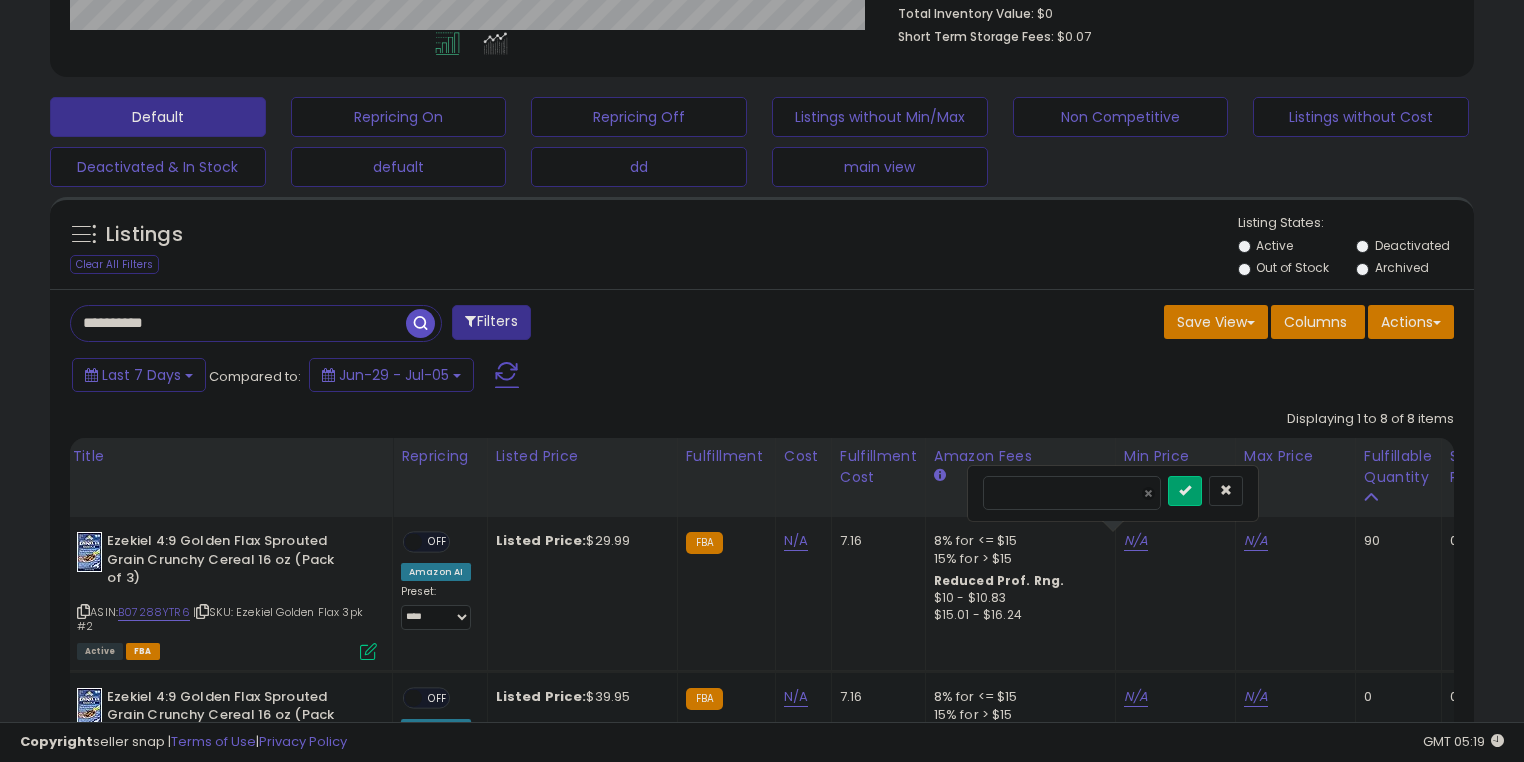 type on "*****" 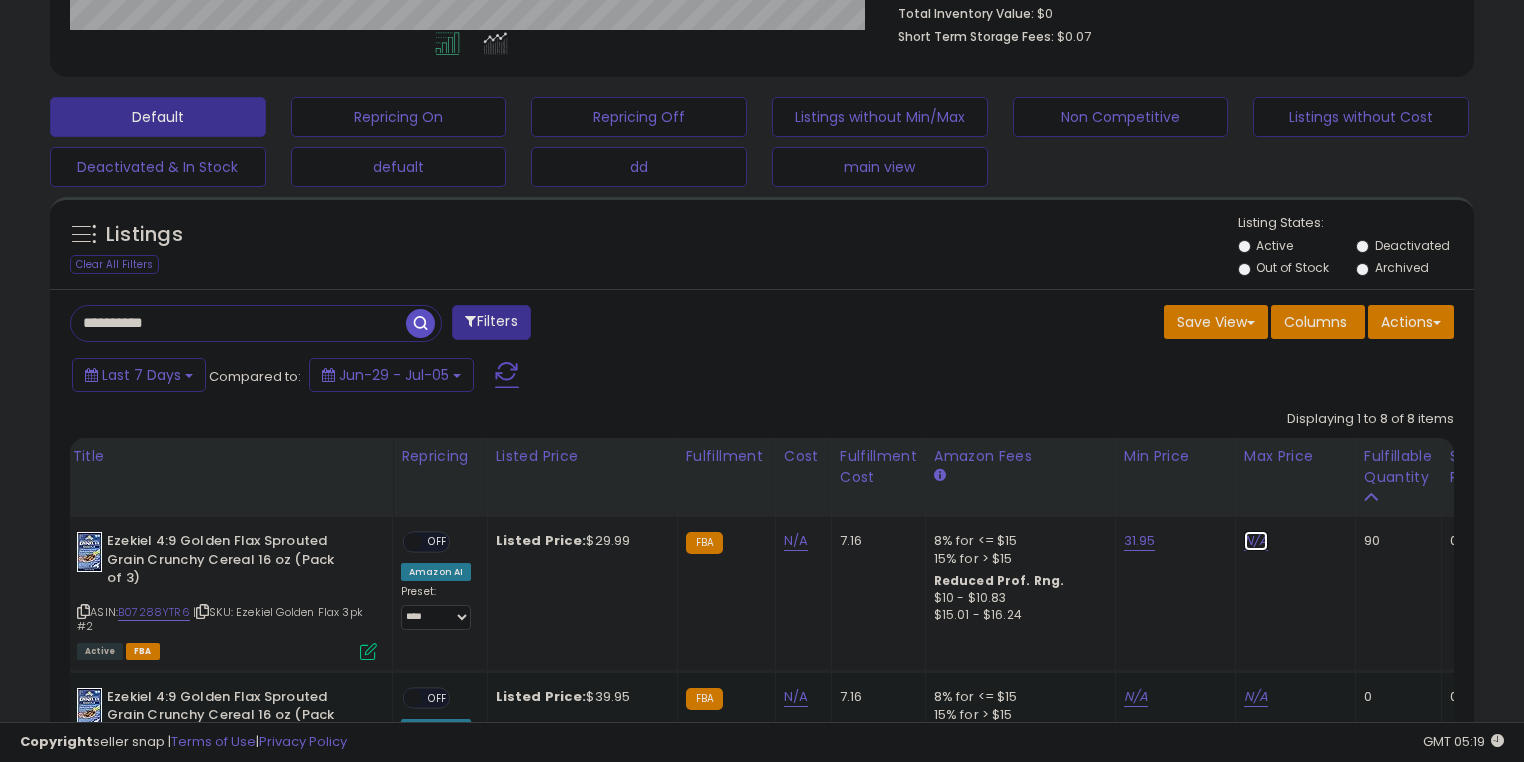 click on "N/A" at bounding box center (1256, 541) 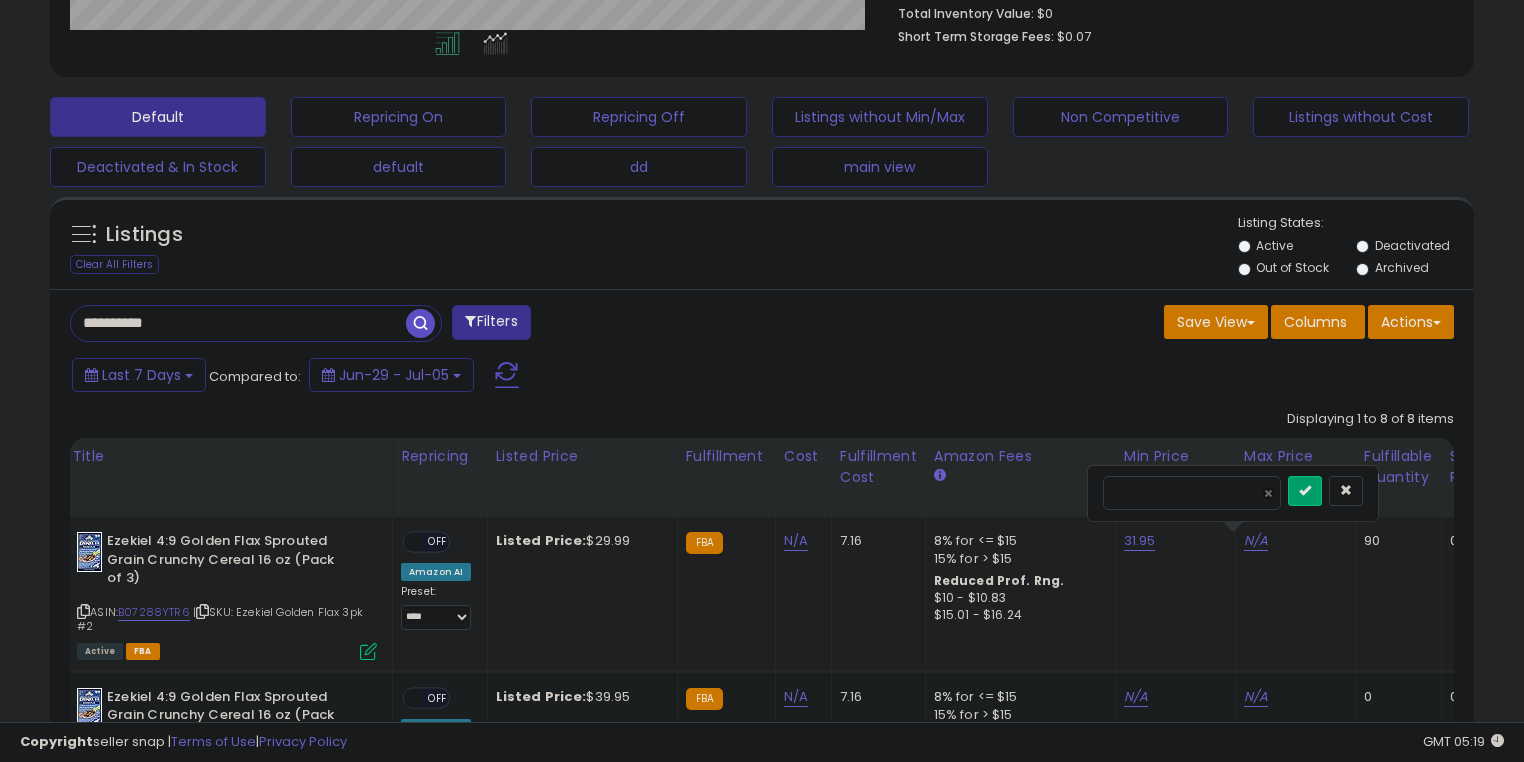 type on "*****" 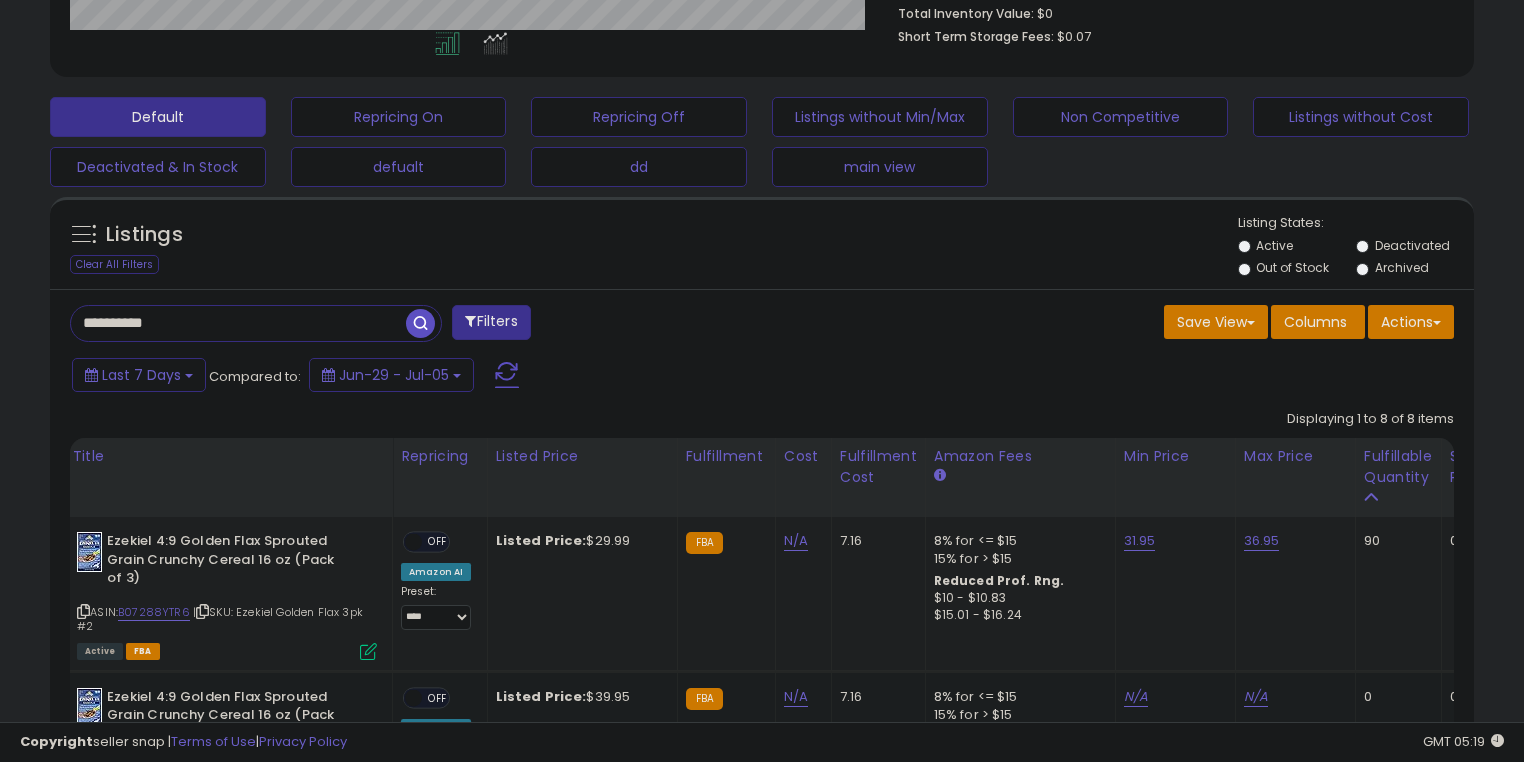 click on "OFF" at bounding box center (438, 542) 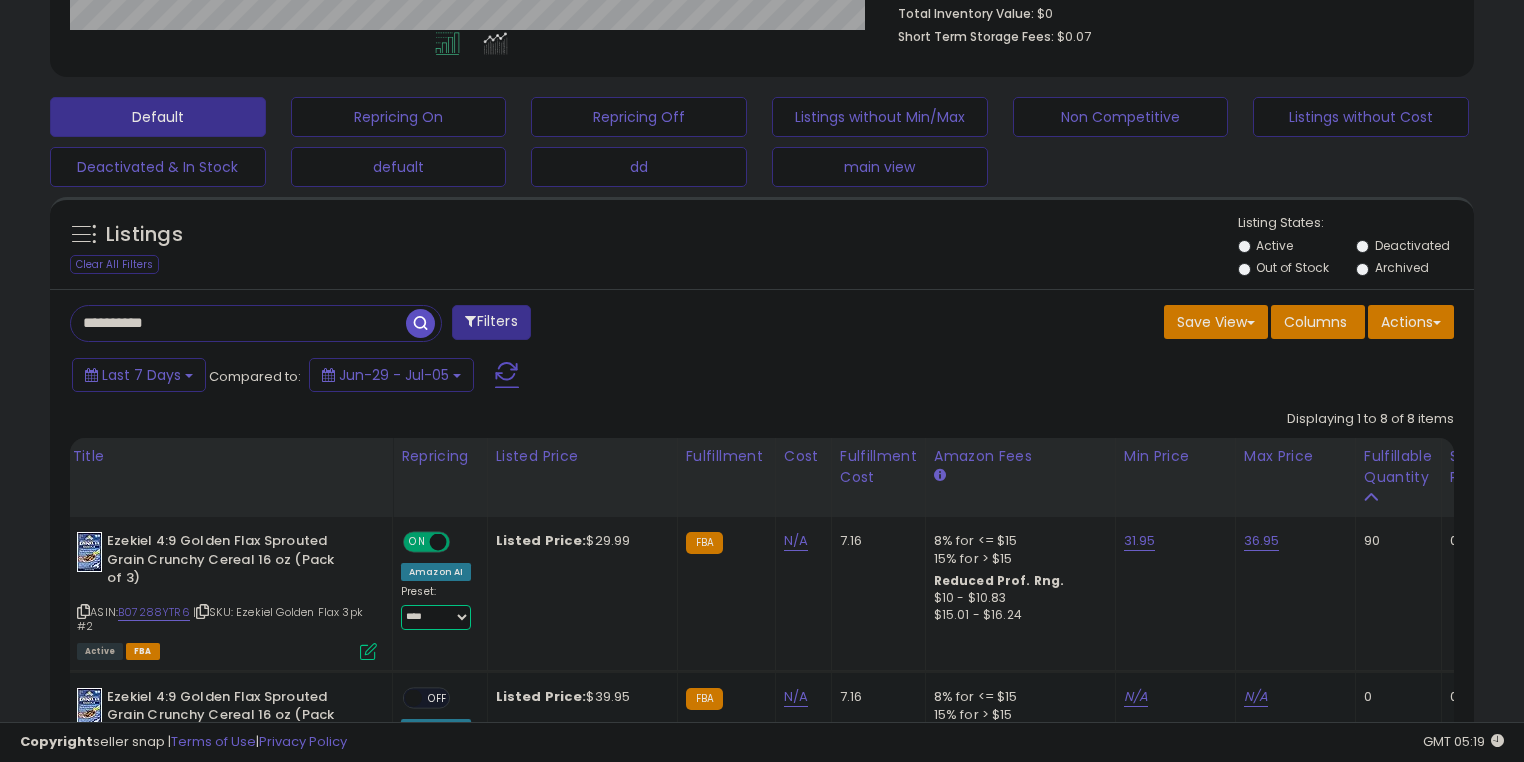 click on "**********" at bounding box center (436, 617) 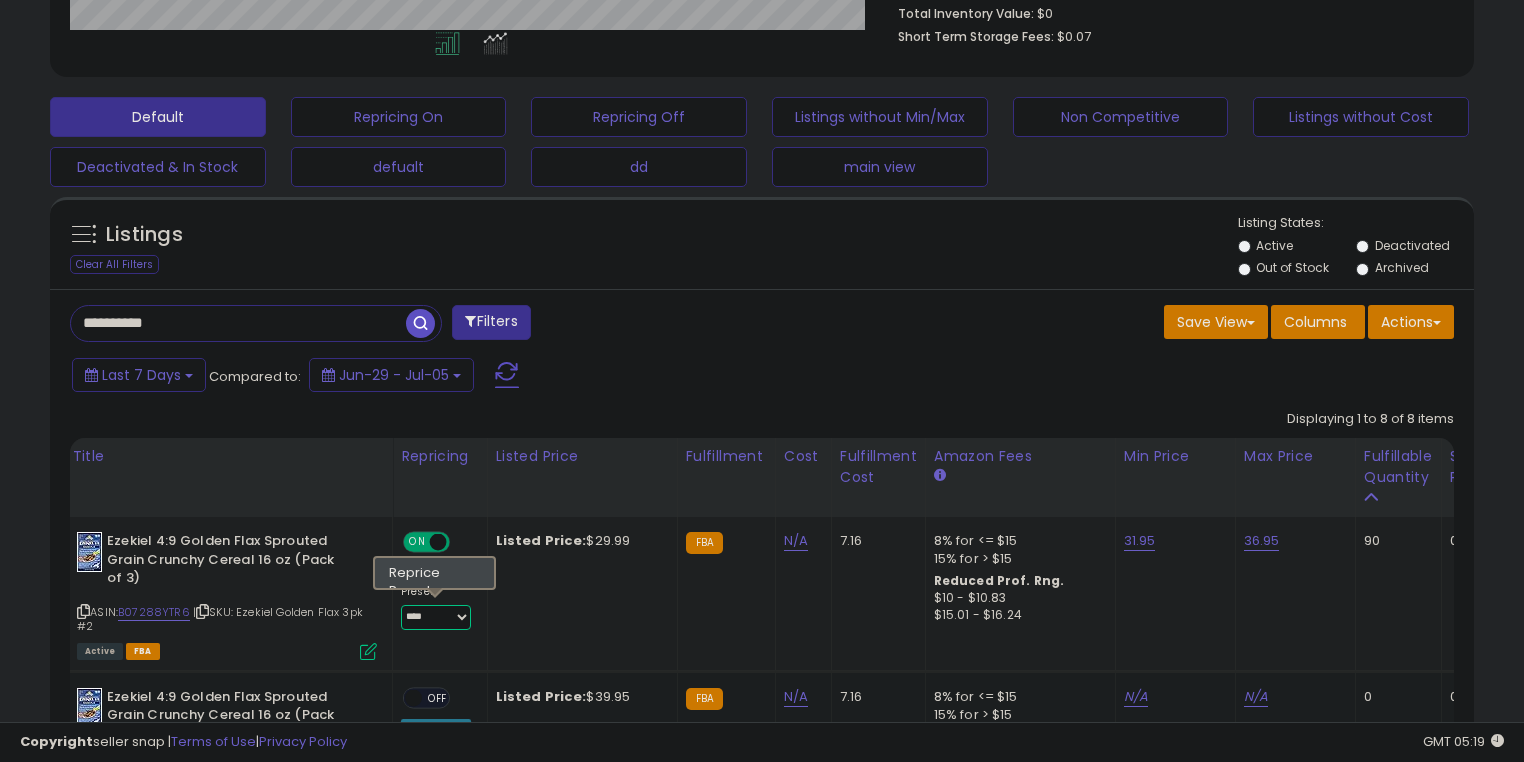 select on "********" 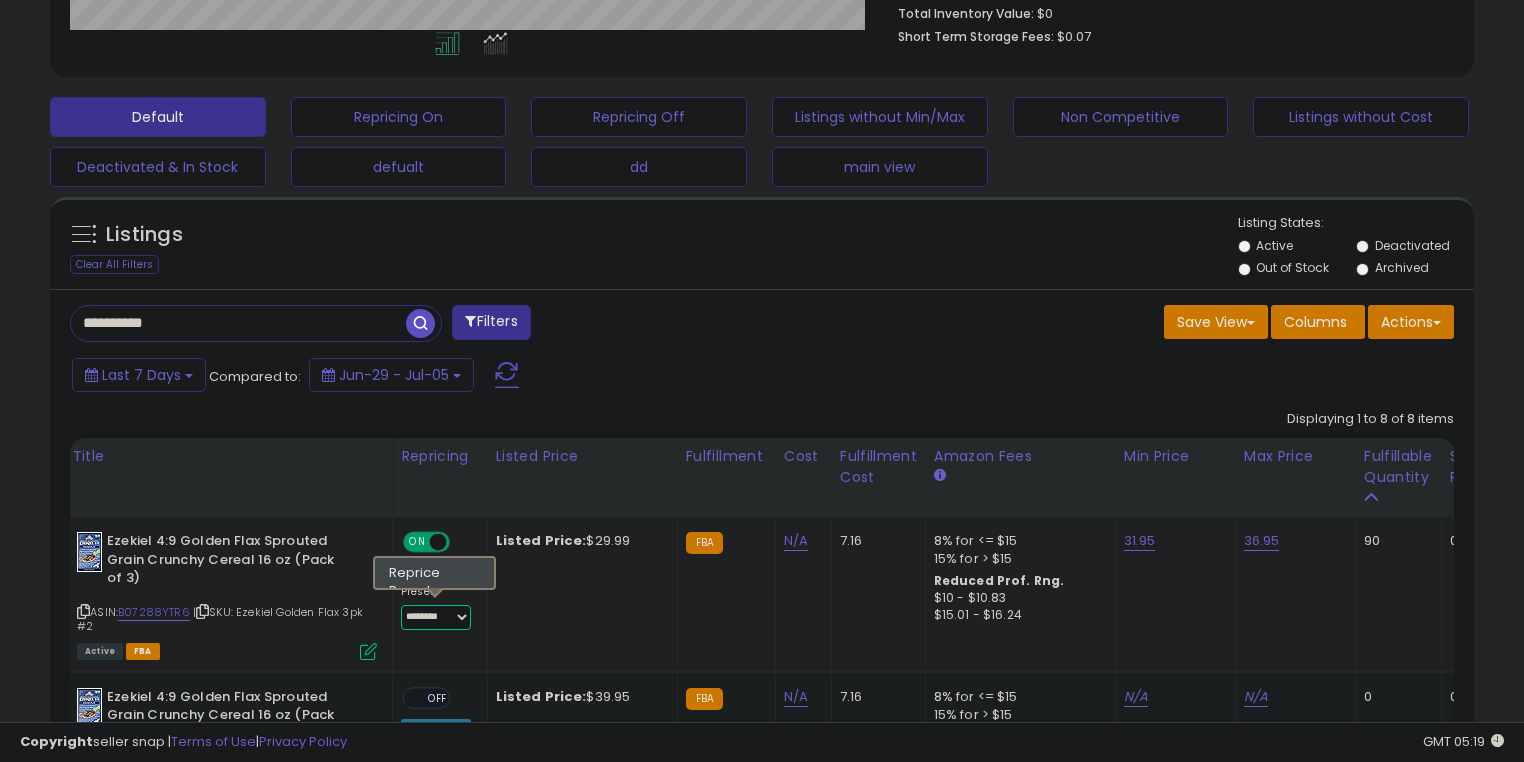 click on "**********" at bounding box center [436, 617] 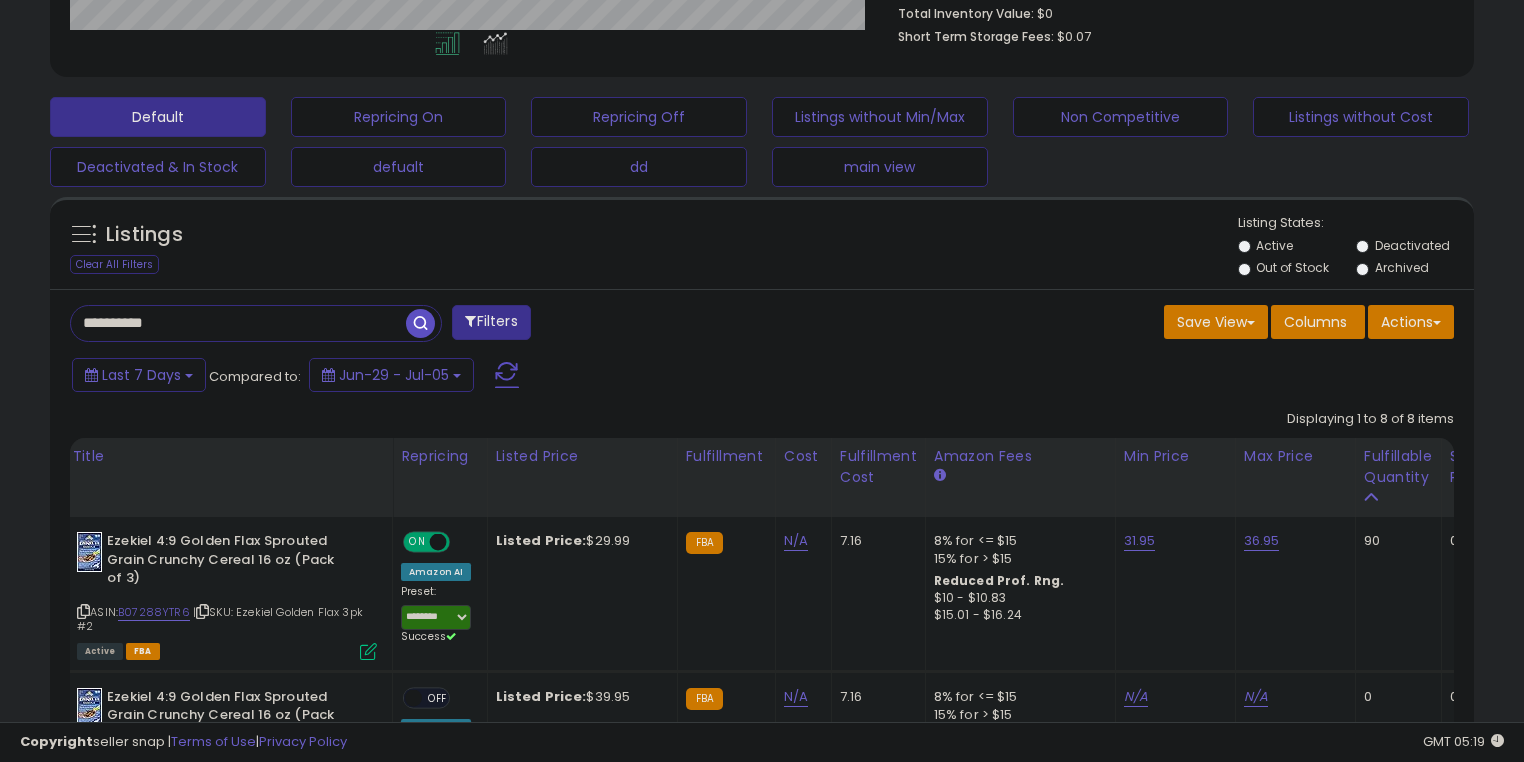 click on "Last 7 Days
Compared to:
Jun-29 - Jul-05" at bounding box center [586, 377] 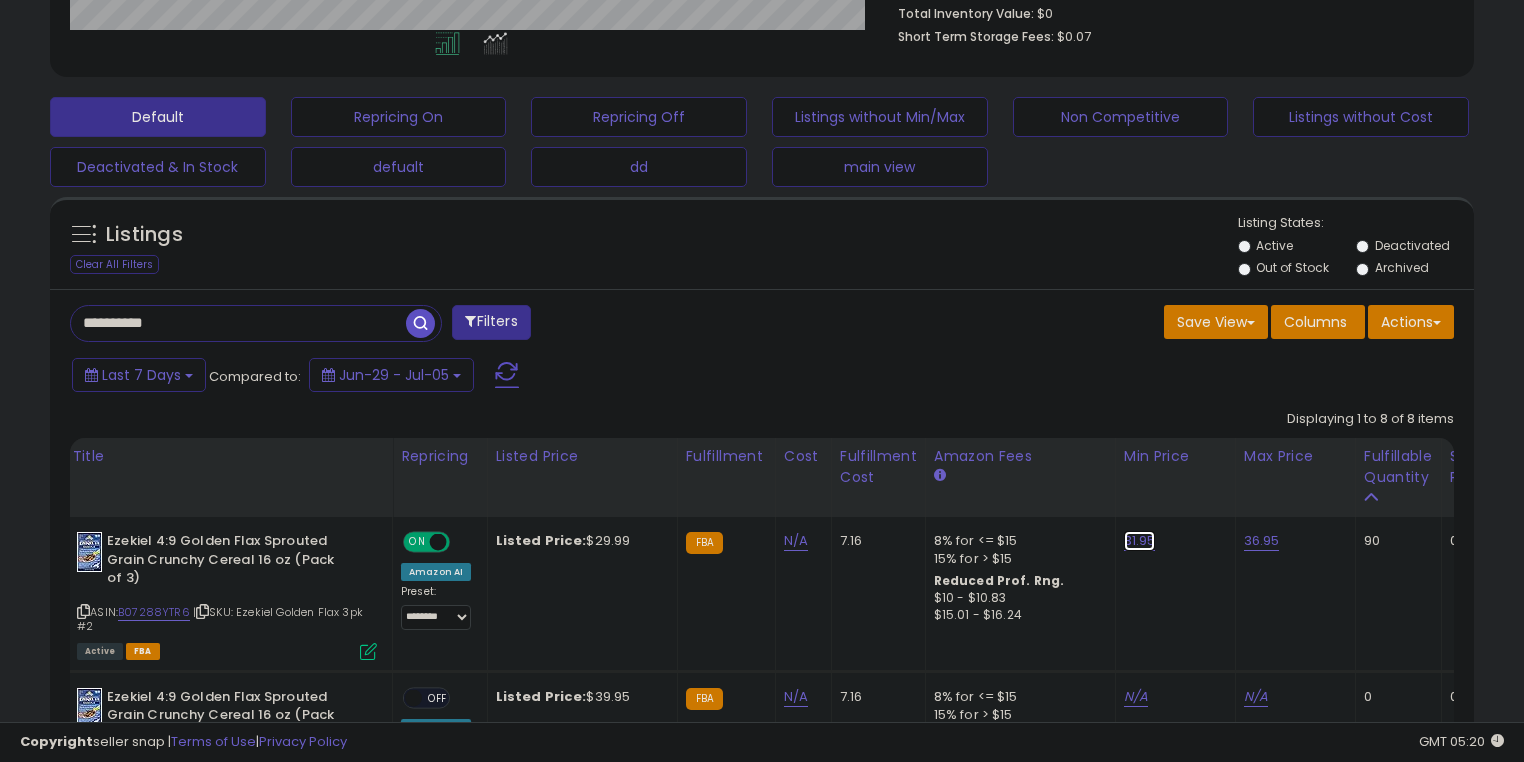 click on "31.95" at bounding box center [1140, 541] 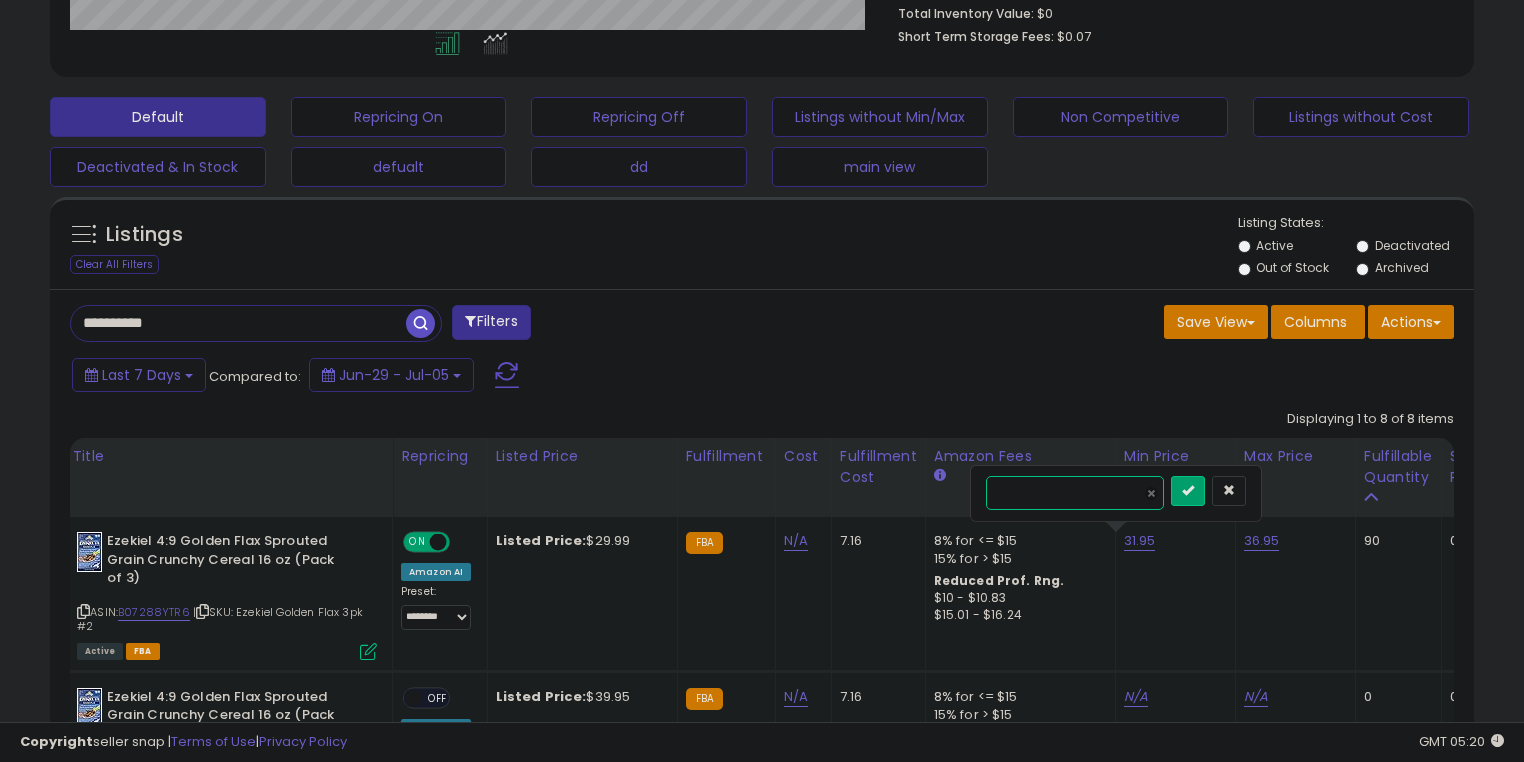 click on "*****" at bounding box center (1075, 493) 